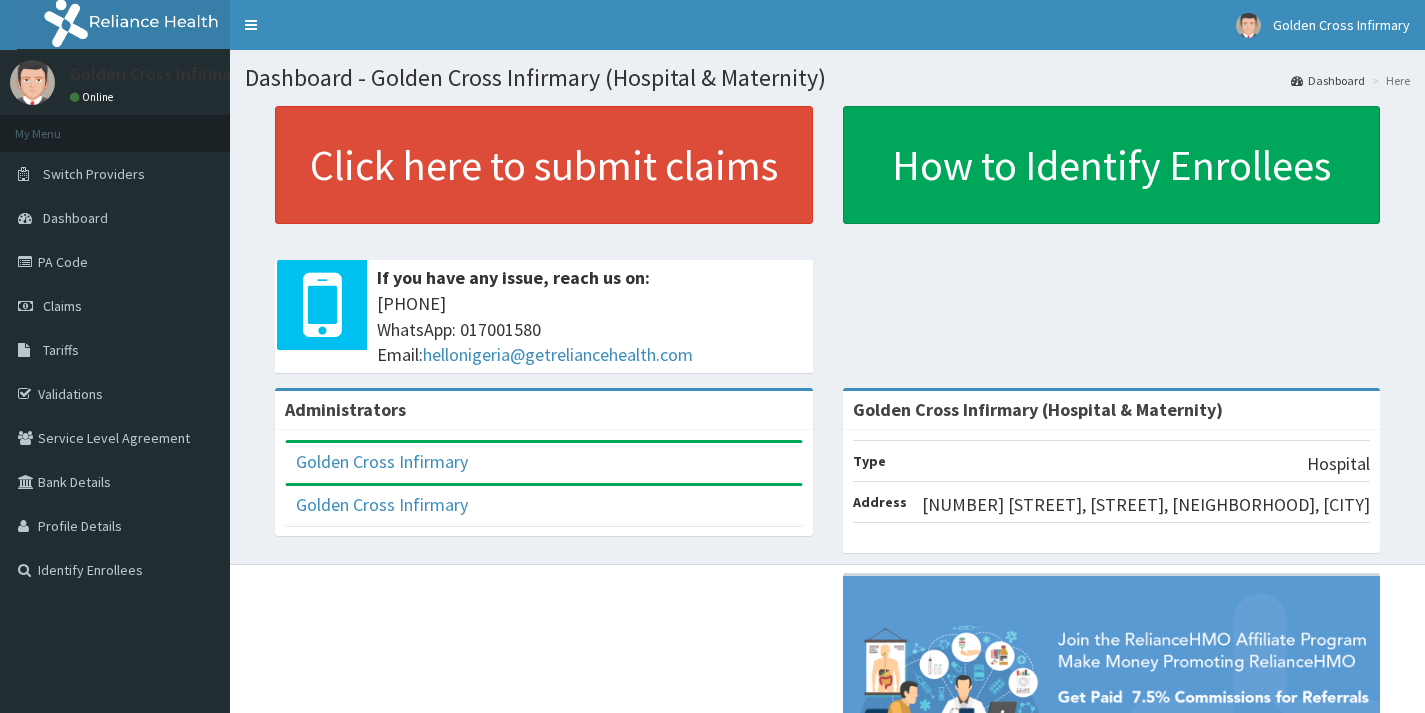 scroll, scrollTop: 0, scrollLeft: 0, axis: both 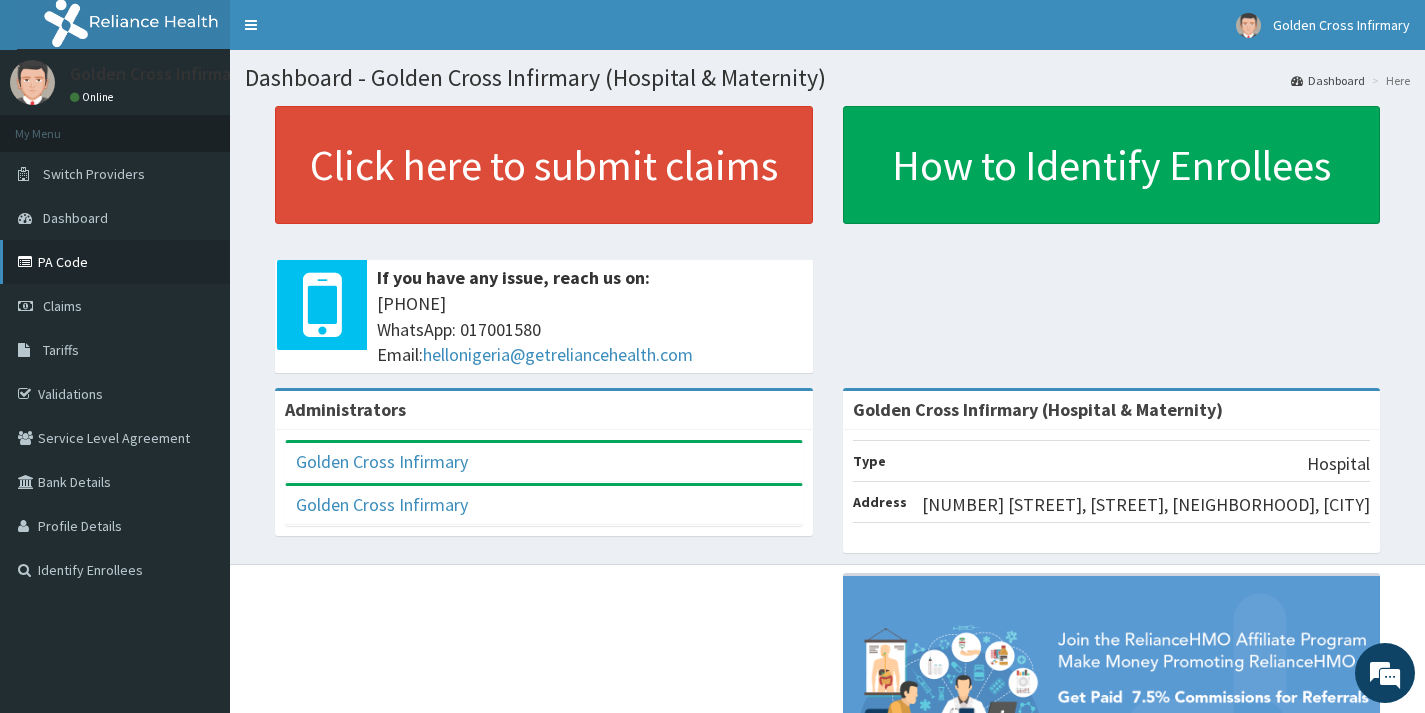click on "PA Code" at bounding box center (115, 262) 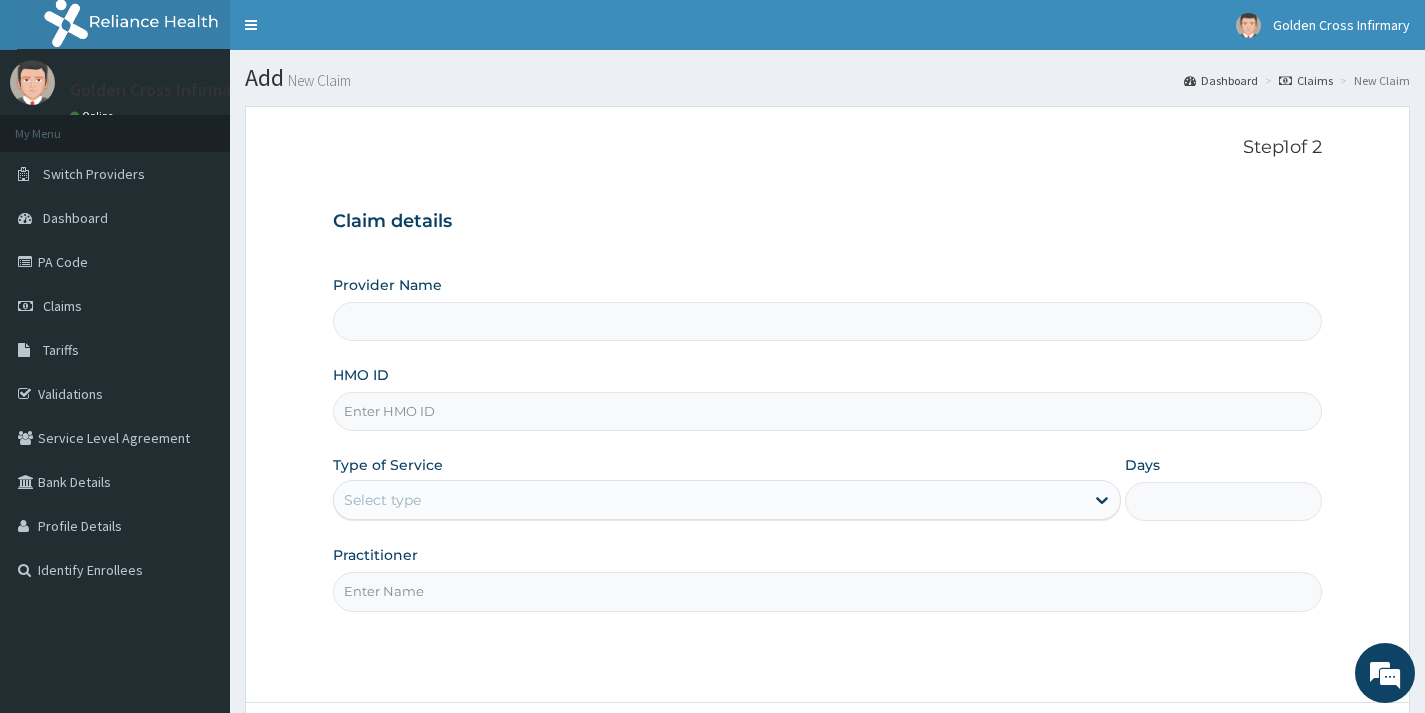 scroll, scrollTop: 0, scrollLeft: 0, axis: both 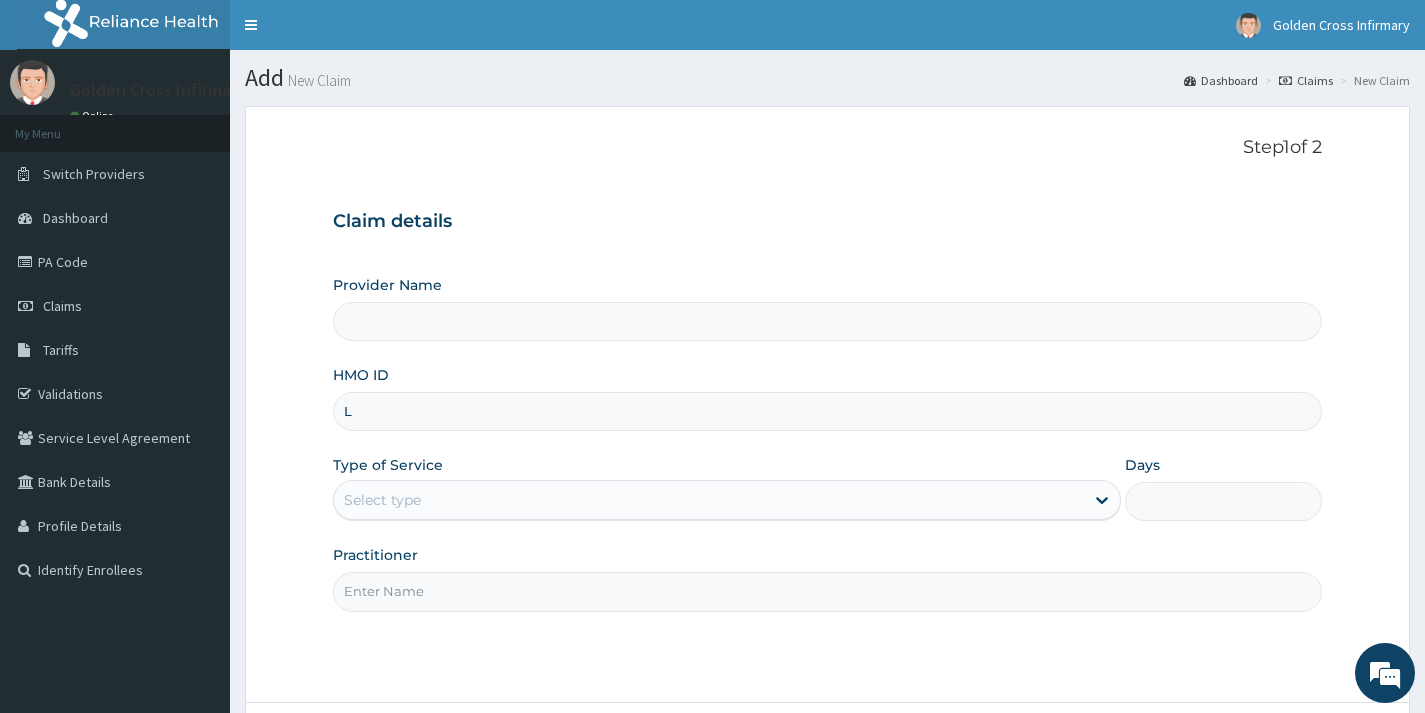 type on "Golden Cross Infirmary (Hospital & Maternity)" 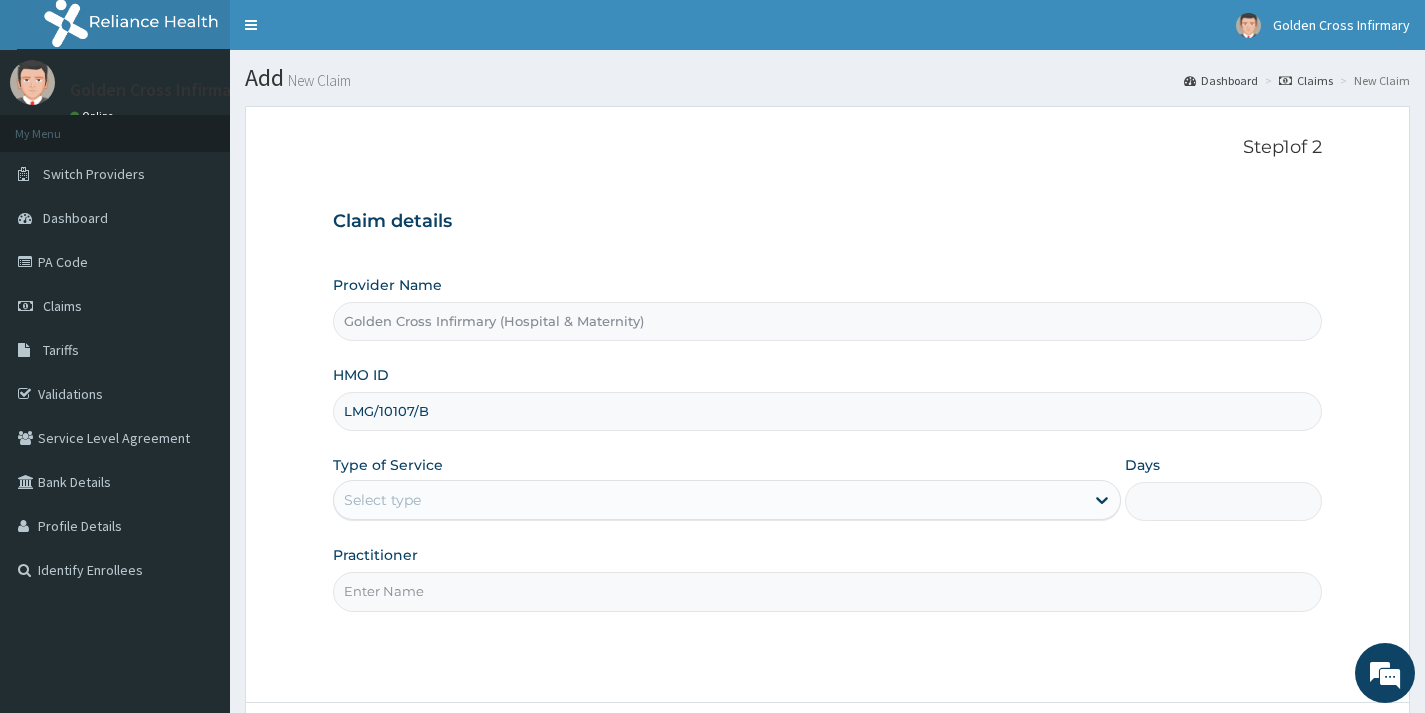 type on "LMG/10107/B" 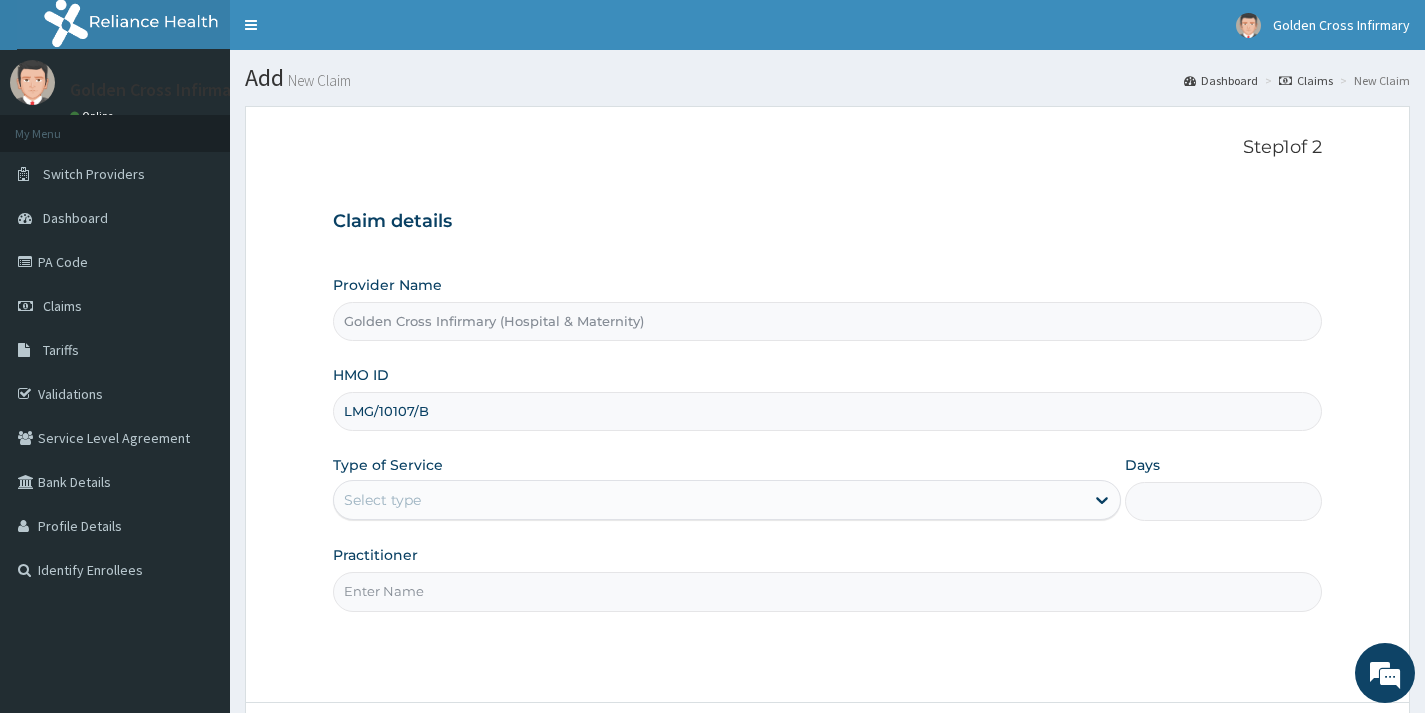 drag, startPoint x: 420, startPoint y: 524, endPoint x: 469, endPoint y: 508, distance: 51.546097 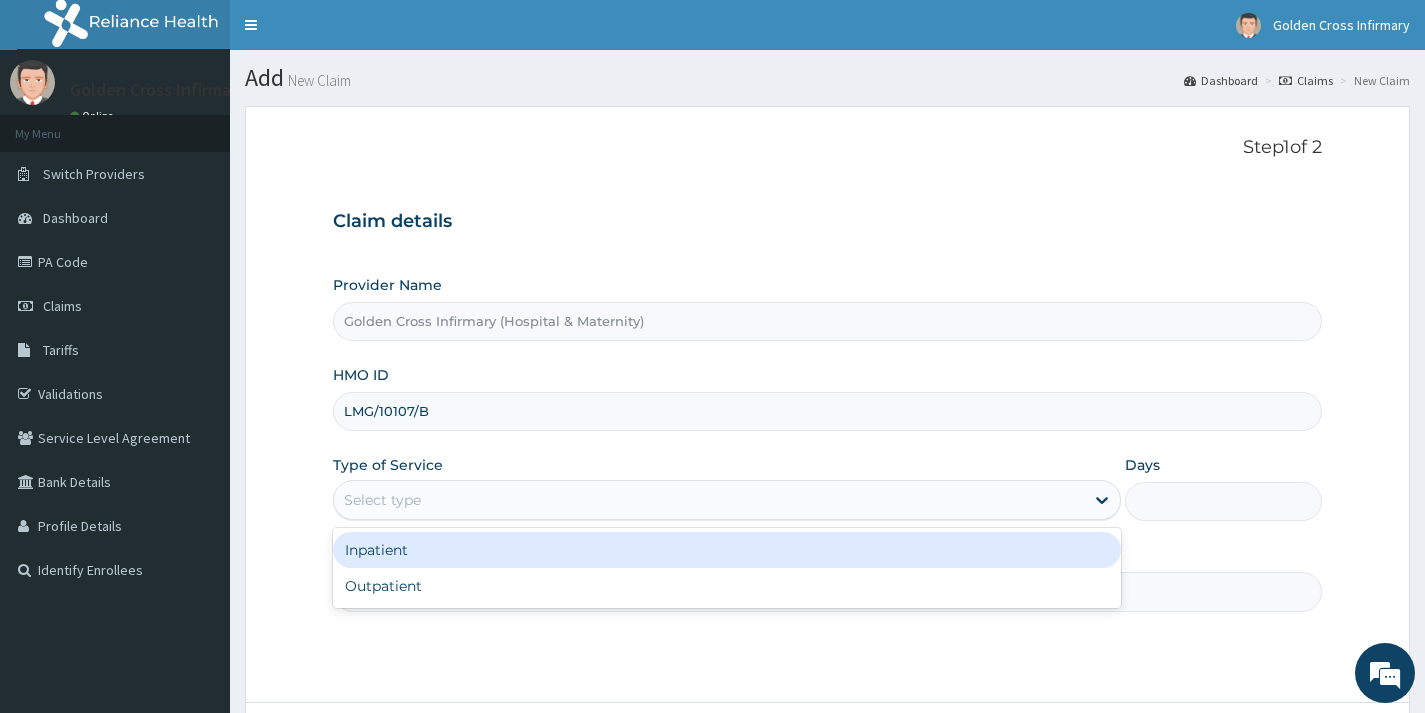 scroll, scrollTop: 0, scrollLeft: 0, axis: both 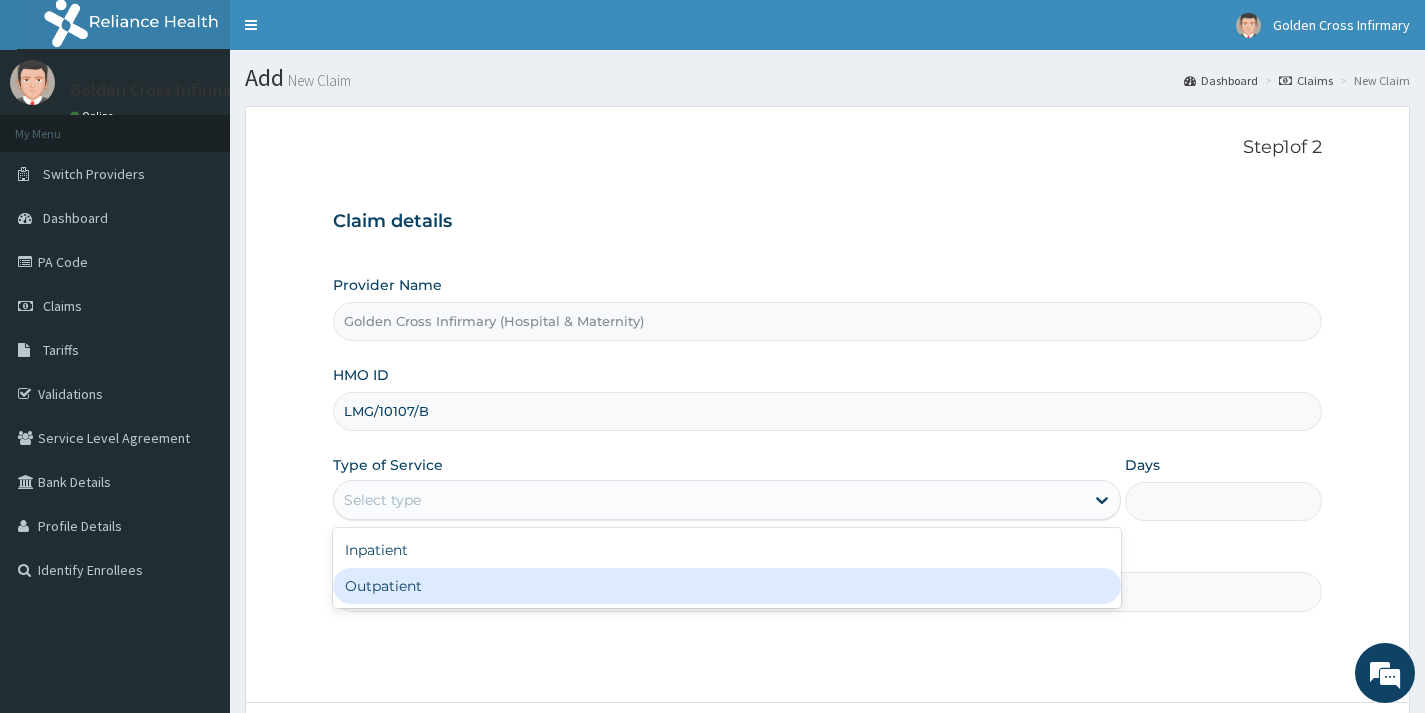 drag, startPoint x: 397, startPoint y: 577, endPoint x: 383, endPoint y: 585, distance: 16.124516 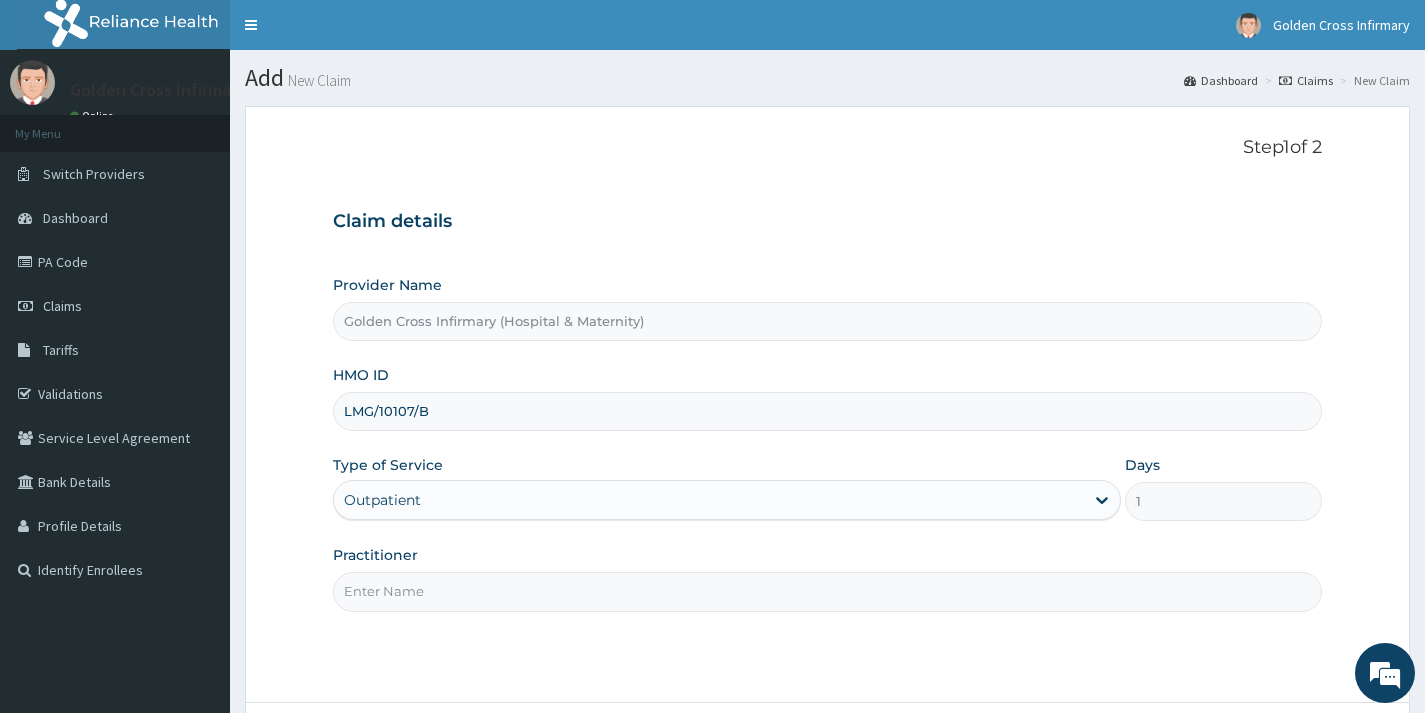 click on "Practitioner" at bounding box center [827, 591] 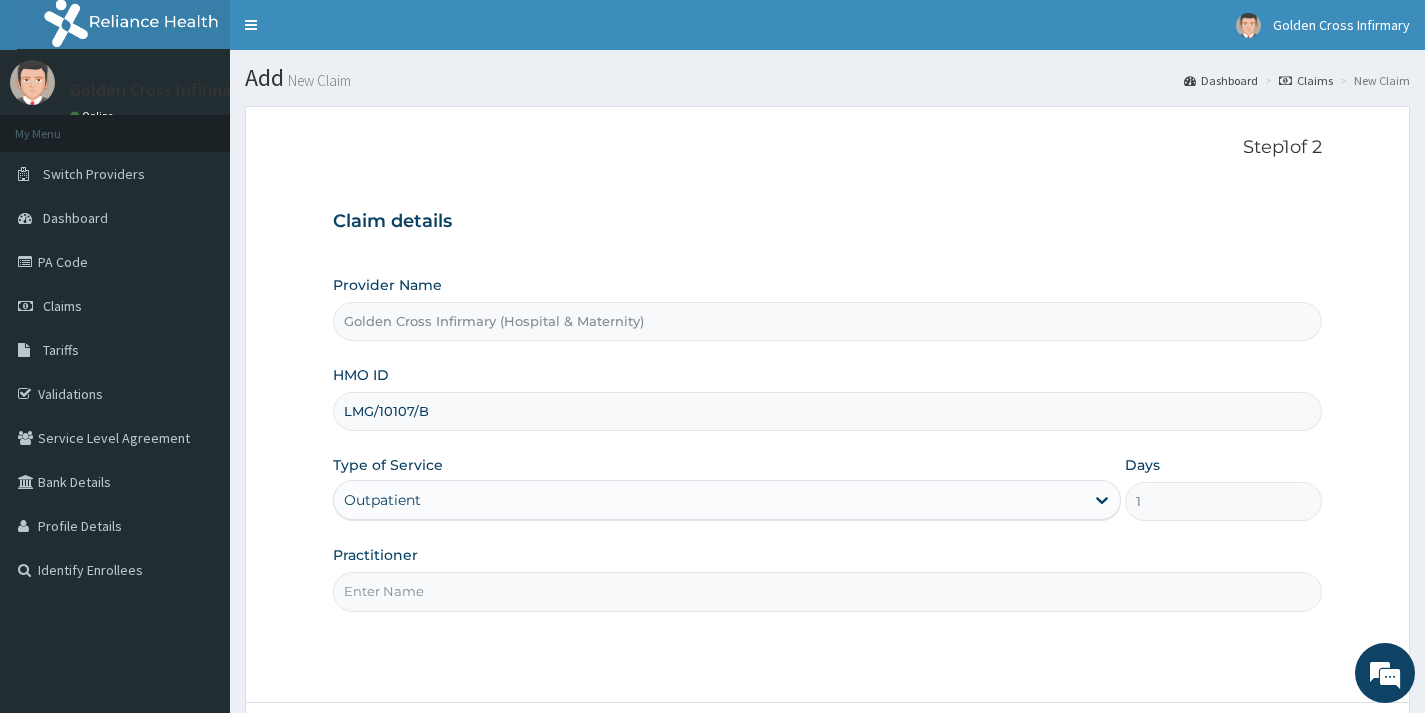 type on "GP" 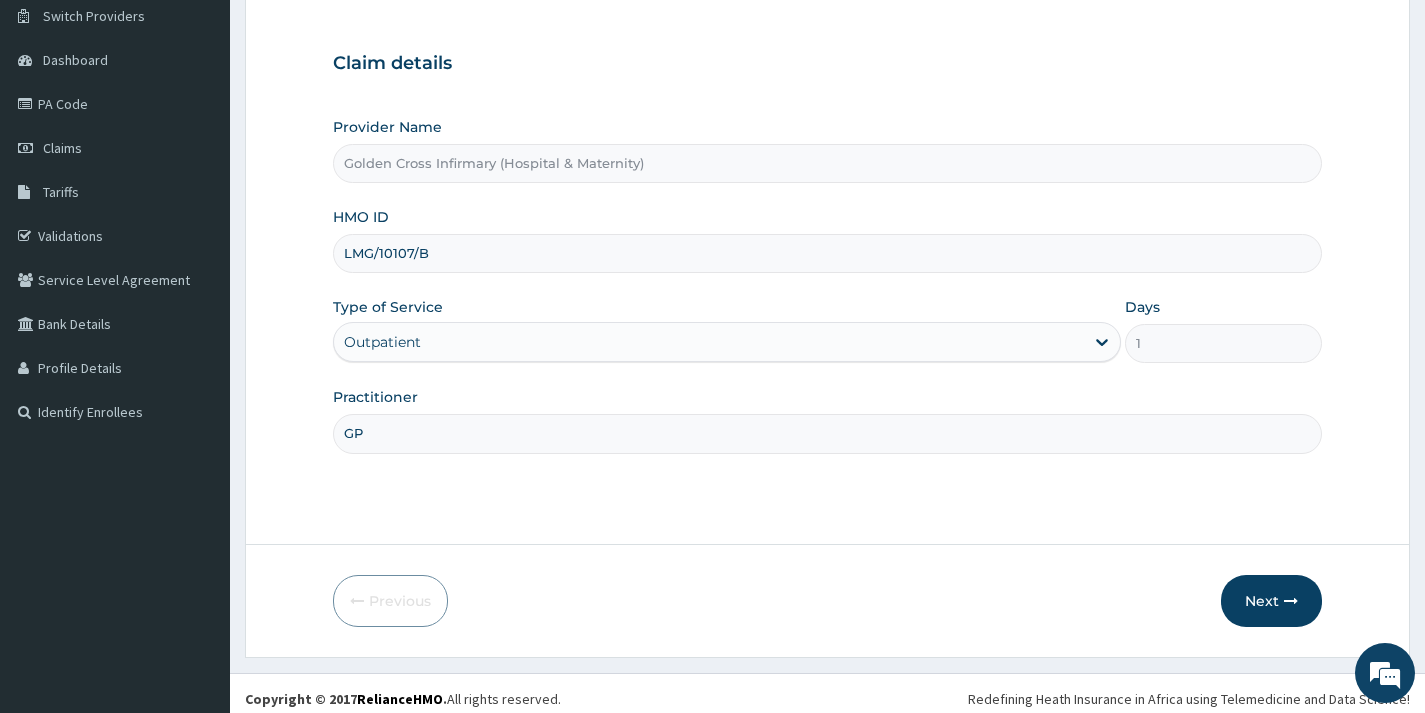 scroll, scrollTop: 169, scrollLeft: 0, axis: vertical 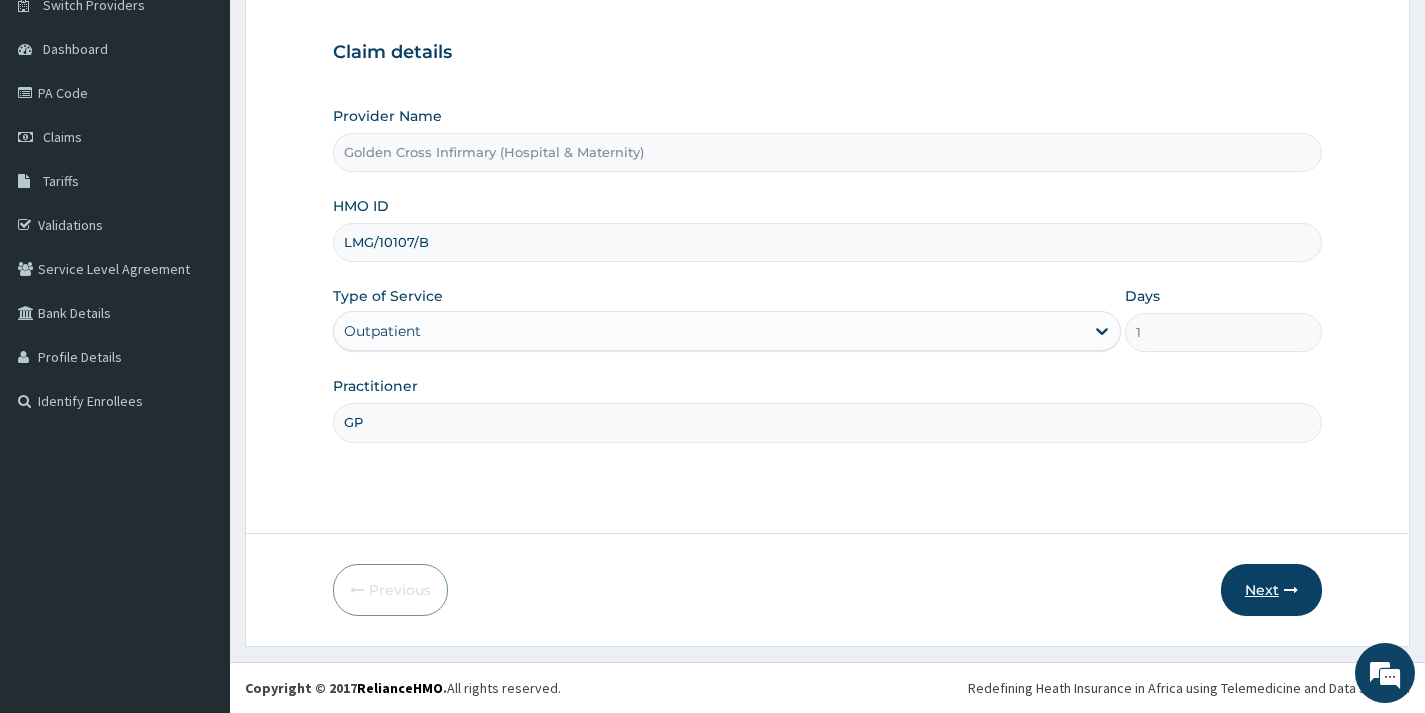 click on "Next" at bounding box center (1271, 590) 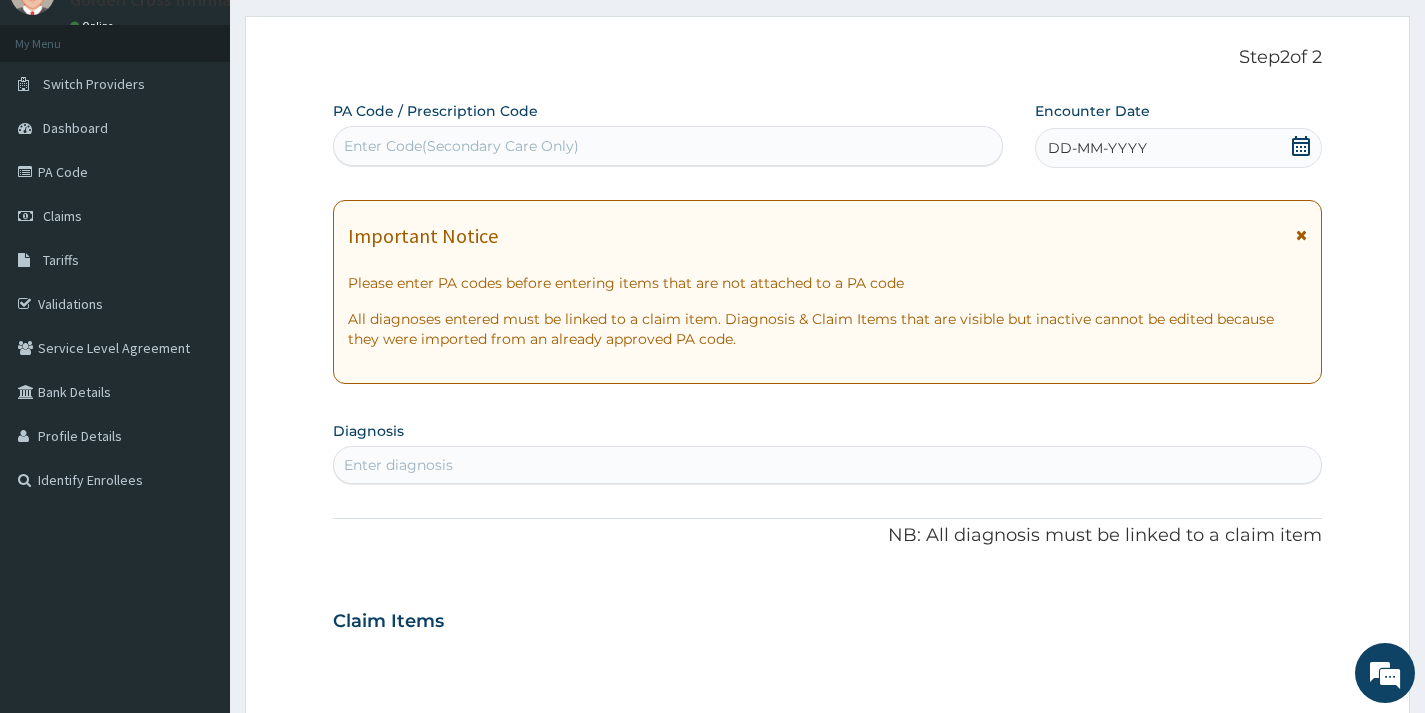 scroll, scrollTop: 0, scrollLeft: 0, axis: both 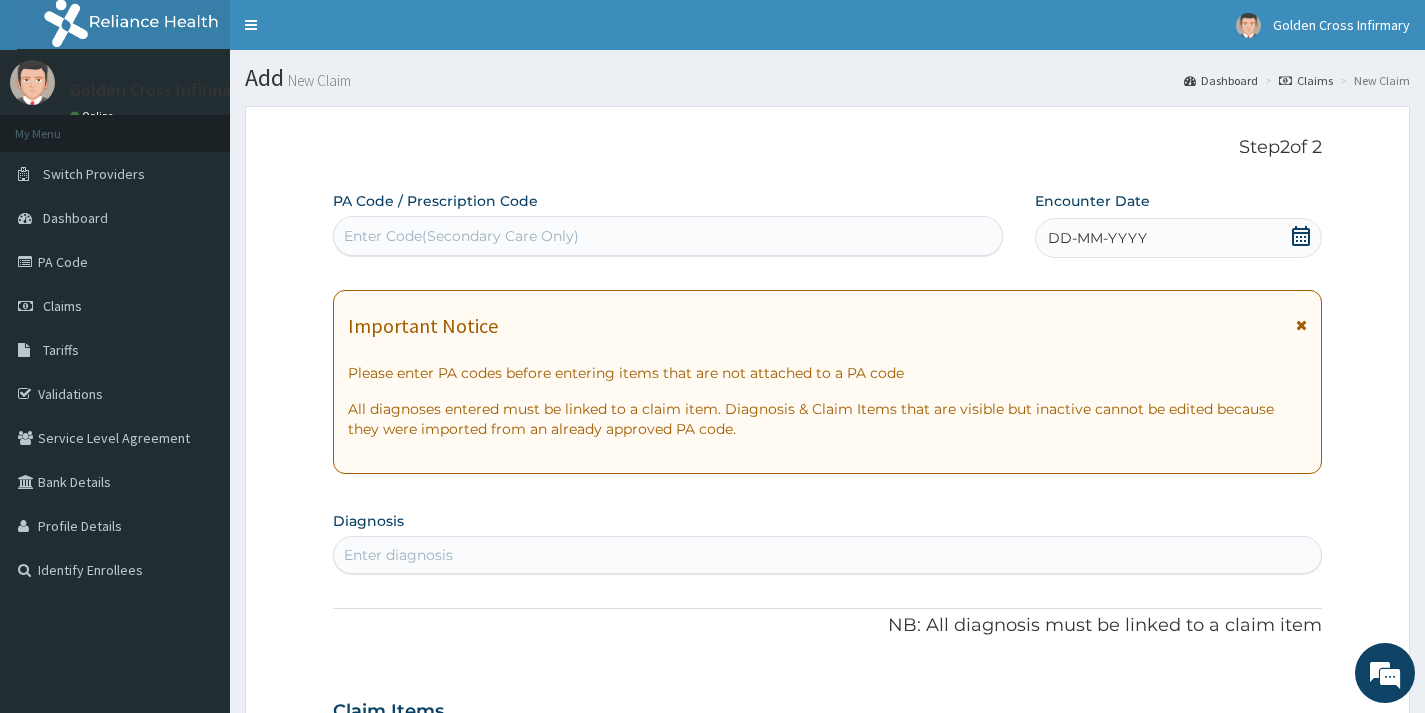 drag, startPoint x: 813, startPoint y: 241, endPoint x: 998, endPoint y: 231, distance: 185.27008 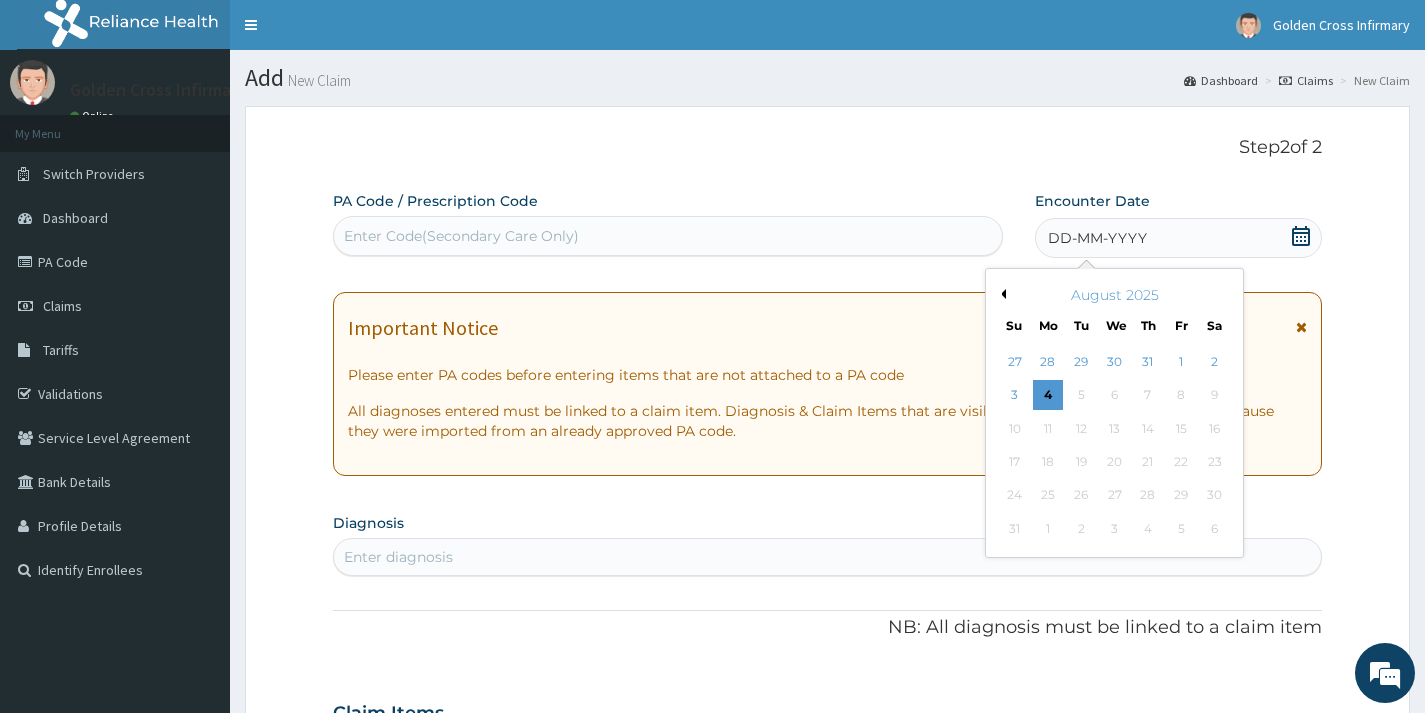 drag, startPoint x: 1177, startPoint y: 368, endPoint x: 1166, endPoint y: 390, distance: 24.596748 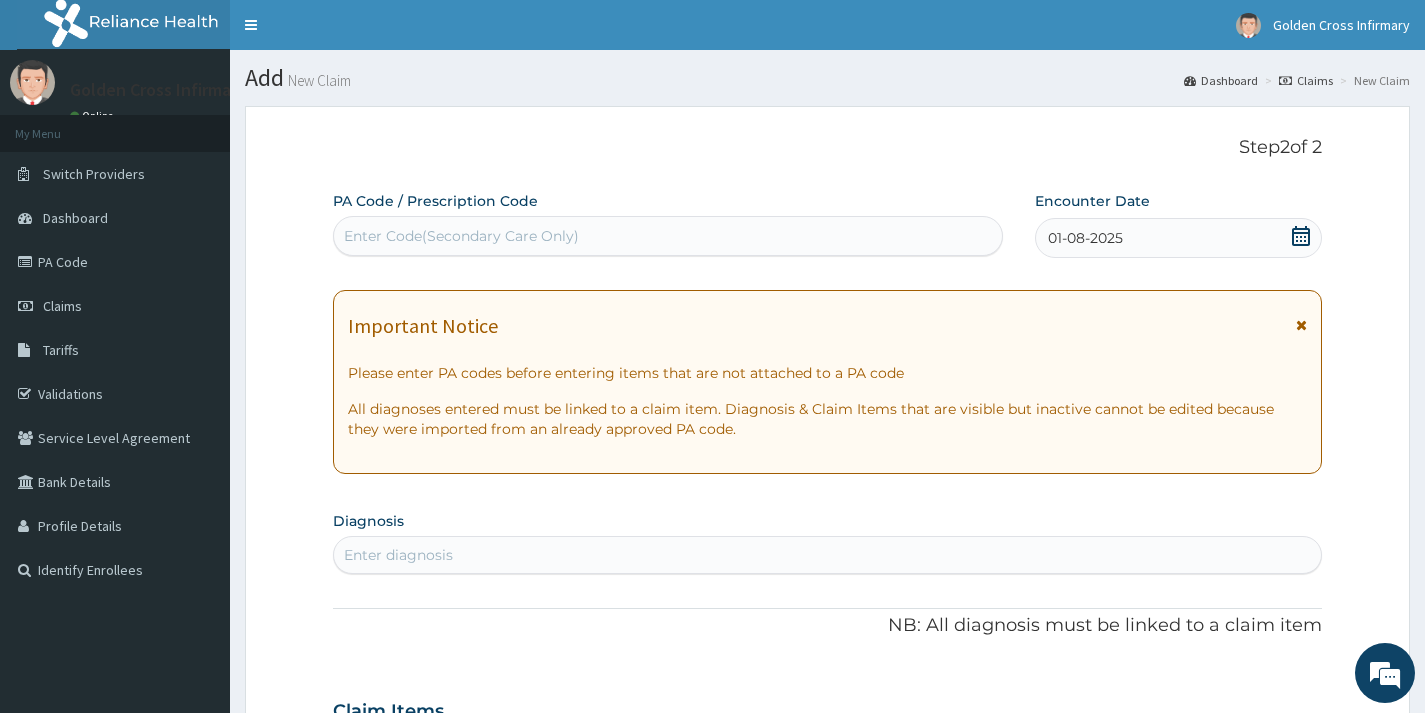 click on "Enter diagnosis" at bounding box center (827, 555) 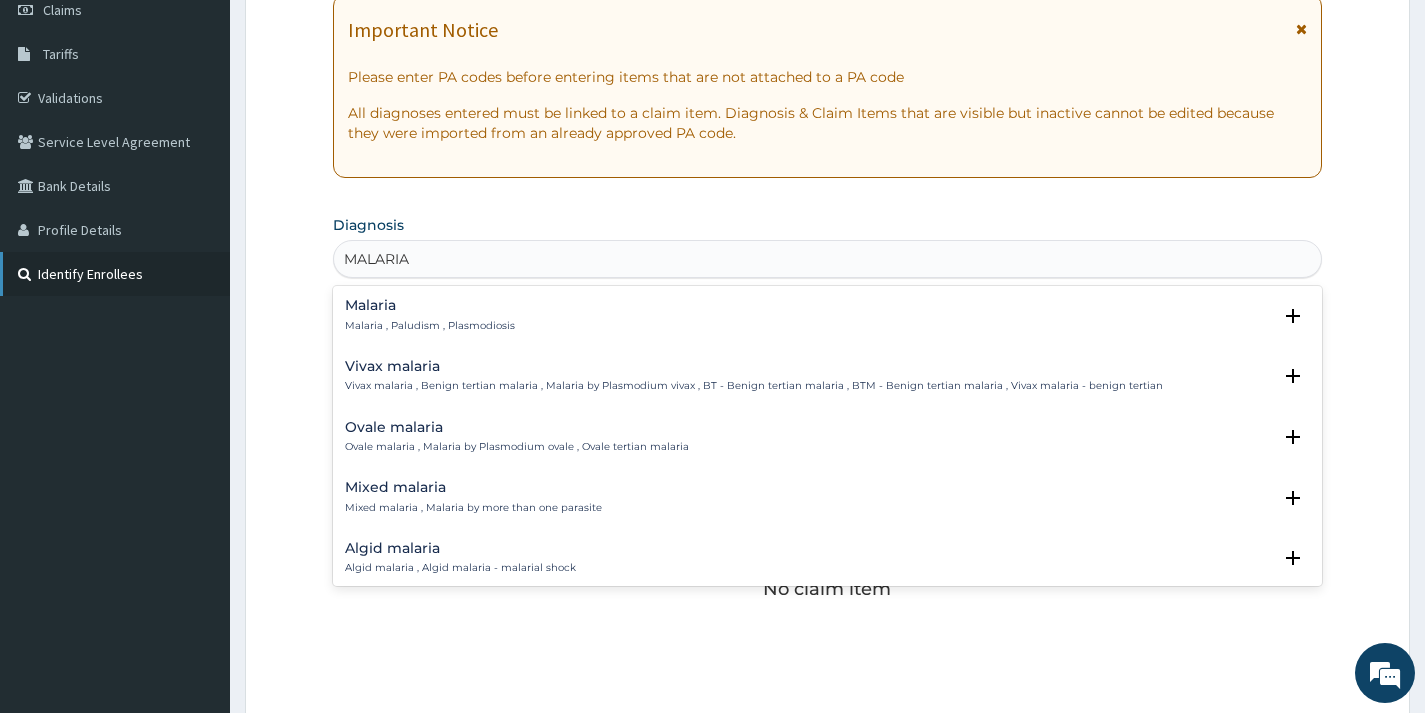 scroll, scrollTop: 300, scrollLeft: 0, axis: vertical 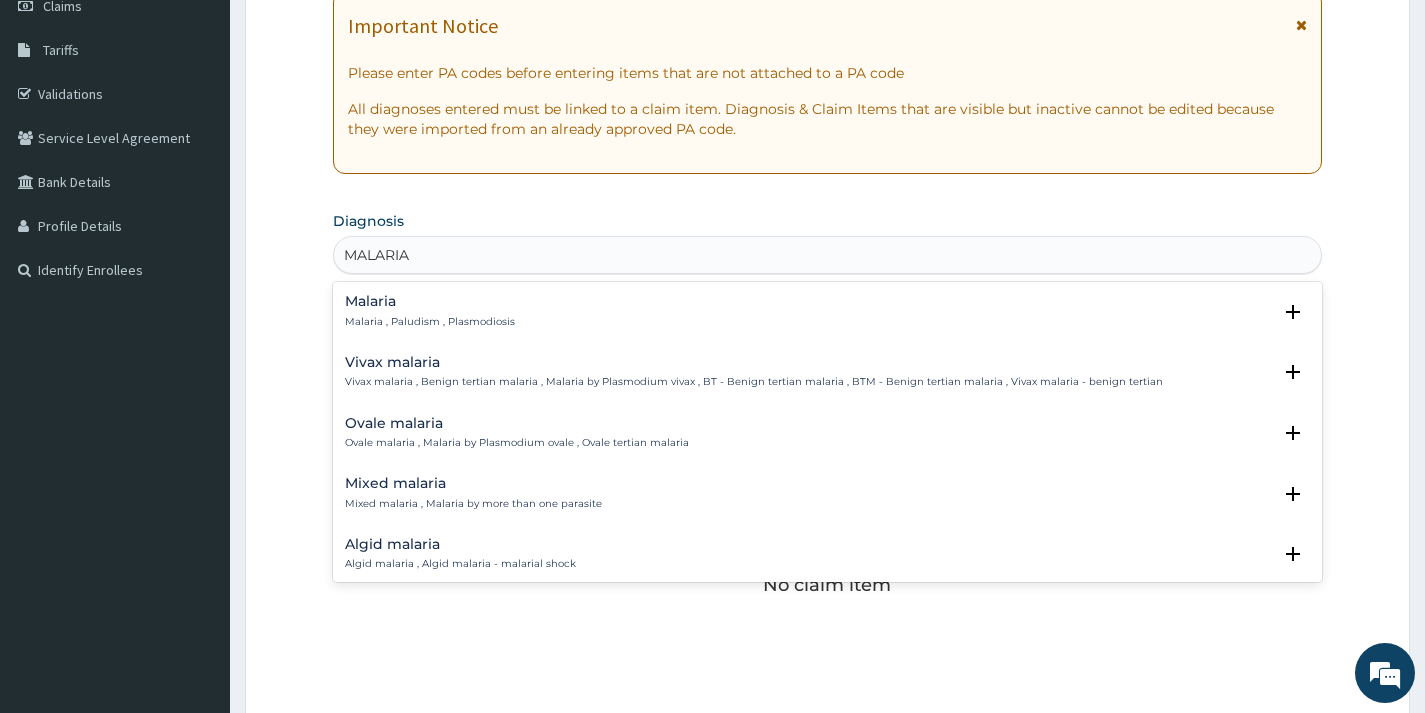 type on "MALARIA" 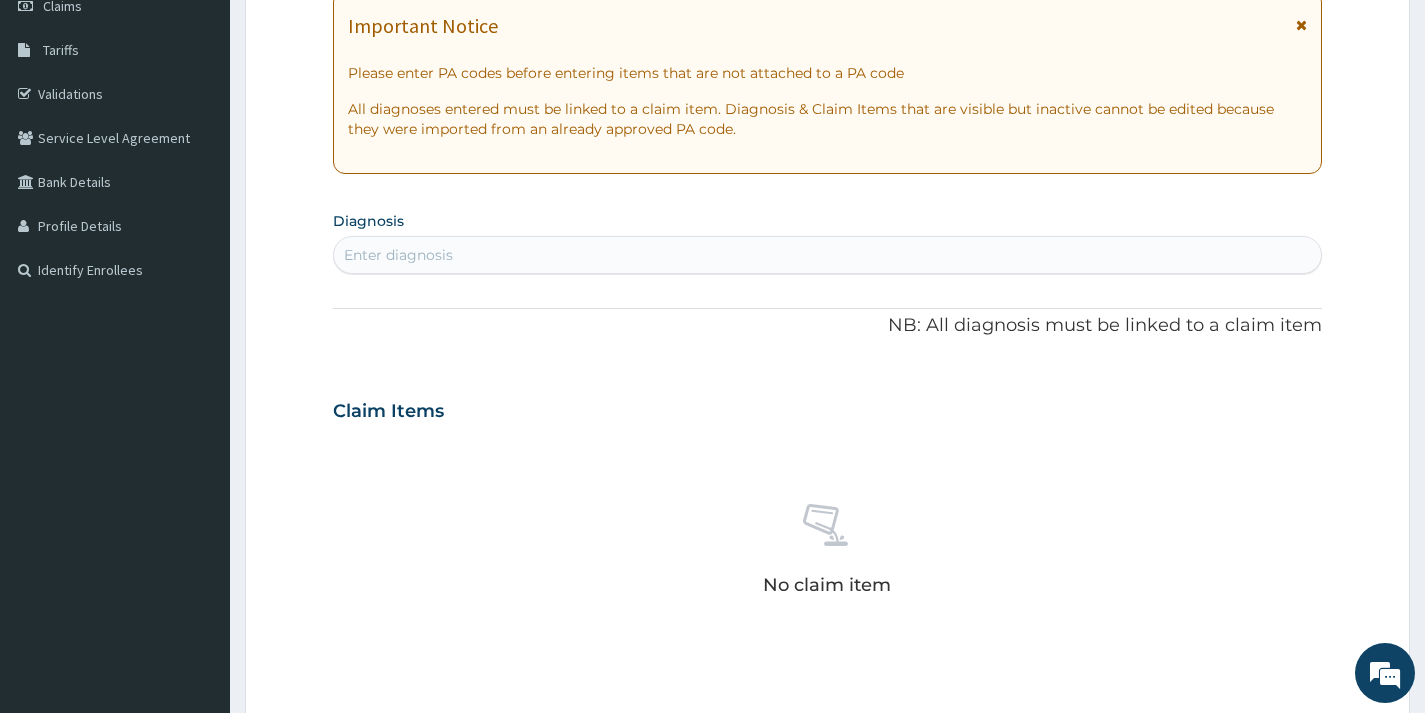 drag, startPoint x: 328, startPoint y: 315, endPoint x: 373, endPoint y: 315, distance: 45 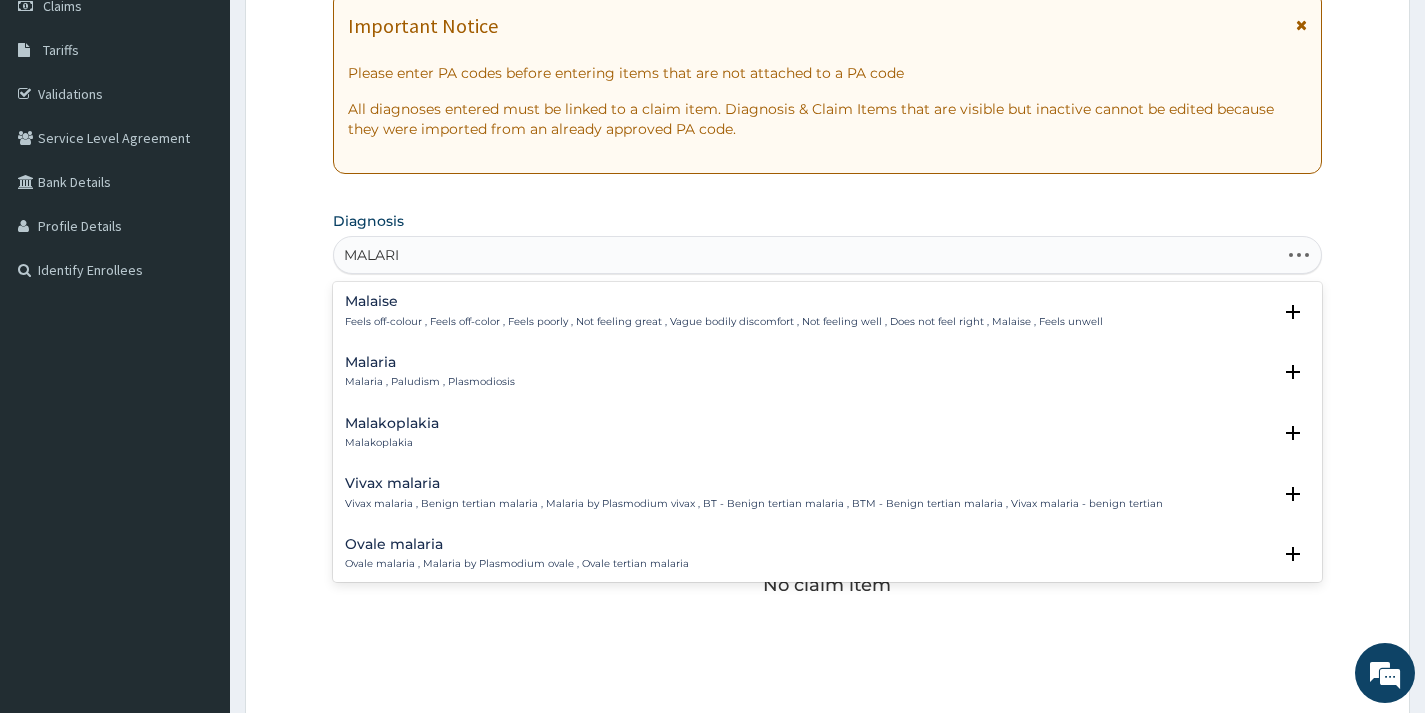 type on "MALARIA" 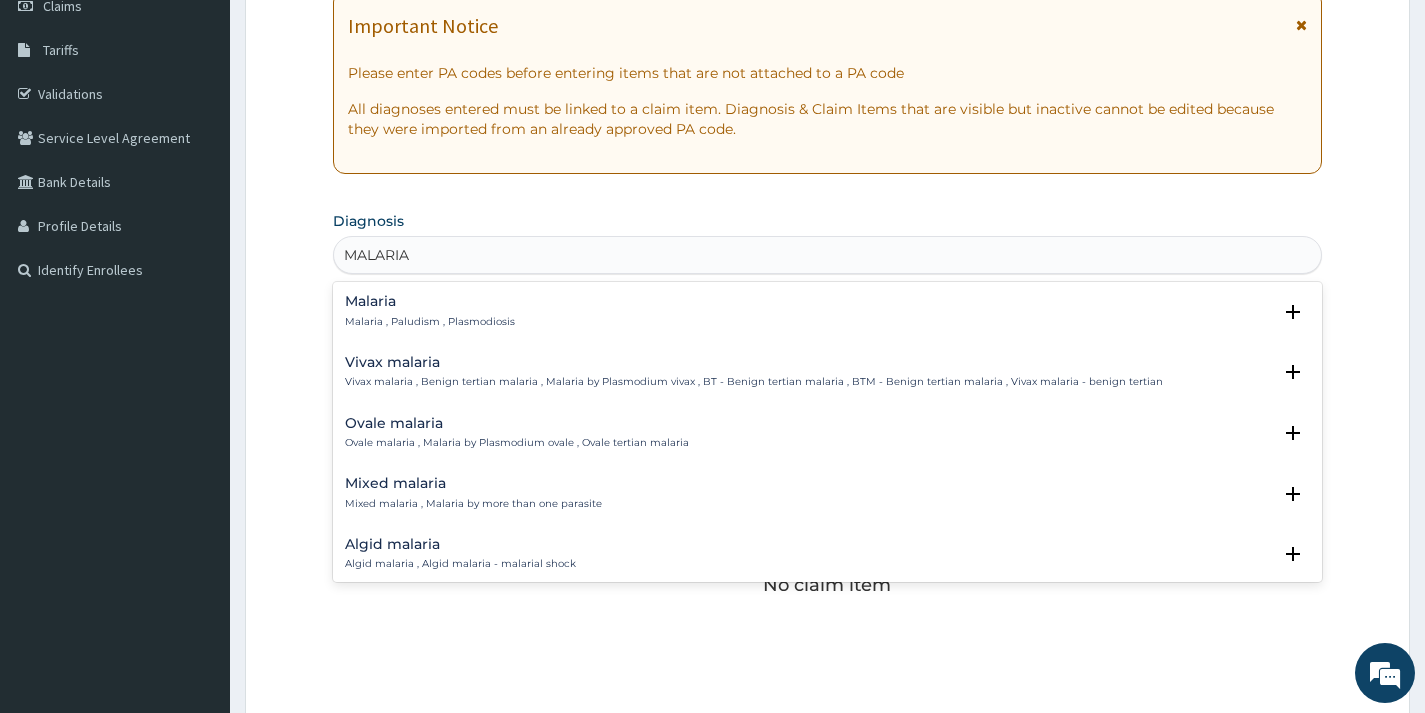 click on "Malaria , Paludism , Plasmodiosis" at bounding box center [430, 322] 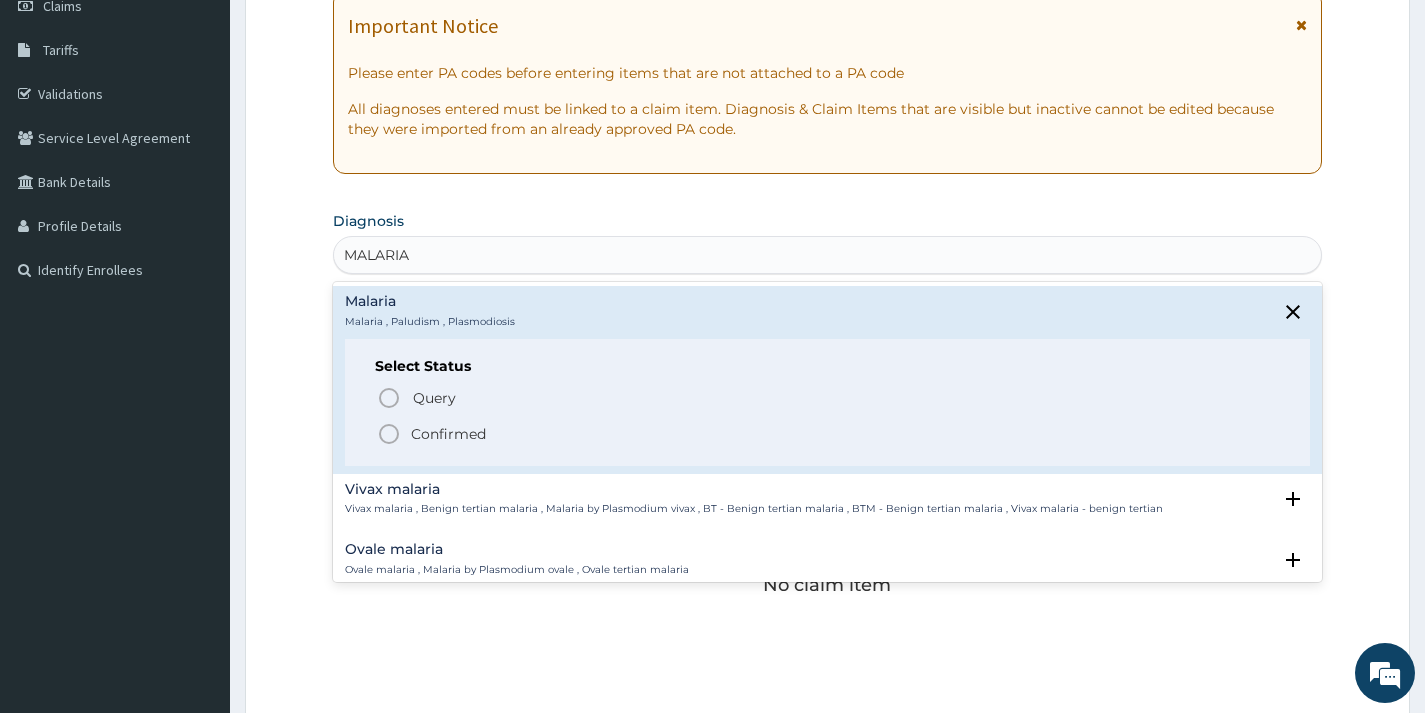 click on "Confirmed" at bounding box center [448, 434] 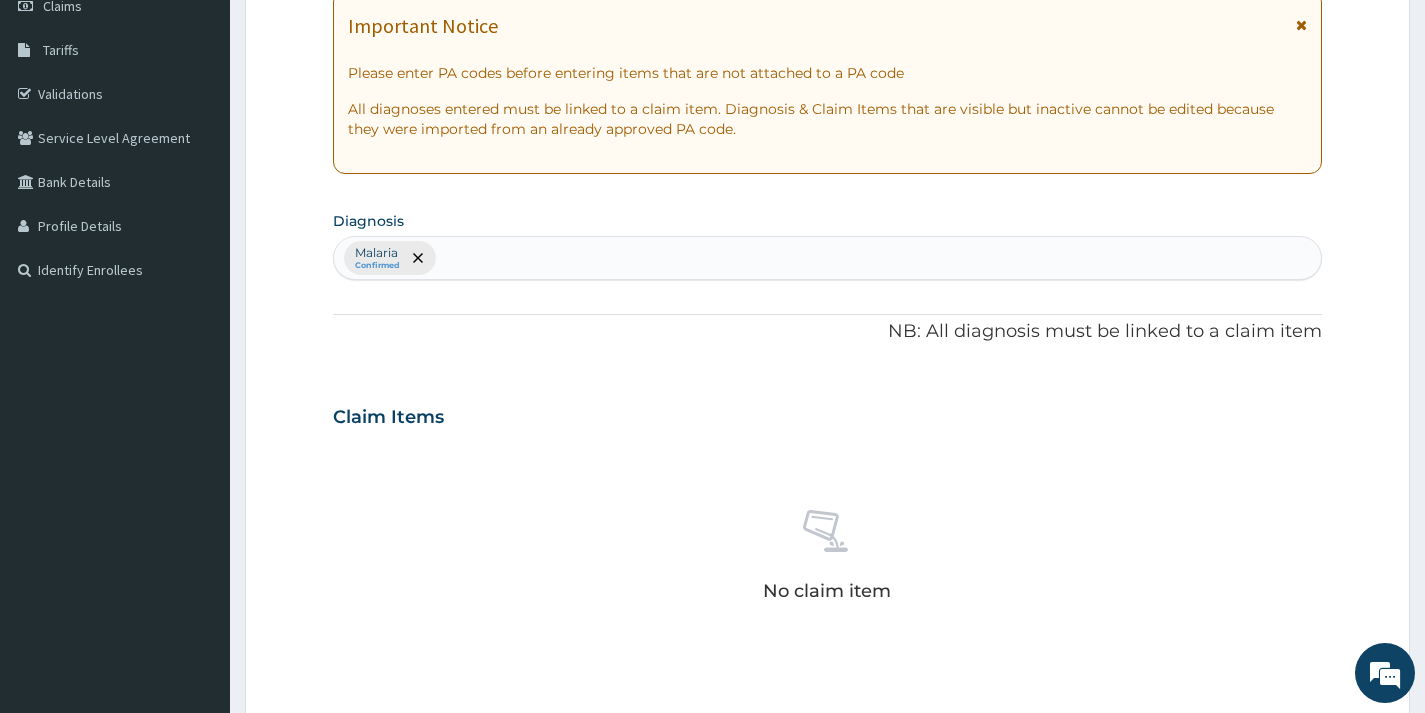 type on "N" 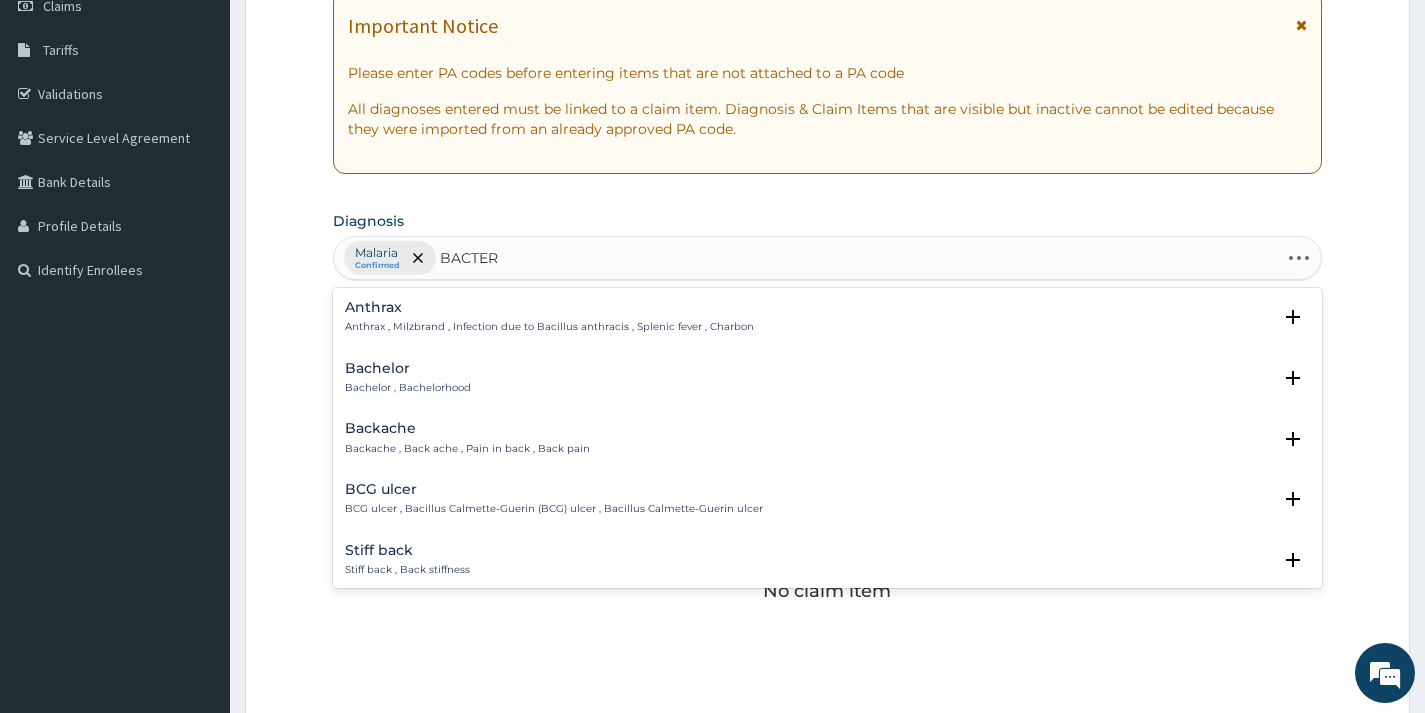 type on "BACTERE" 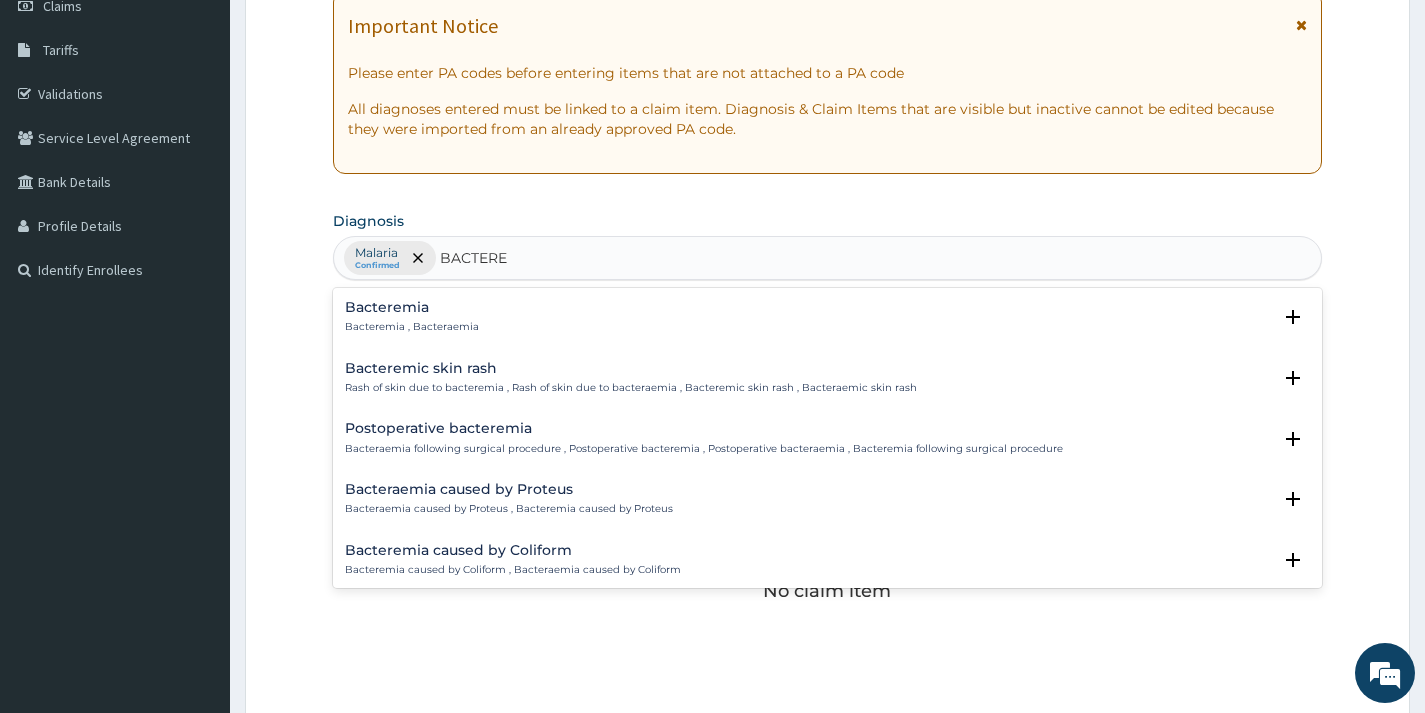 click on "Bacteremia Bacteremia , Bacteraemia" at bounding box center [827, 317] 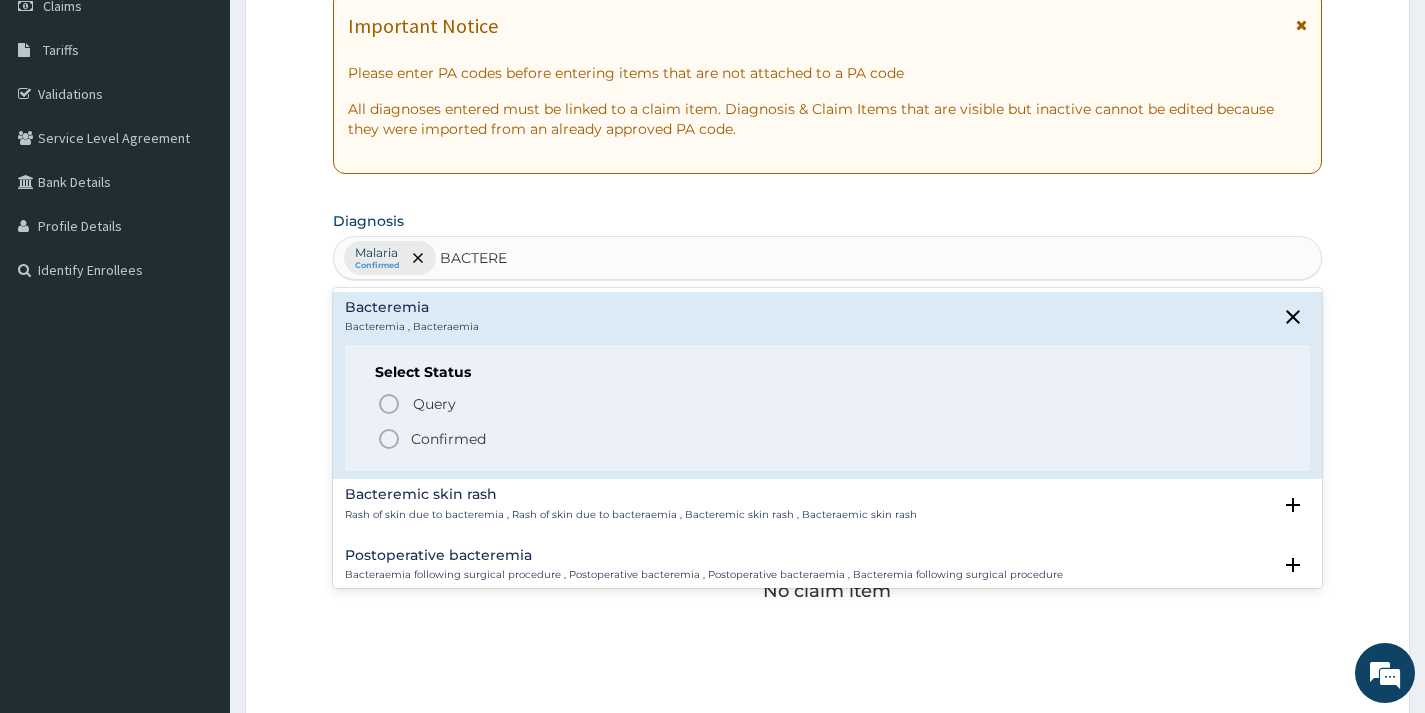 click on "Confirmed" at bounding box center (448, 439) 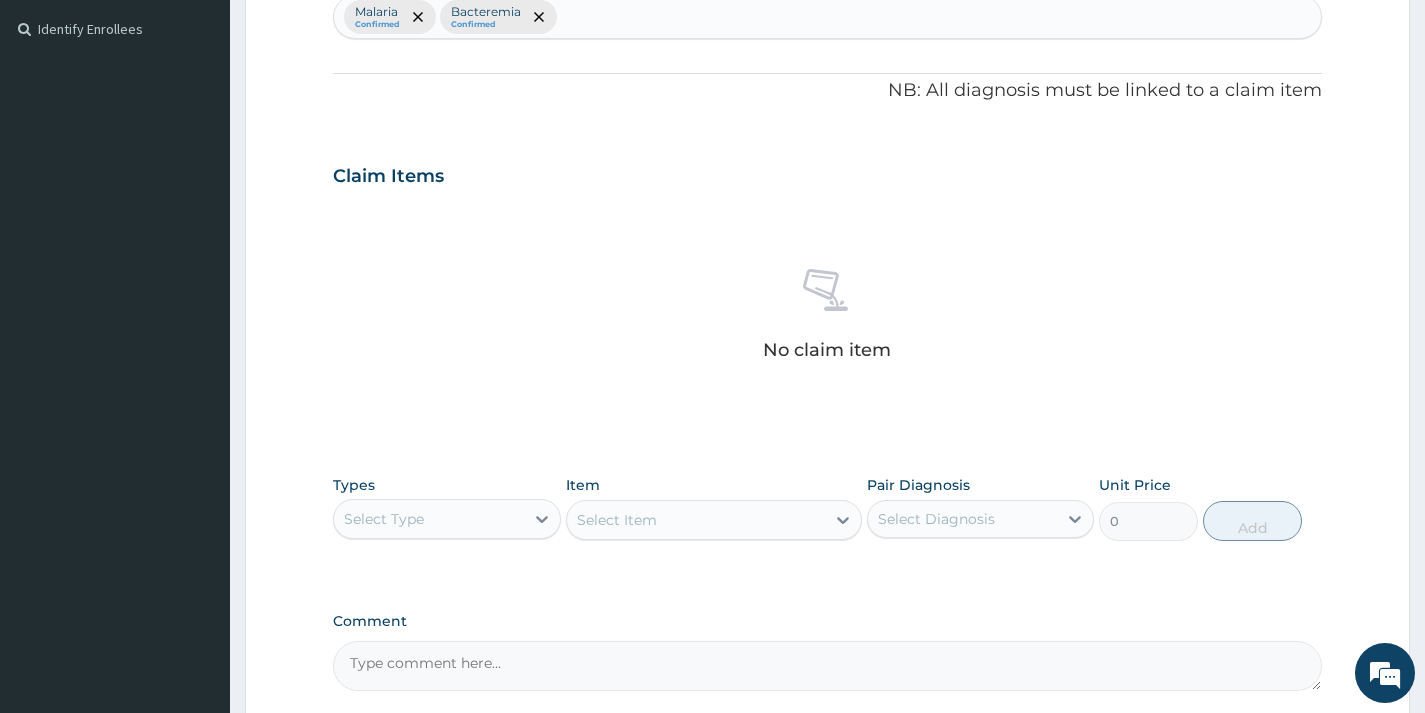 scroll, scrollTop: 729, scrollLeft: 0, axis: vertical 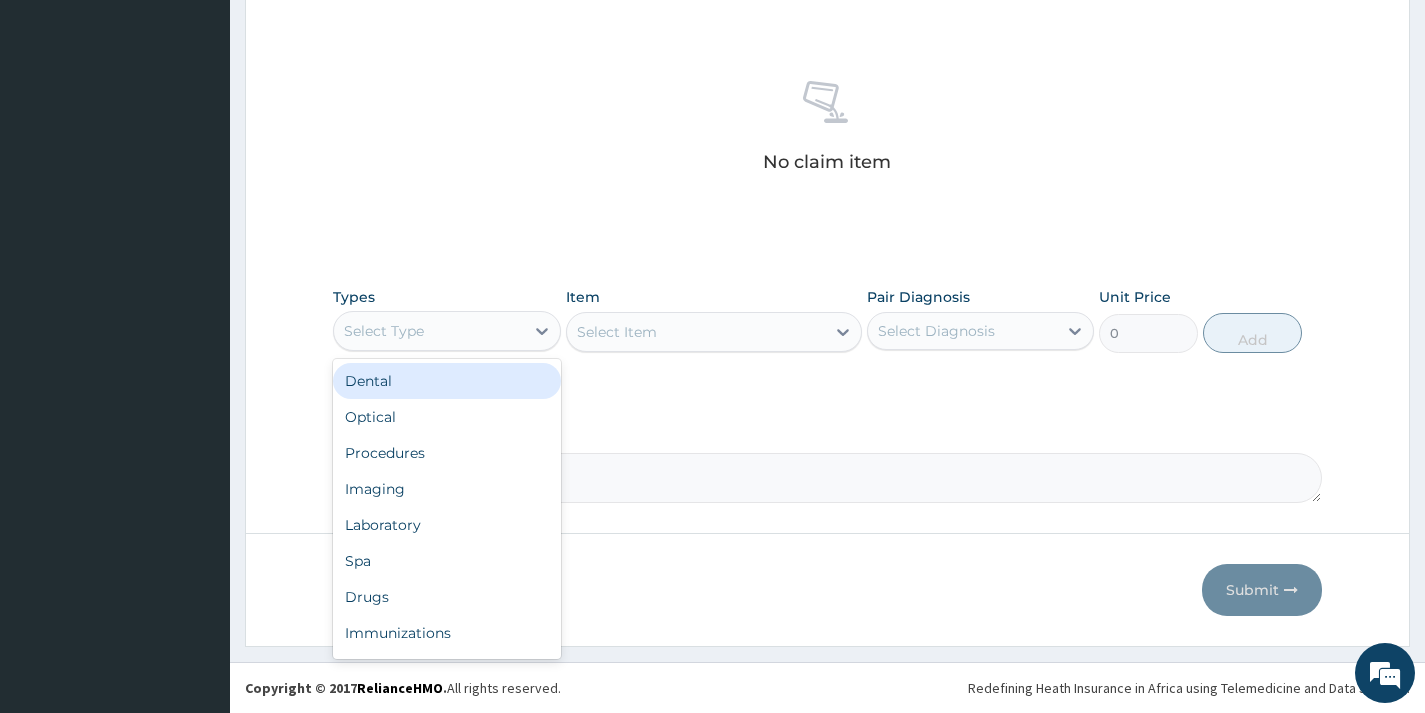 drag, startPoint x: 448, startPoint y: 327, endPoint x: 421, endPoint y: 424, distance: 100.68764 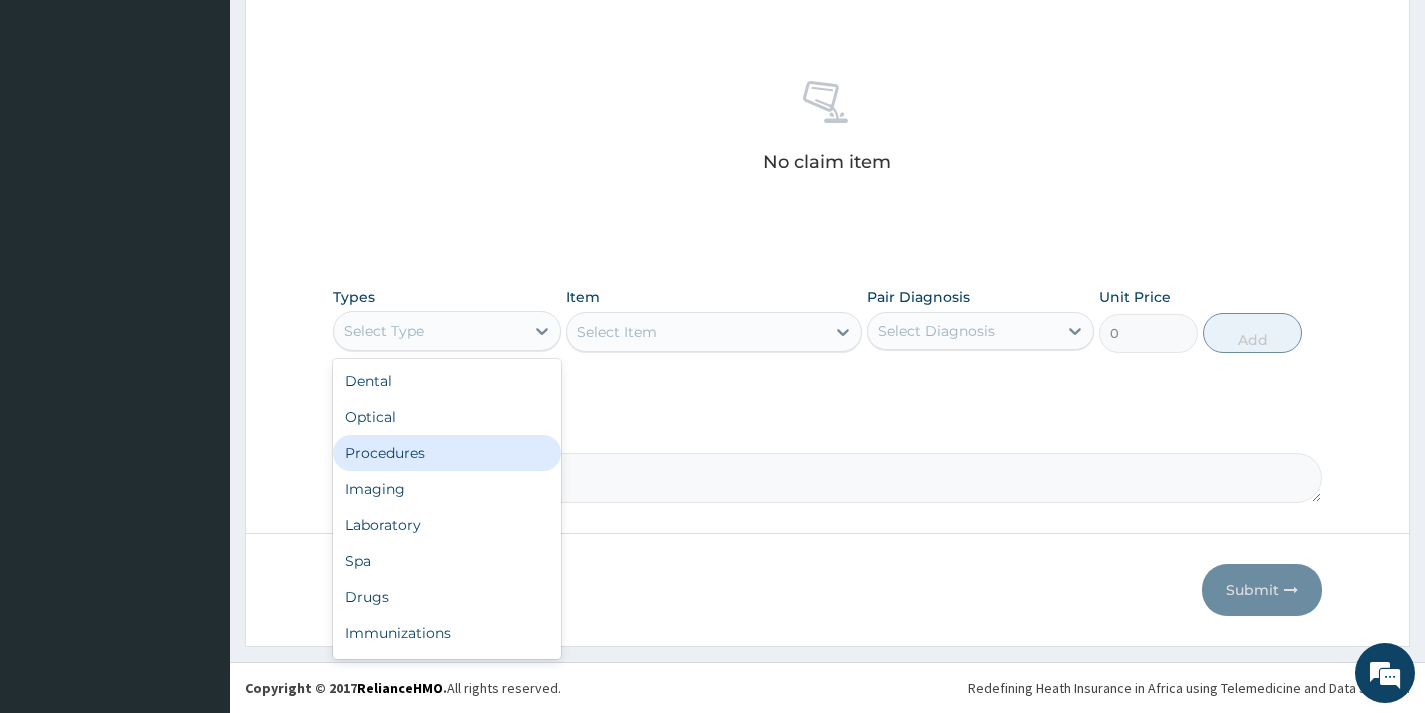 click on "Procedures" at bounding box center (446, 453) 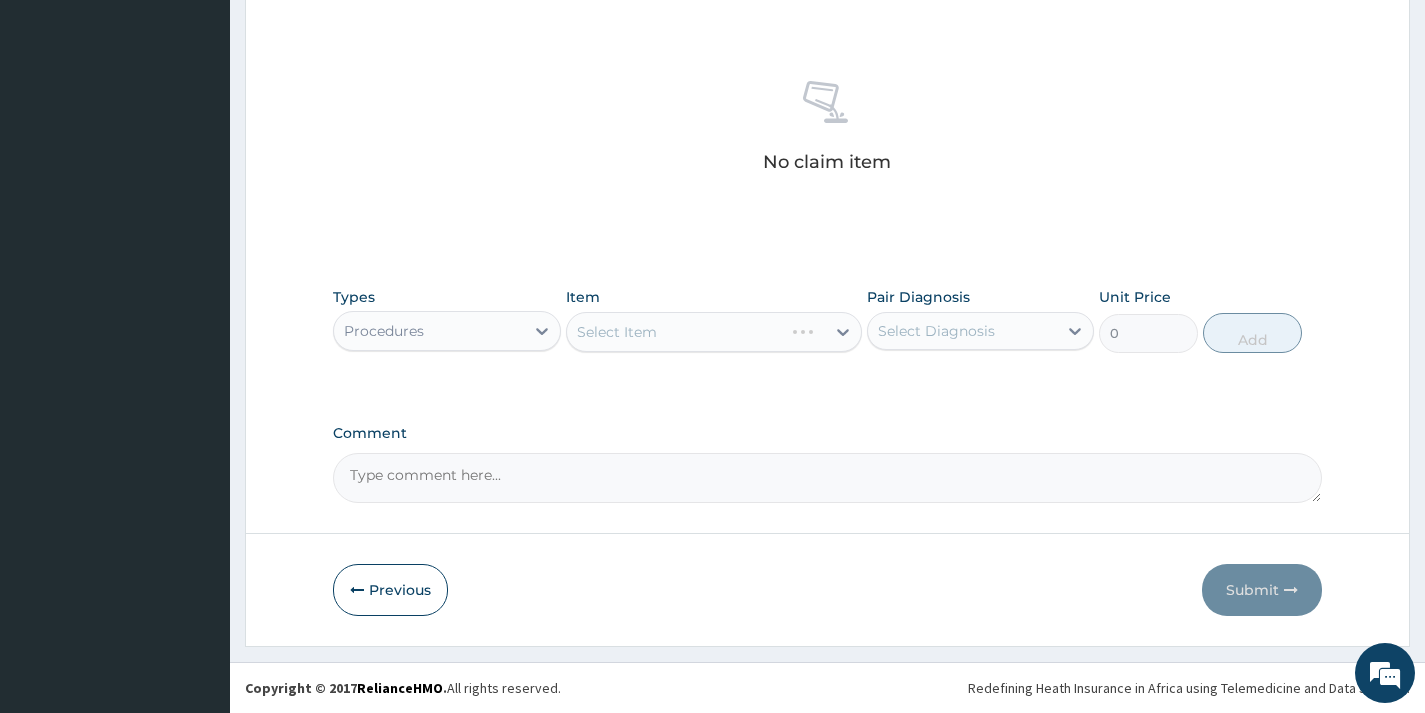 click on "Select Item" at bounding box center (714, 332) 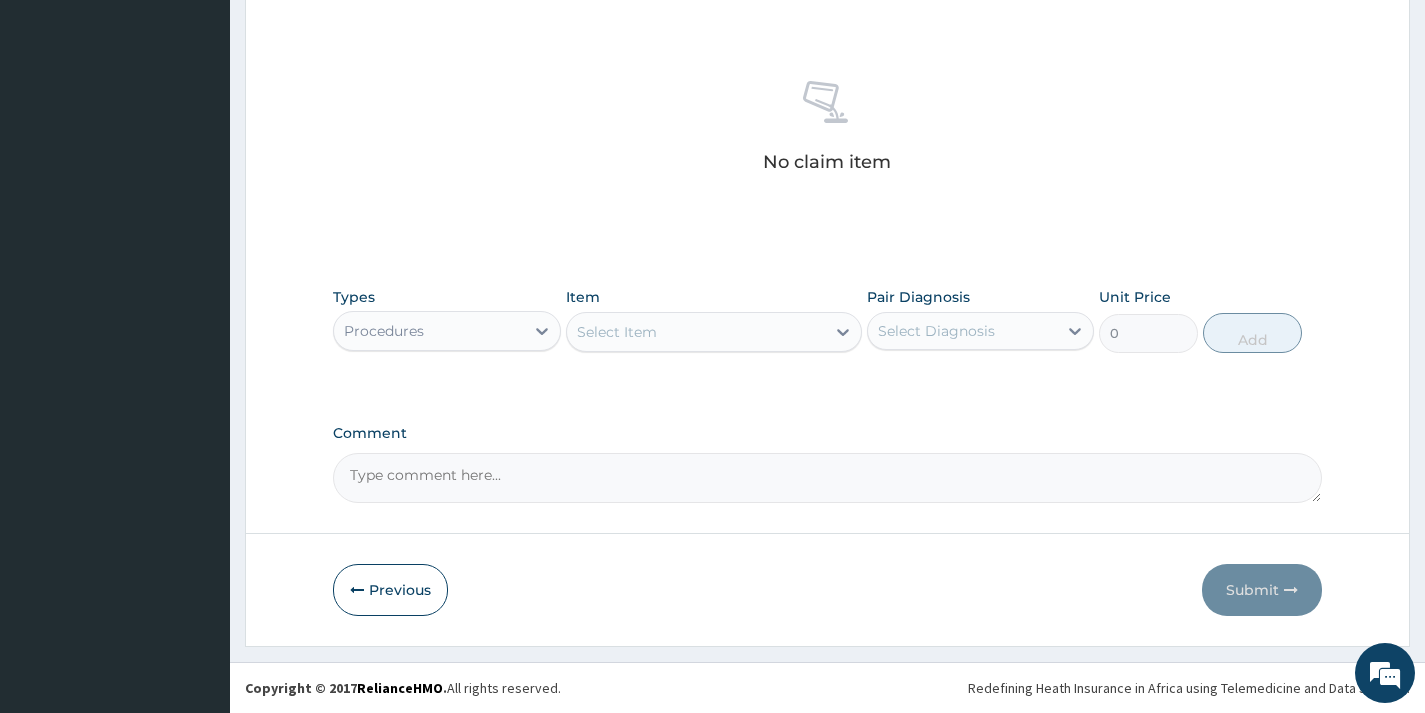 click on "Select Item" at bounding box center (696, 332) 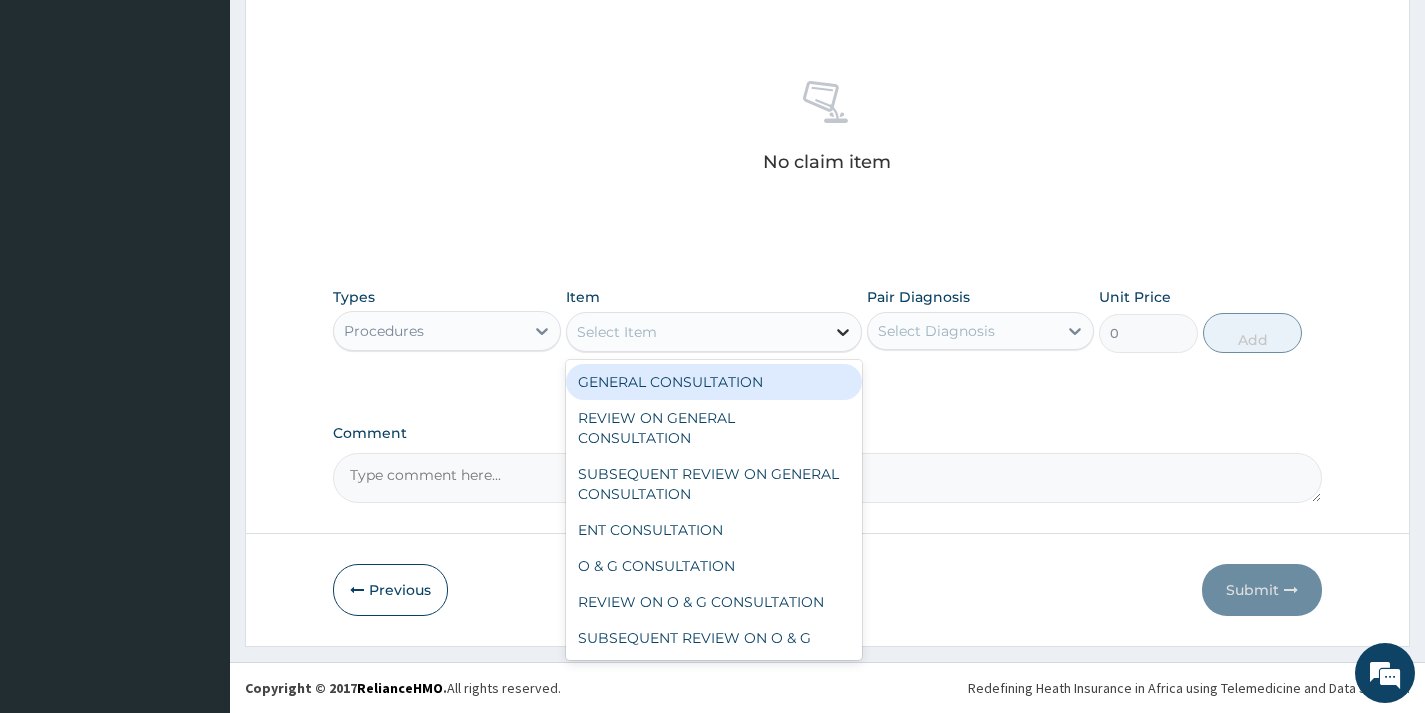 drag, startPoint x: 821, startPoint y: 380, endPoint x: 860, endPoint y: 325, distance: 67.424034 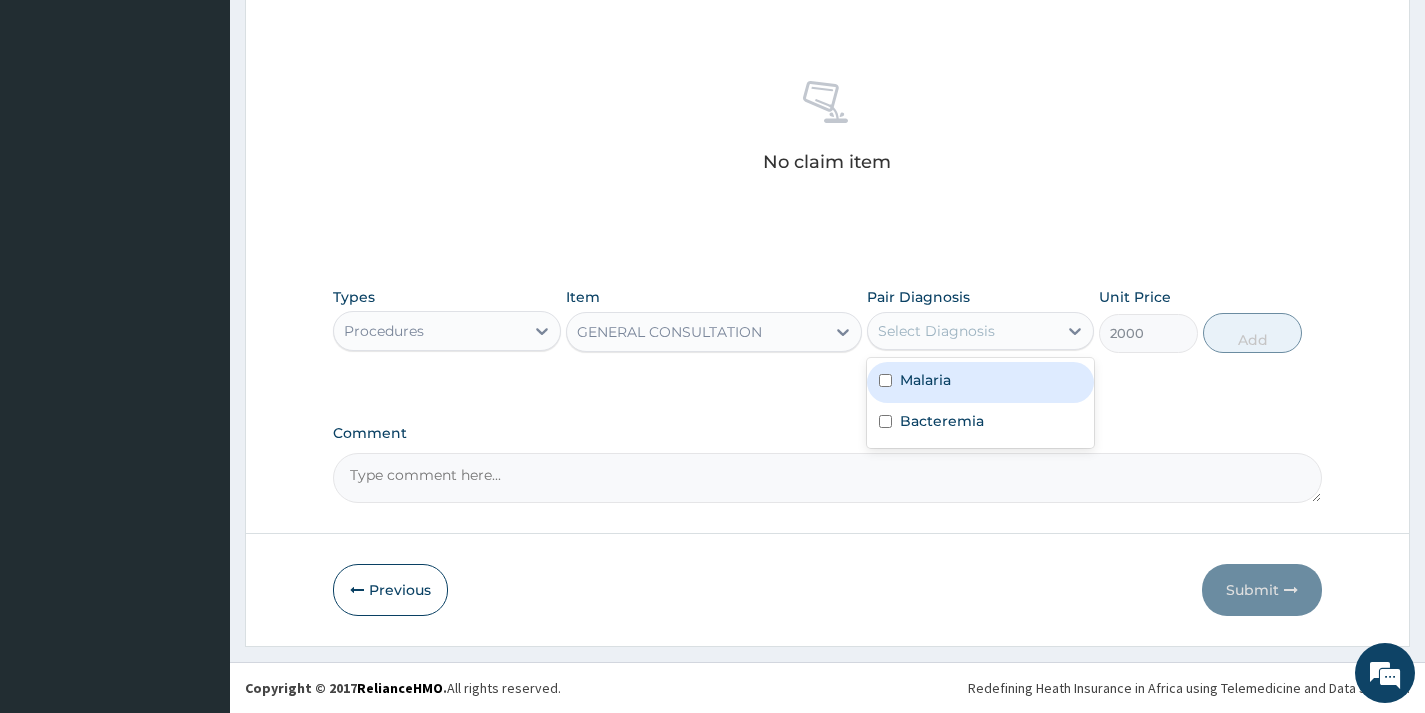 drag, startPoint x: 876, startPoint y: 319, endPoint x: 887, endPoint y: 332, distance: 17.029387 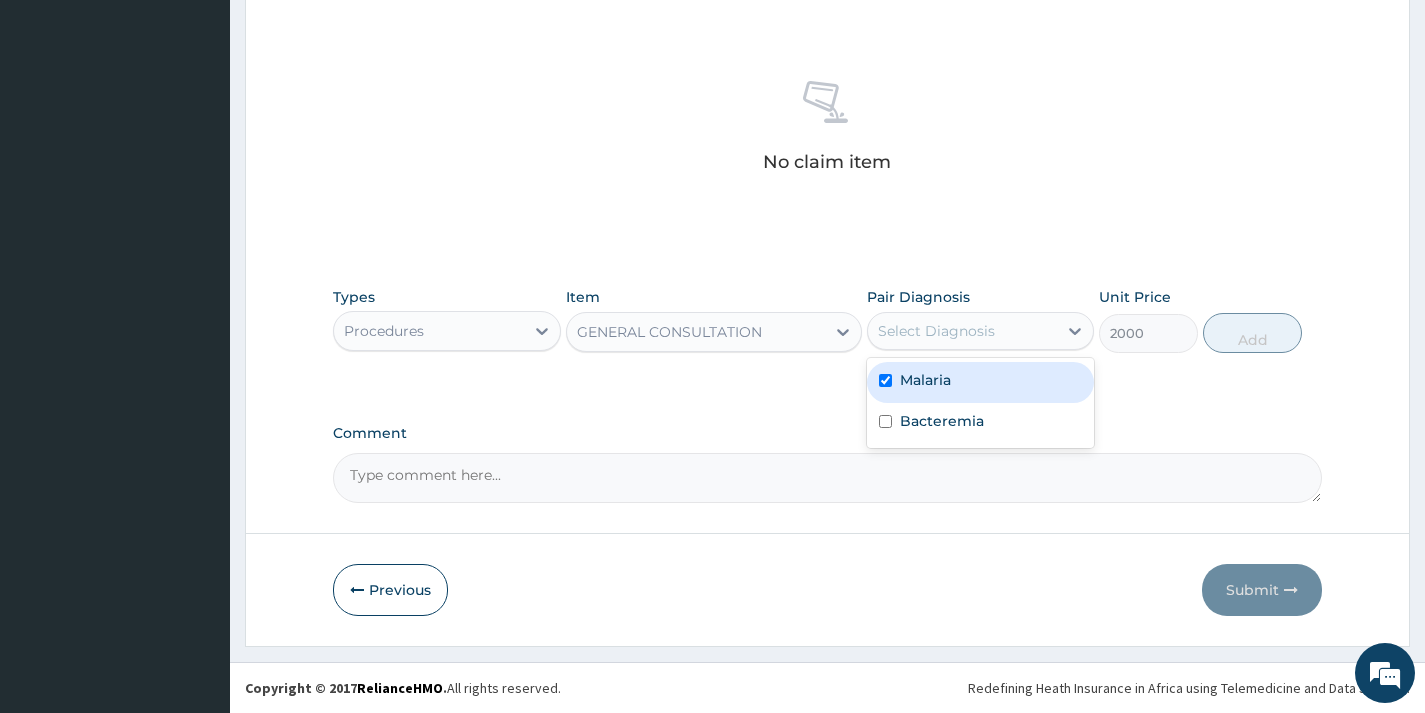 checkbox on "true" 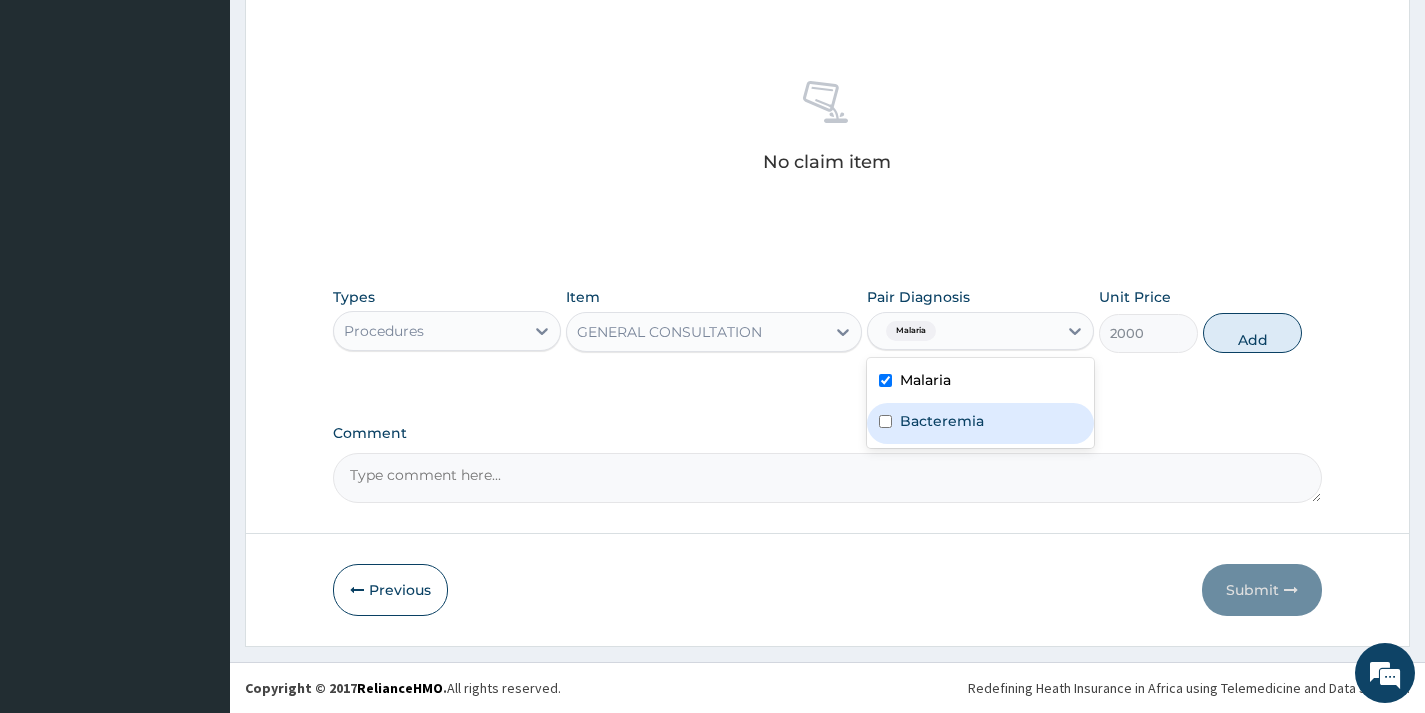 click on "Bacteremia" at bounding box center (980, 423) 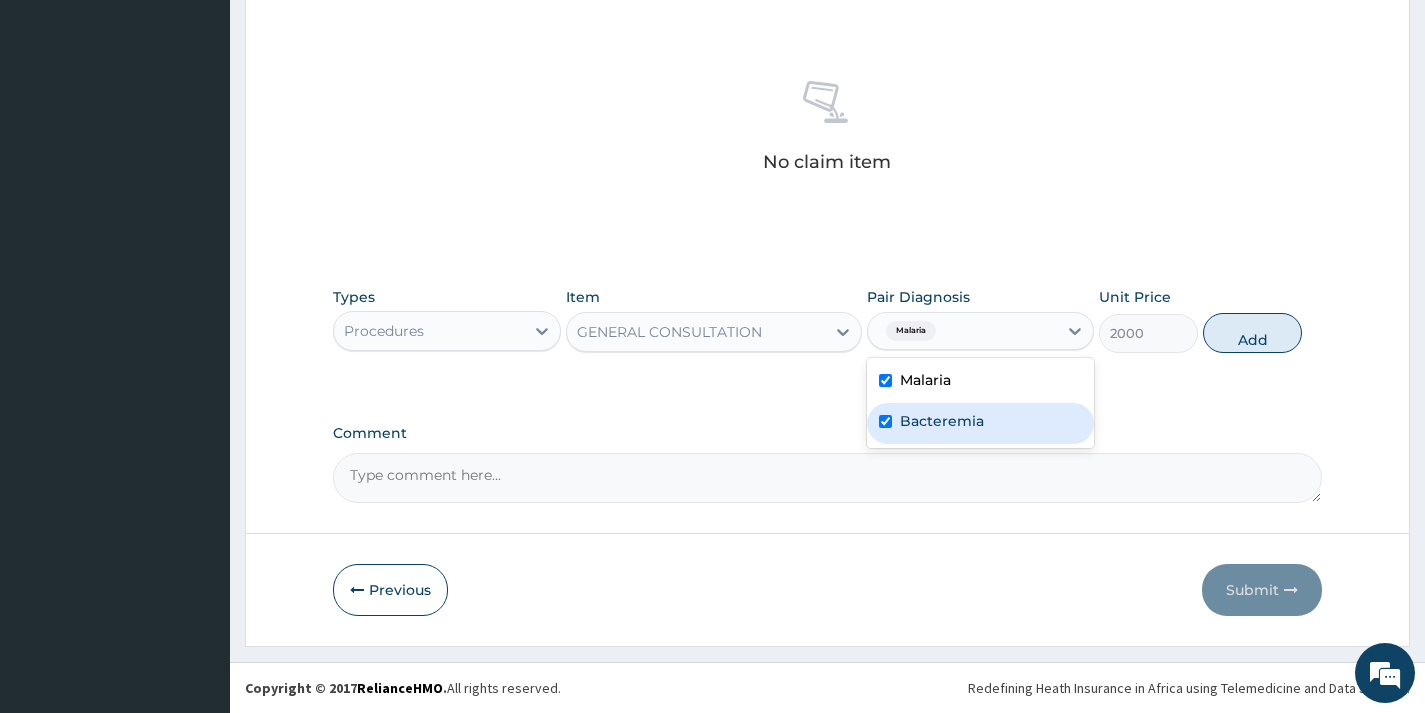 checkbox on "true" 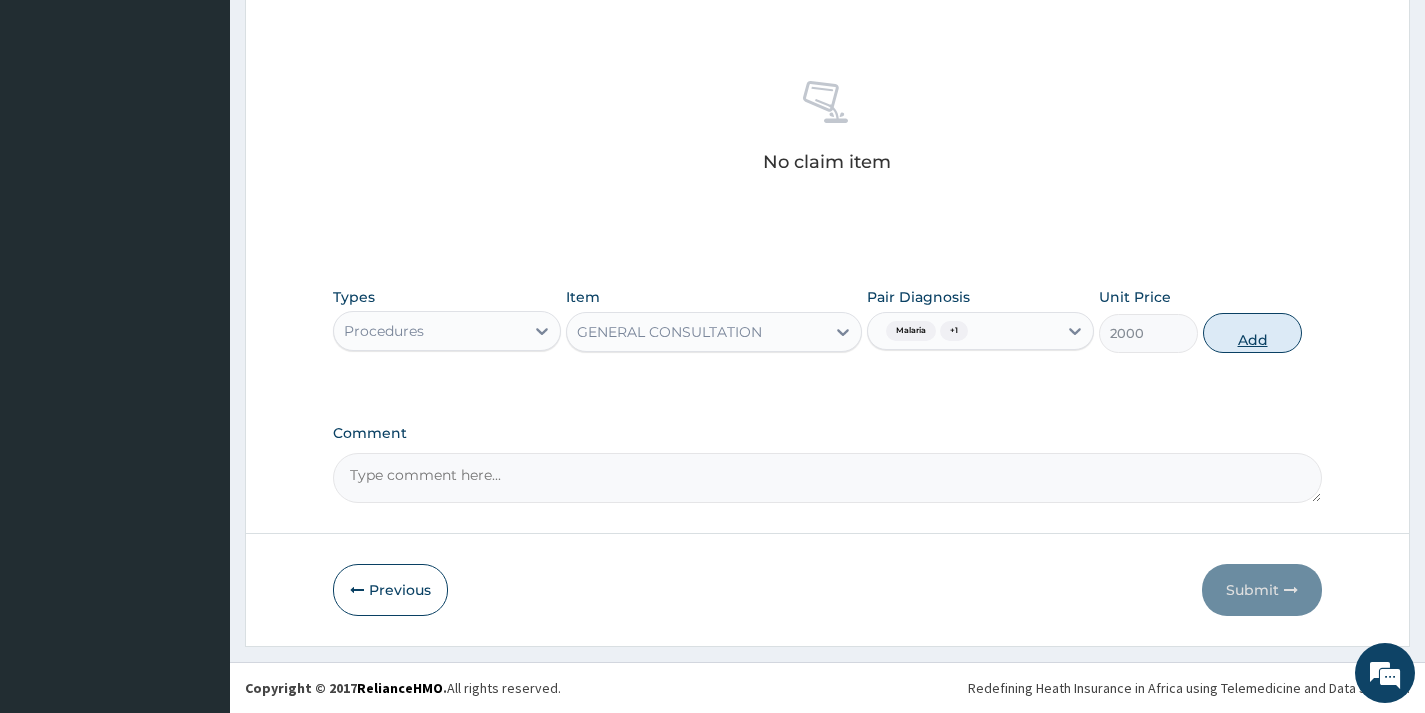 click on "Add" at bounding box center [1252, 333] 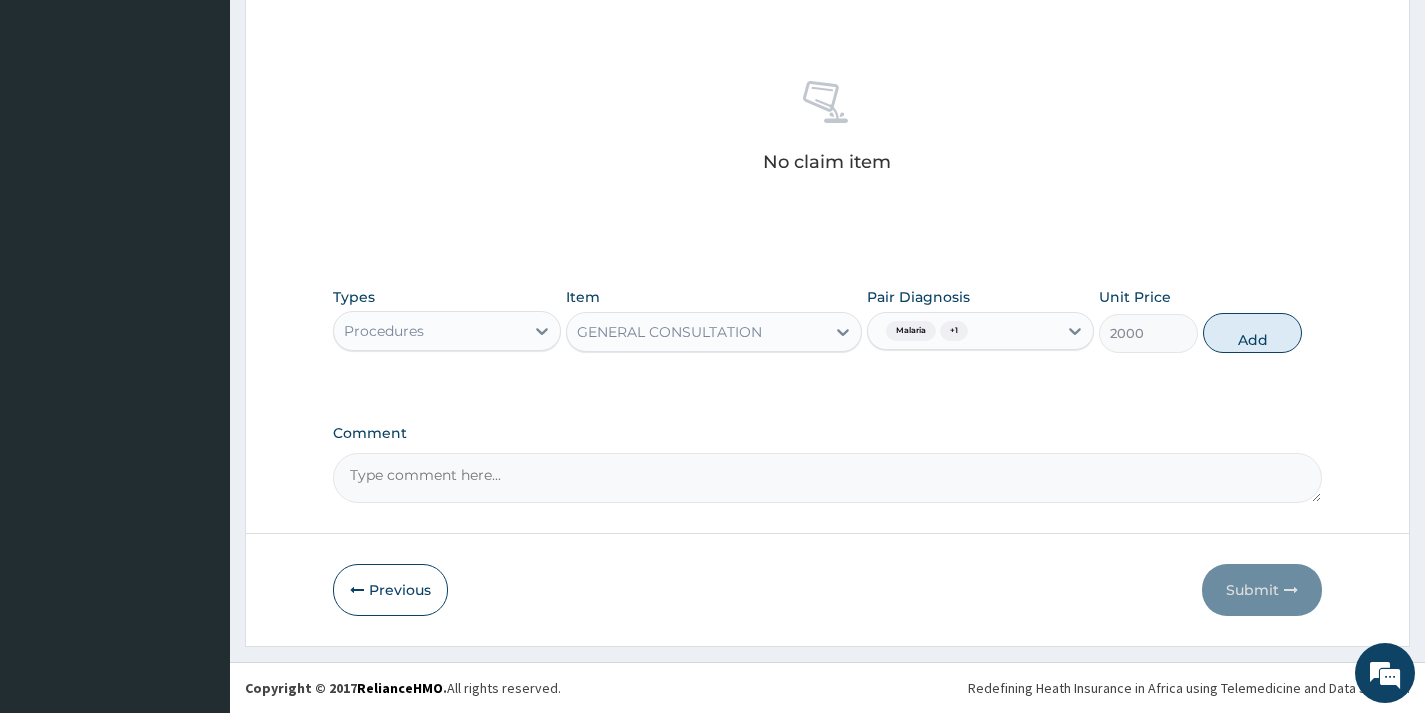 type on "0" 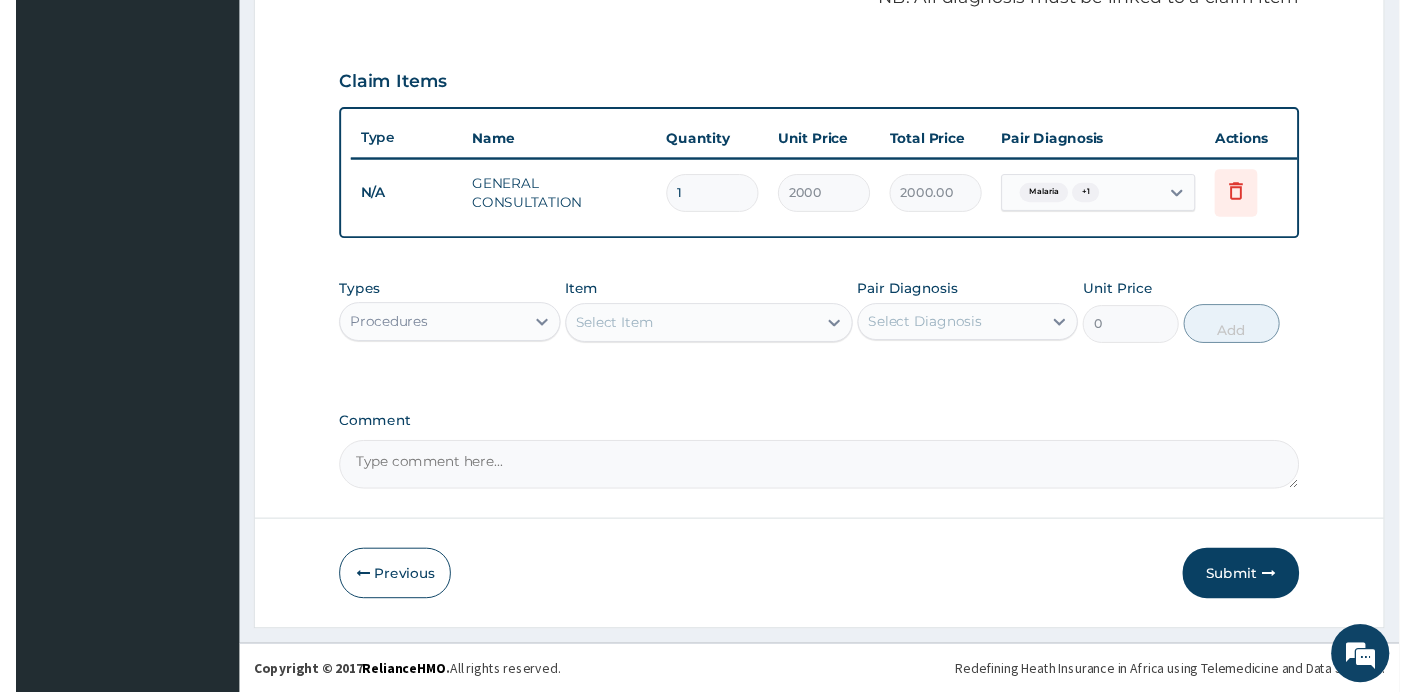 scroll, scrollTop: 649, scrollLeft: 0, axis: vertical 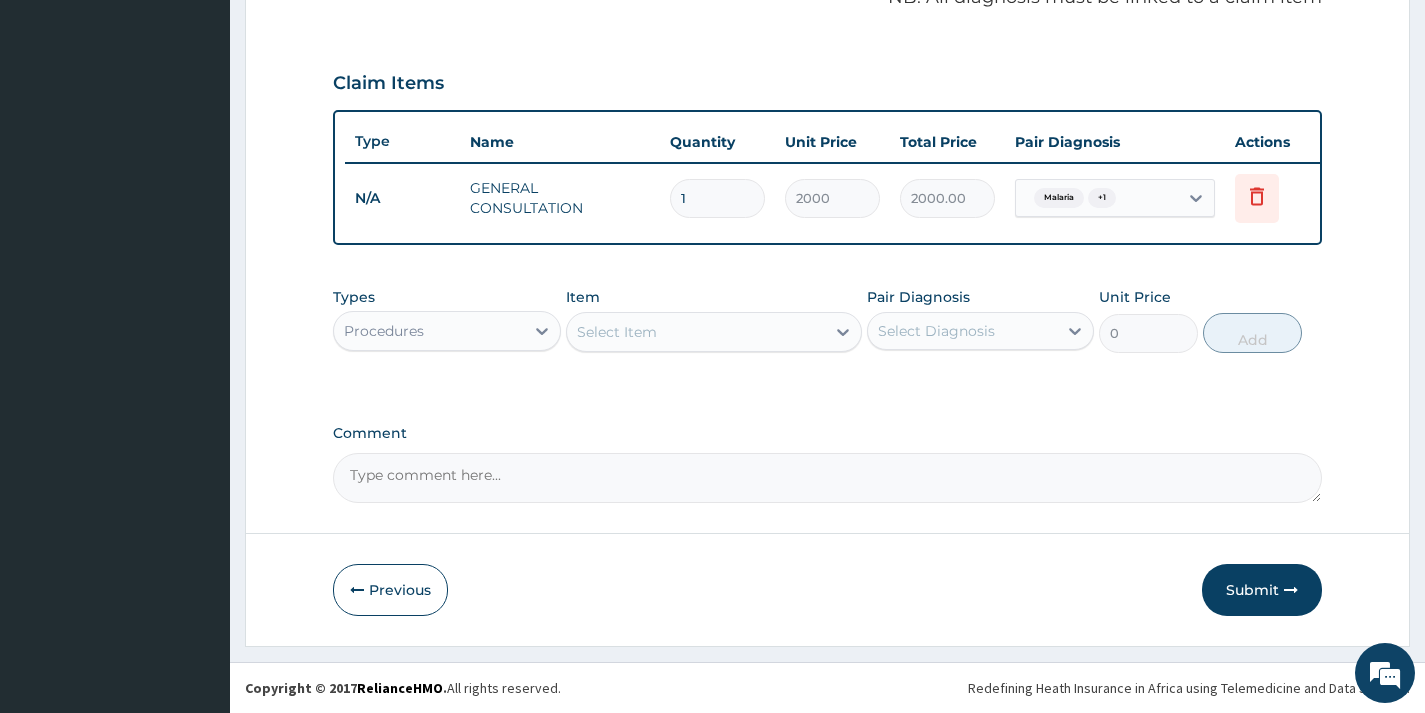 drag, startPoint x: 498, startPoint y: 342, endPoint x: 490, endPoint y: 354, distance: 14.422205 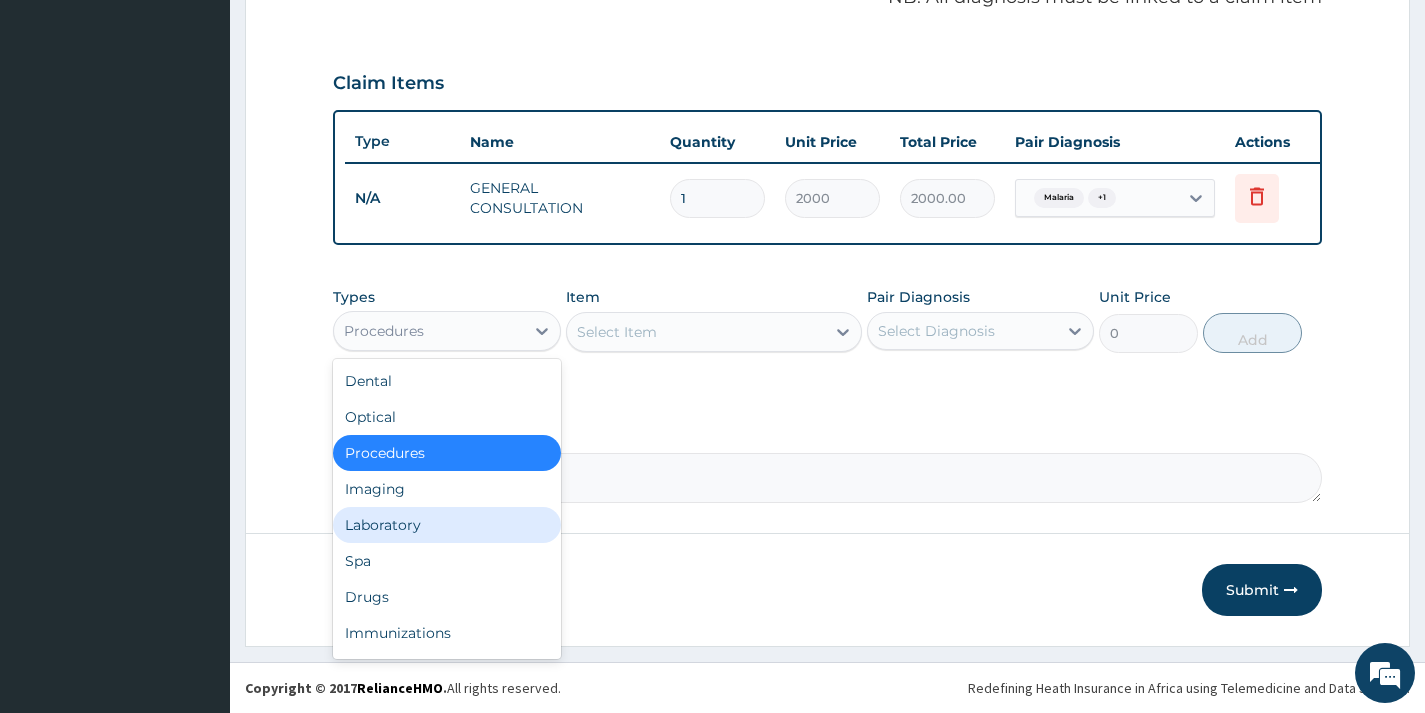 click on "Laboratory" at bounding box center (446, 525) 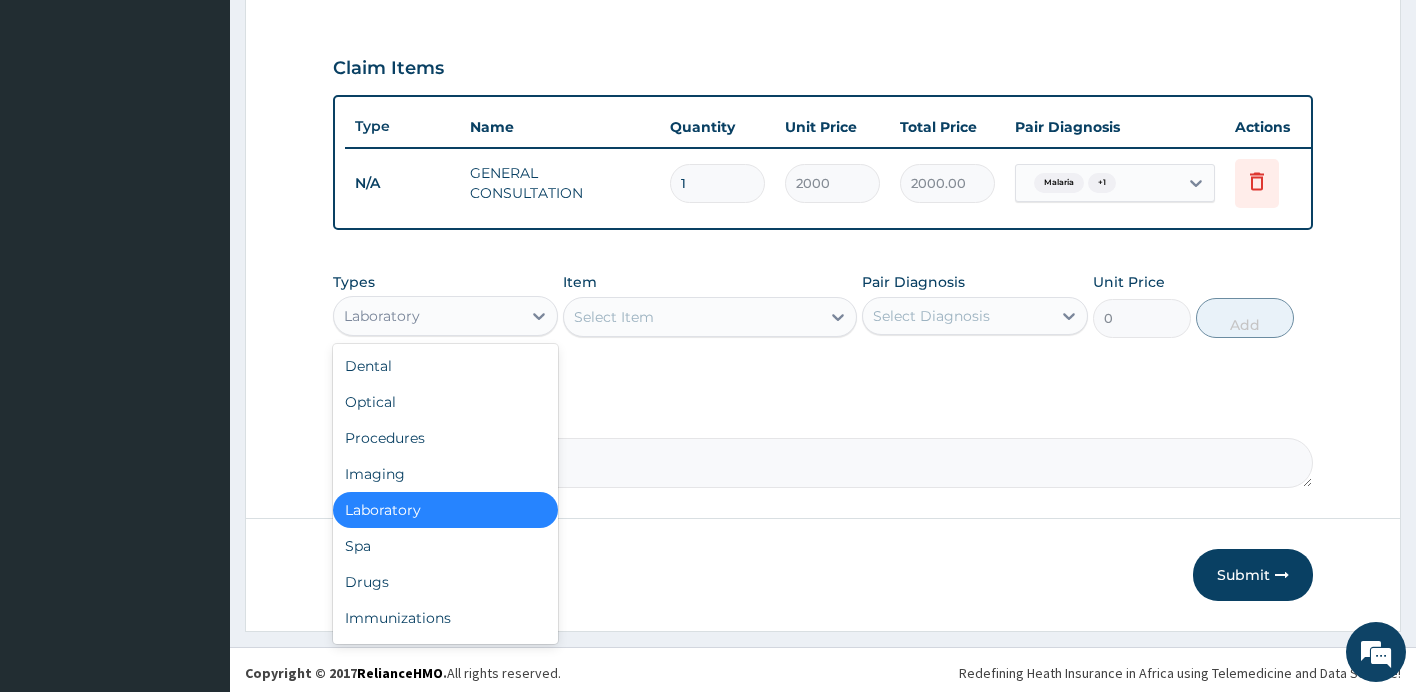 drag, startPoint x: 430, startPoint y: 316, endPoint x: 481, endPoint y: 462, distance: 154.65121 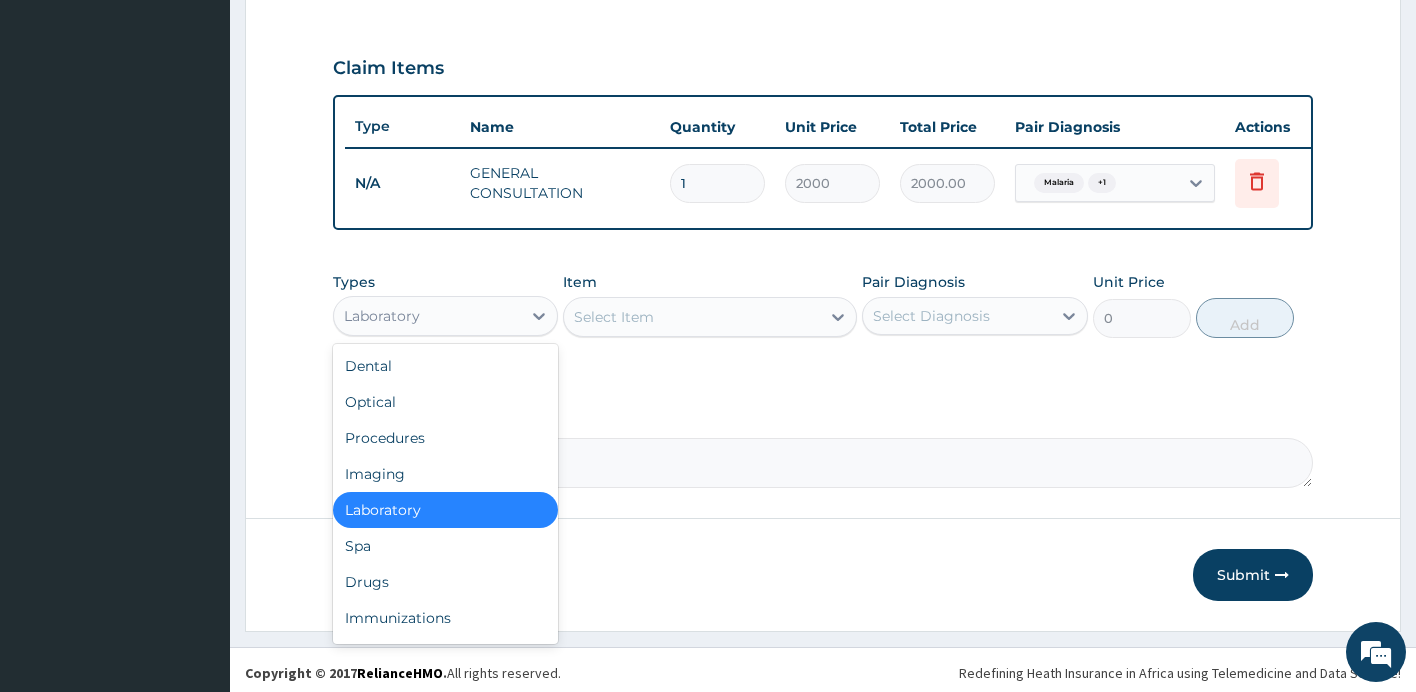 click on "Laboratory" at bounding box center (428, 316) 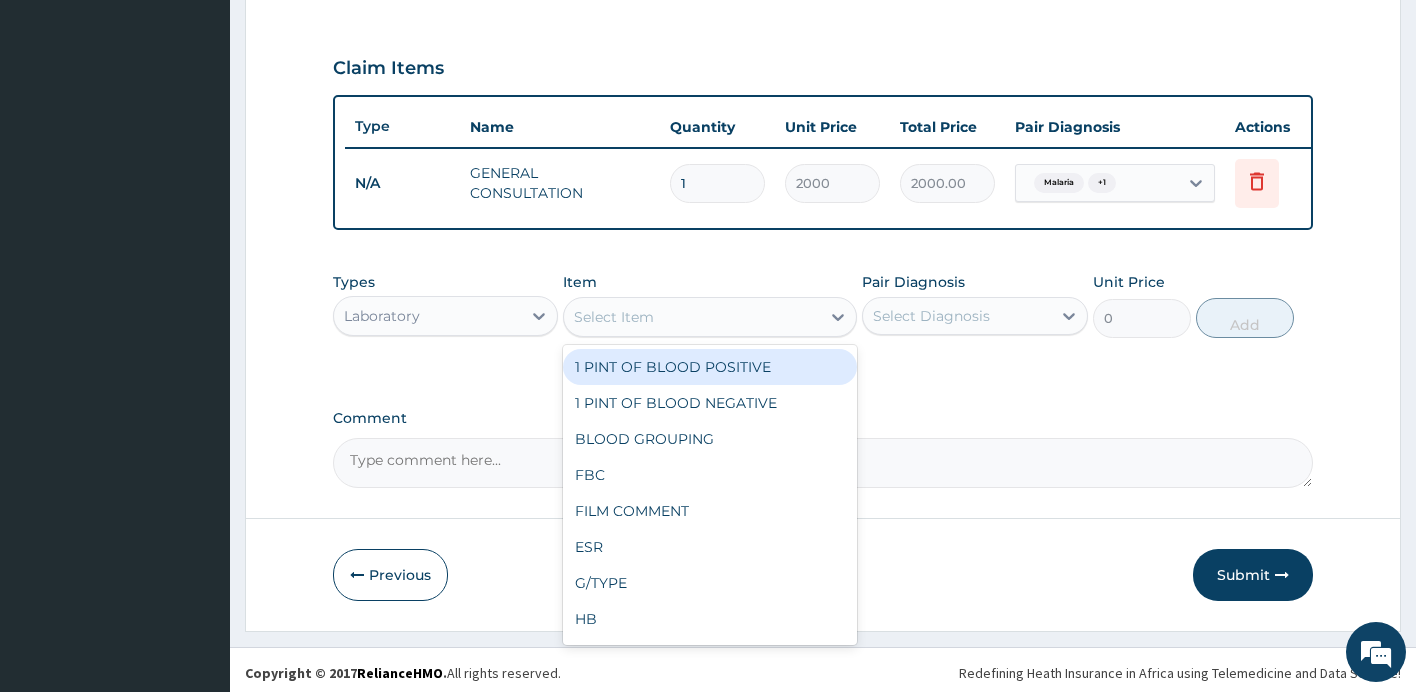 click on "Select Item" at bounding box center [692, 317] 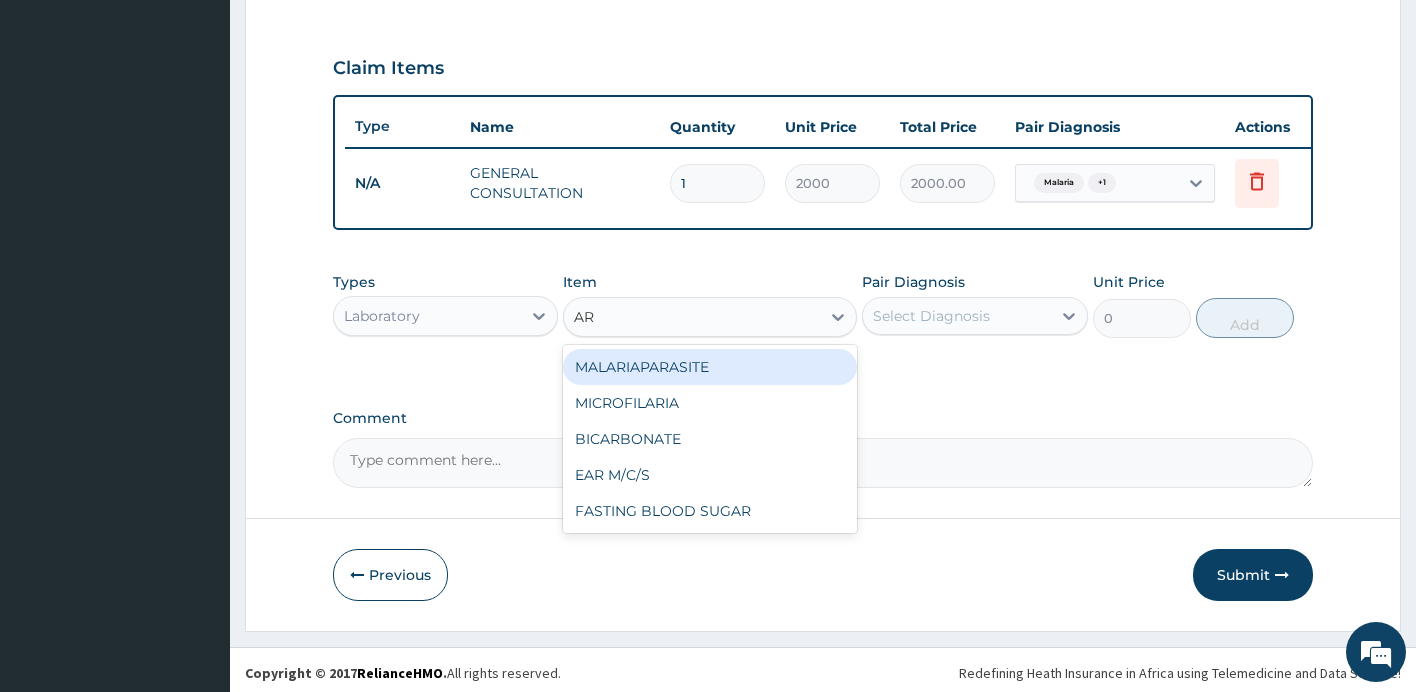 type on "AR" 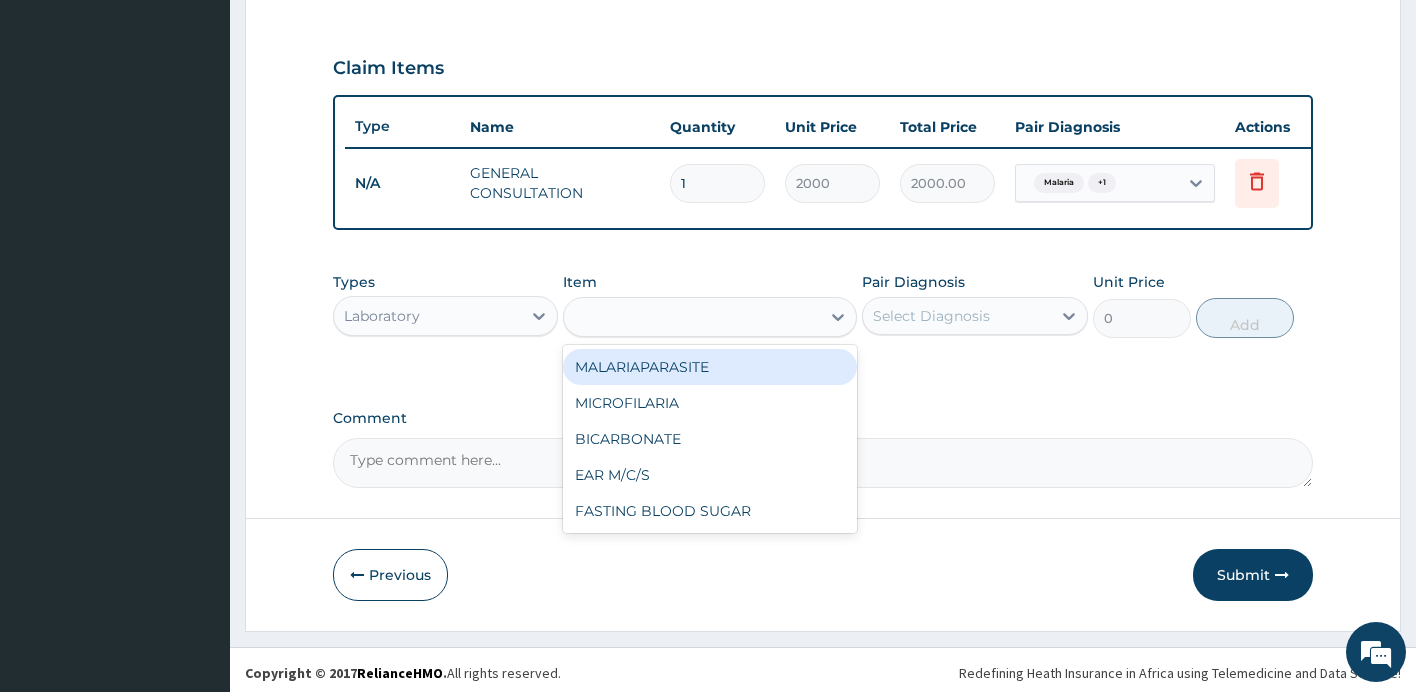 click on "Laboratory" at bounding box center [428, 316] 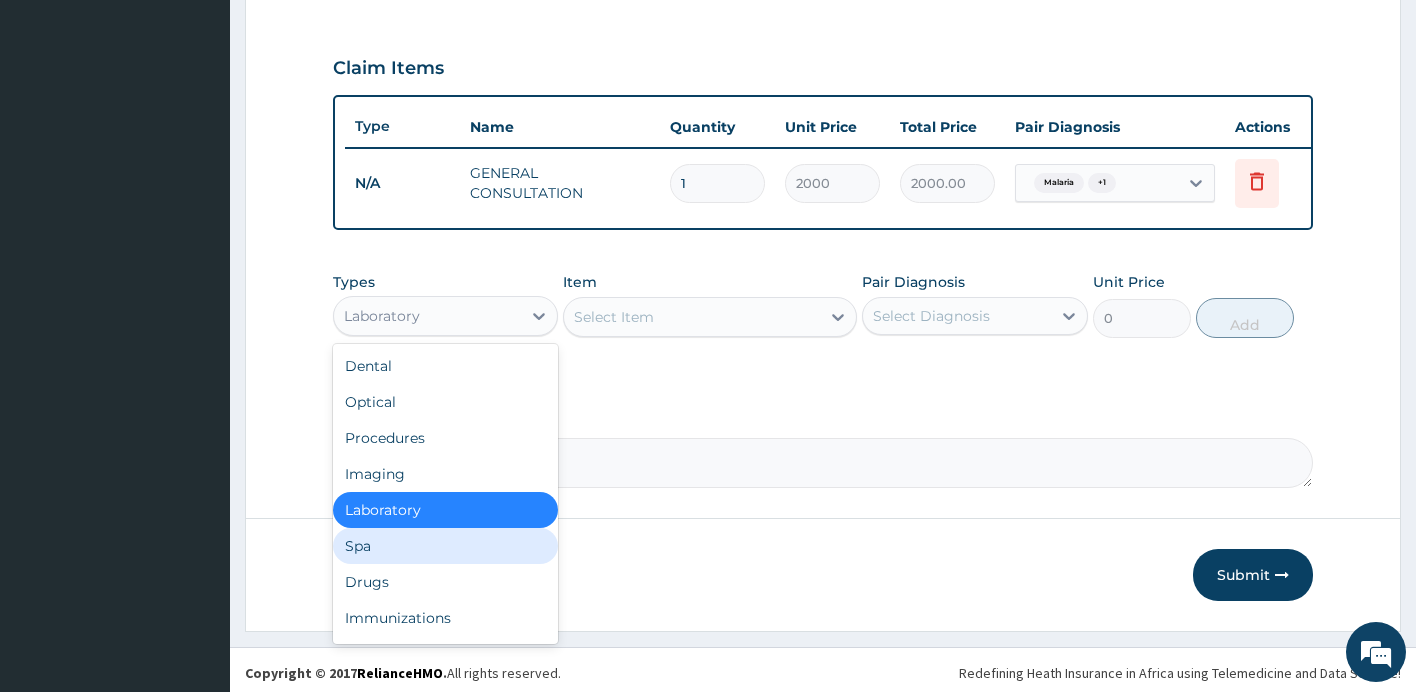 drag, startPoint x: 389, startPoint y: 577, endPoint x: 389, endPoint y: 589, distance: 12 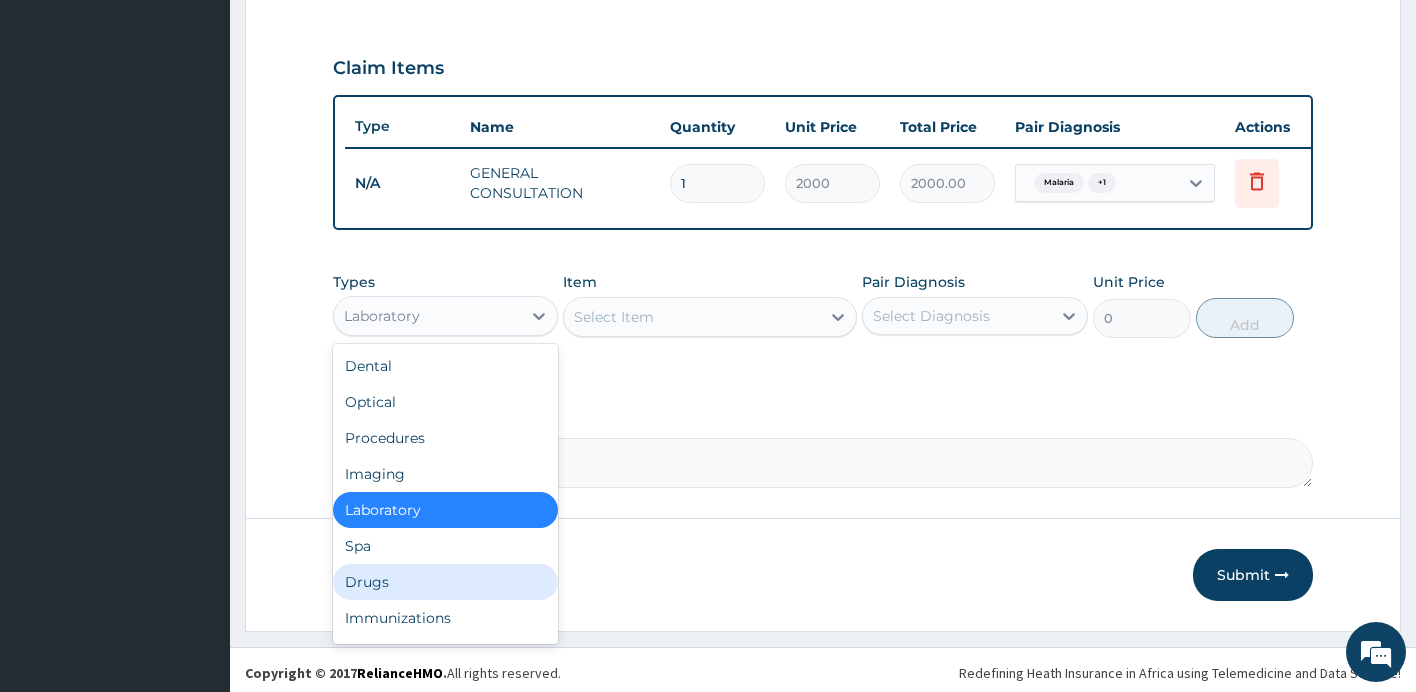 click on "Drugs" at bounding box center [446, 582] 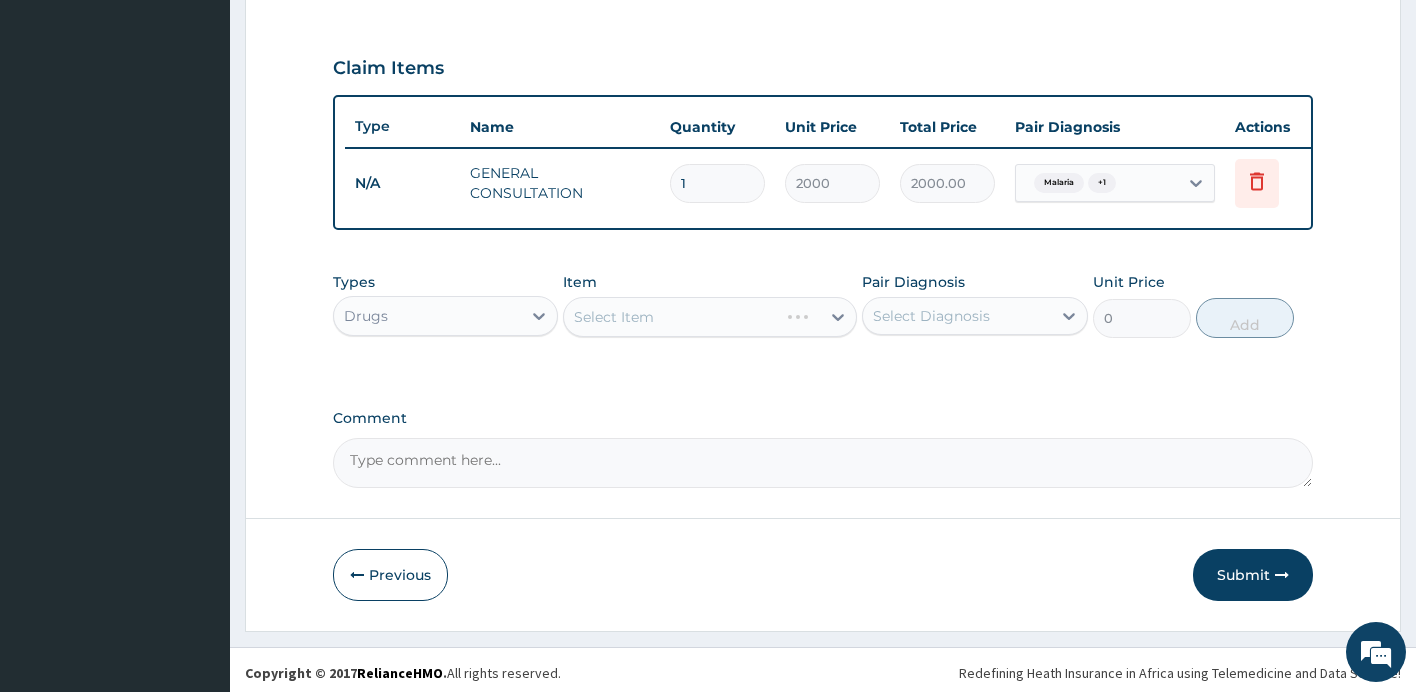click on "Select Item" at bounding box center [710, 317] 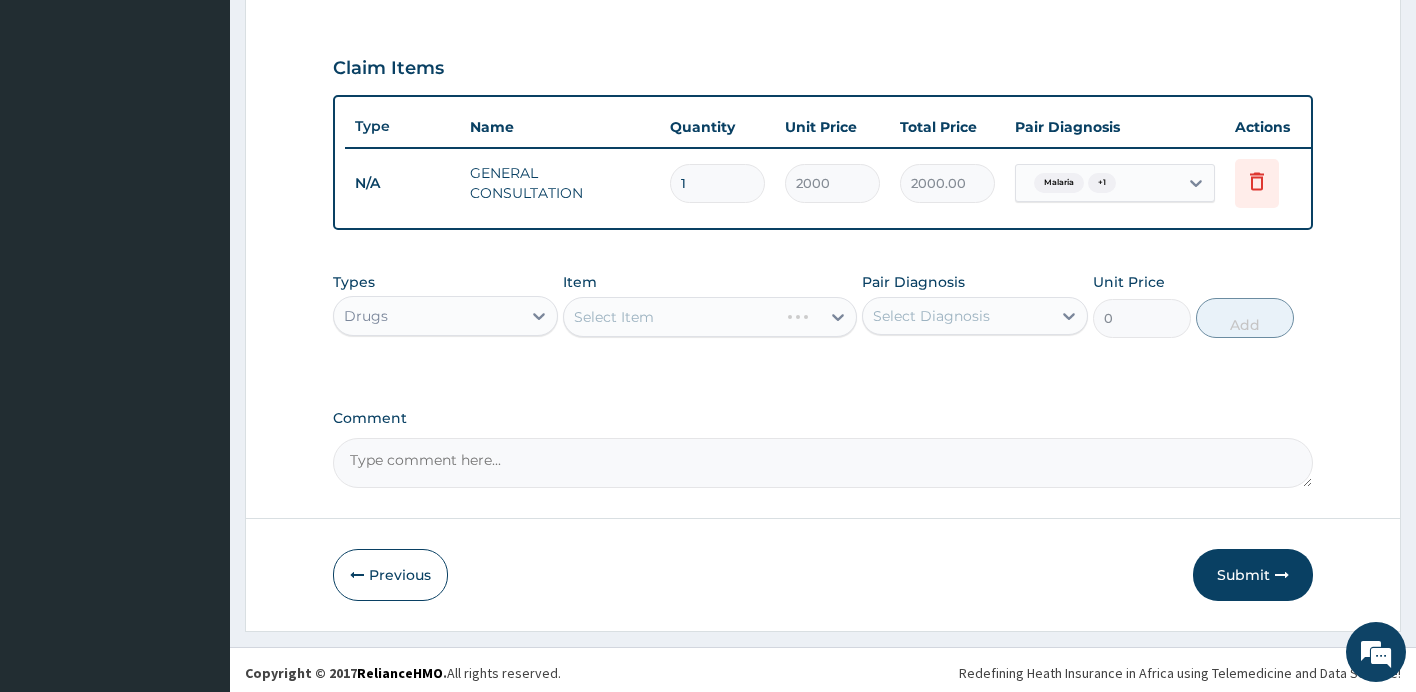 click on "Select Item" at bounding box center [710, 317] 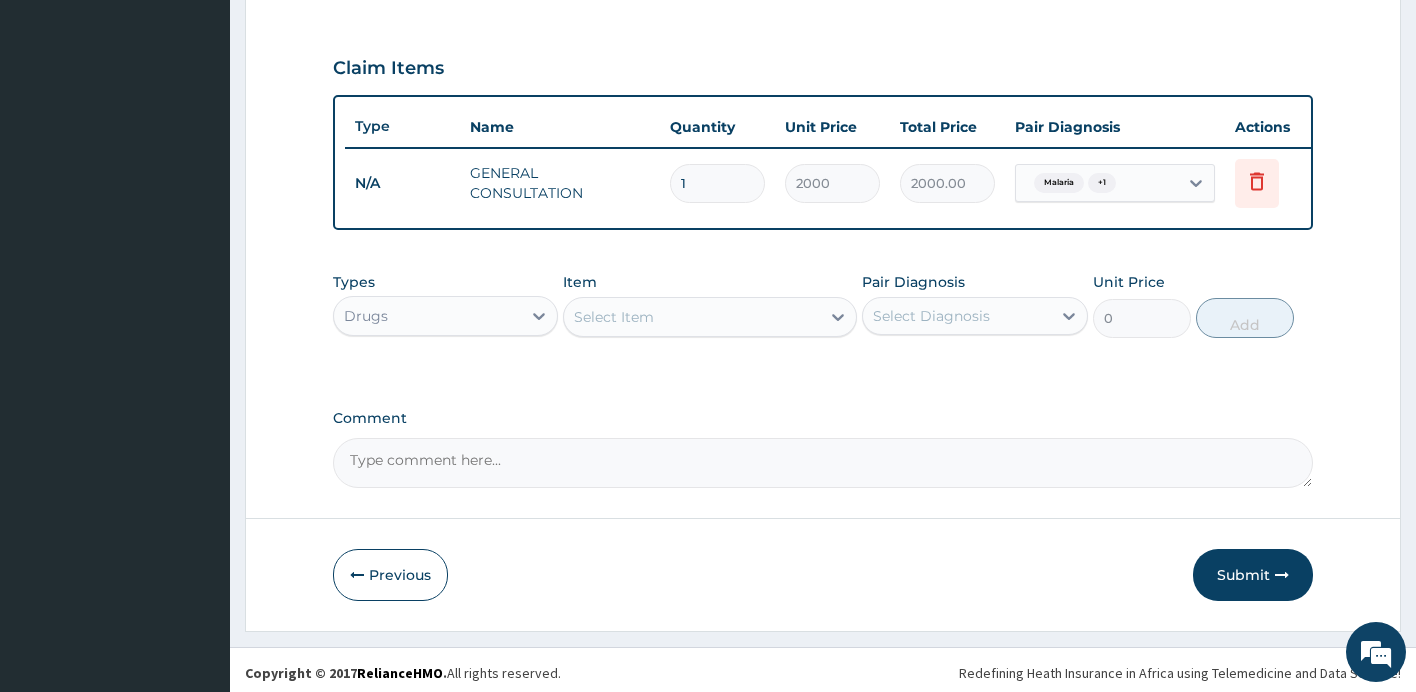 click on "Select Item" at bounding box center (710, 317) 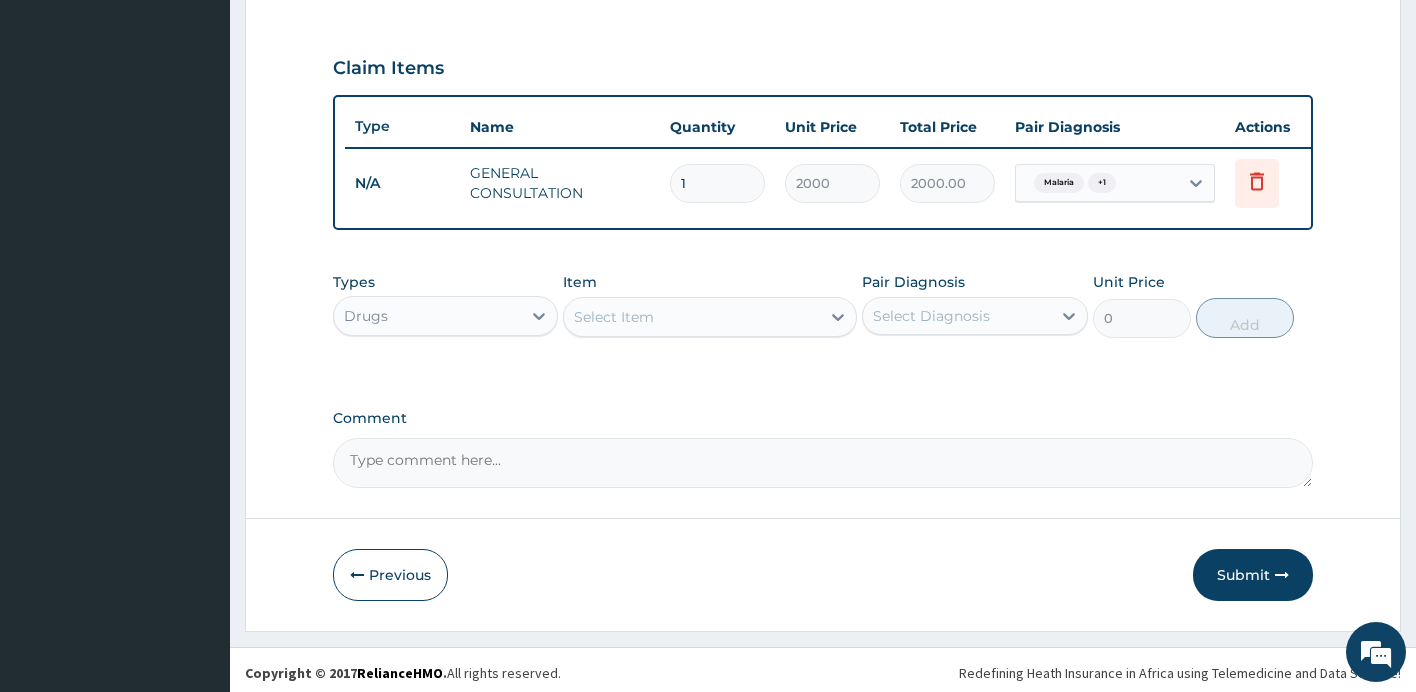 click on "Select Item" at bounding box center [692, 317] 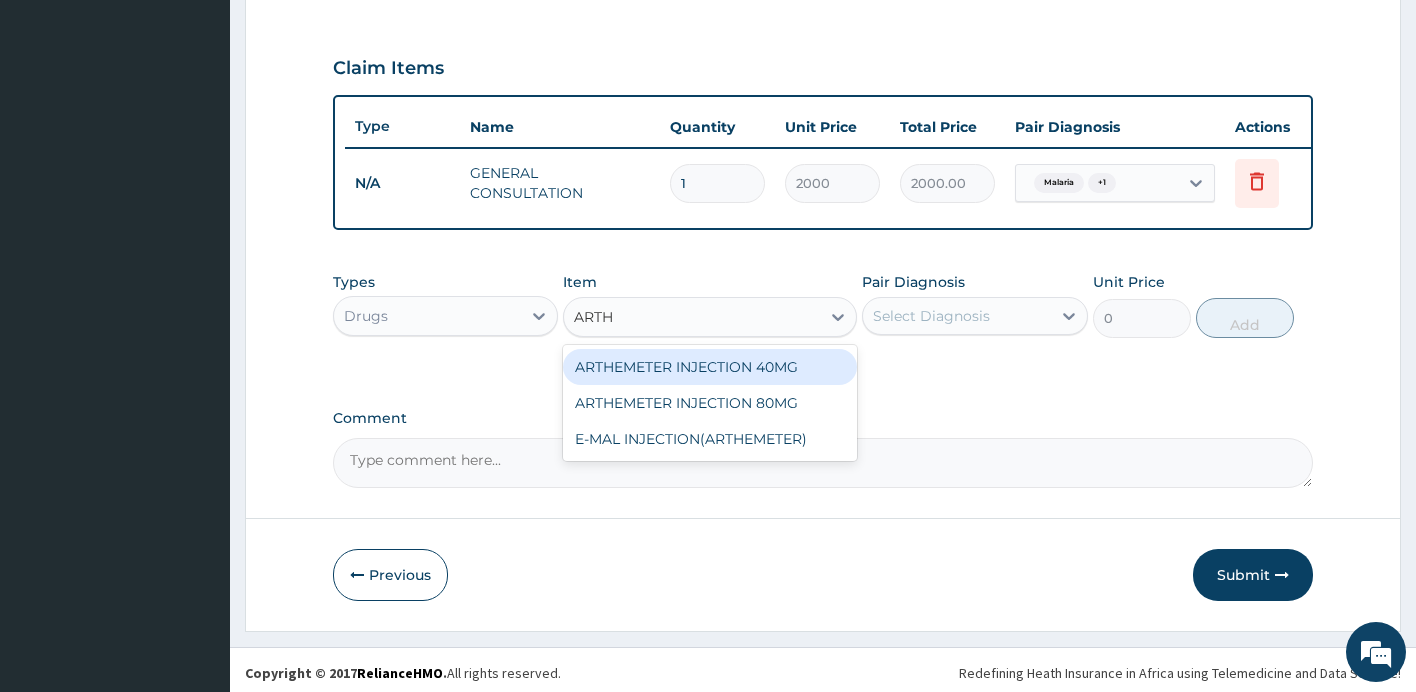 type on "ARTHE" 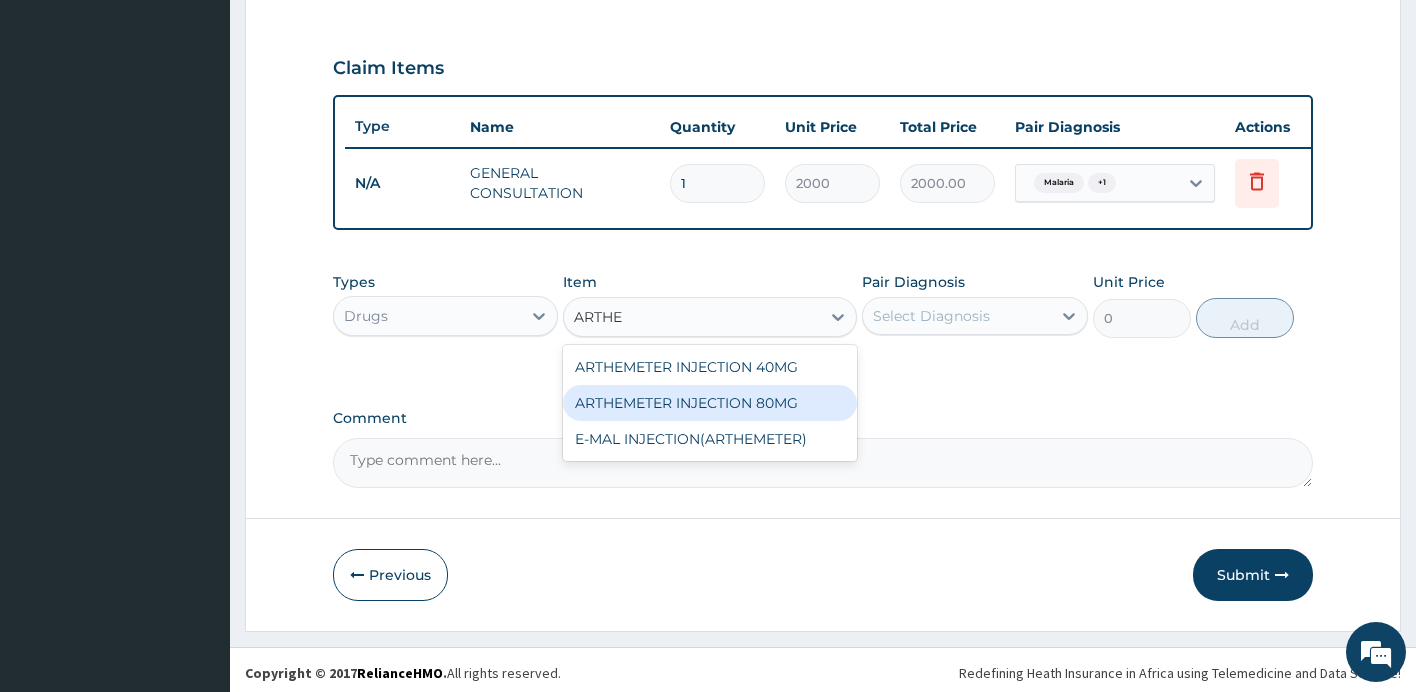 click on "ARTHEMETER INJECTION 80MG" at bounding box center [710, 403] 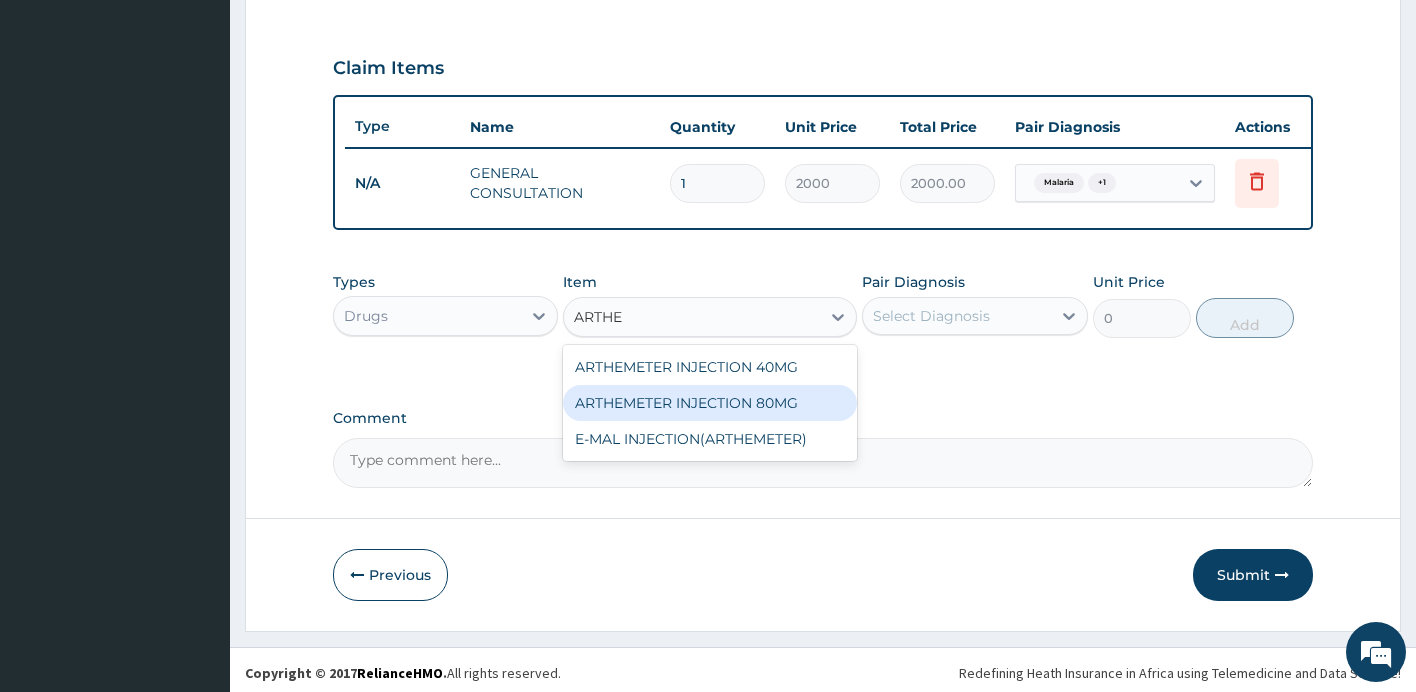 type 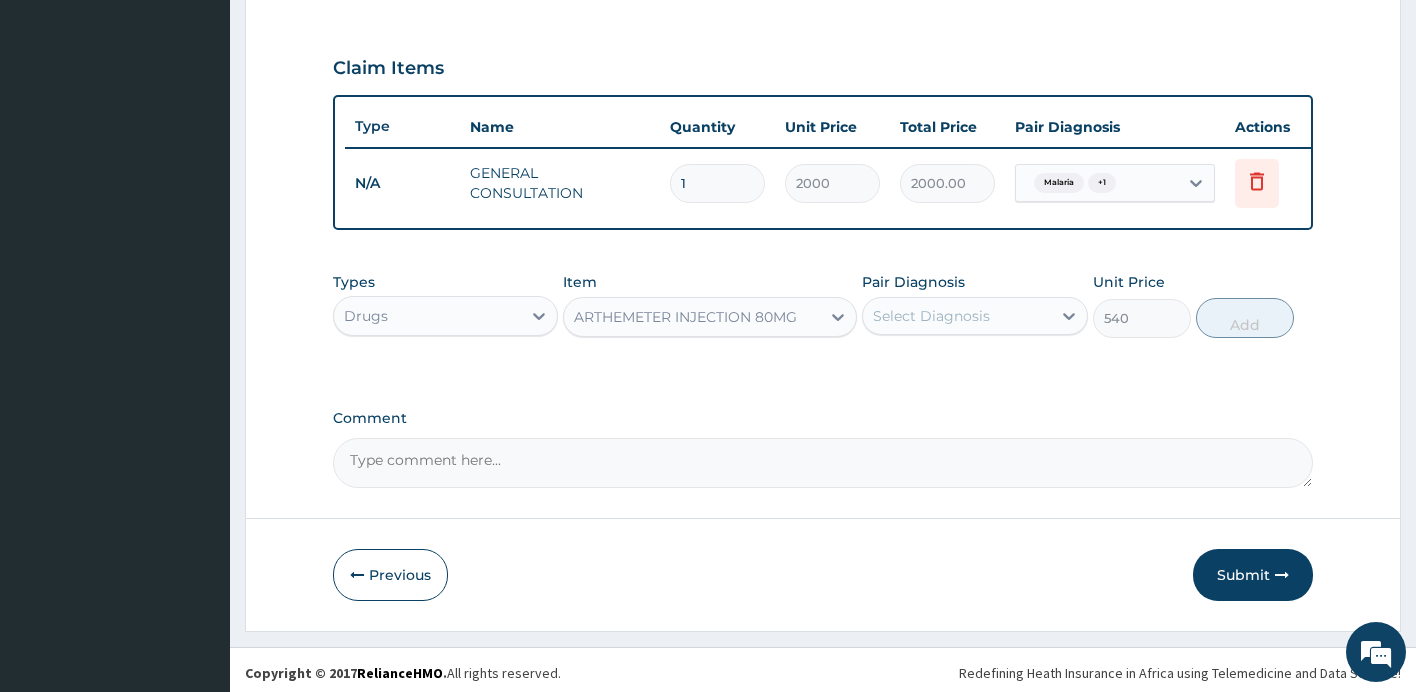 click on "Select Diagnosis" at bounding box center [957, 316] 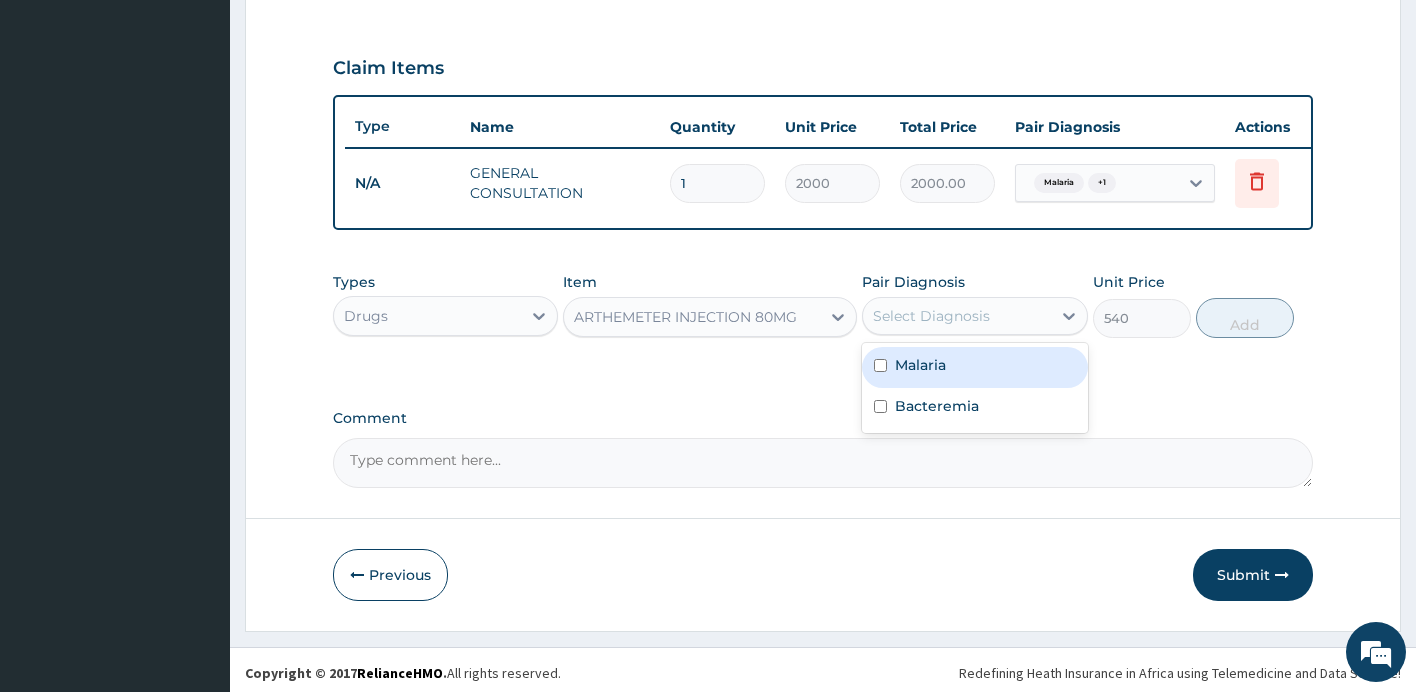 drag, startPoint x: 971, startPoint y: 389, endPoint x: 987, endPoint y: 382, distance: 17.464249 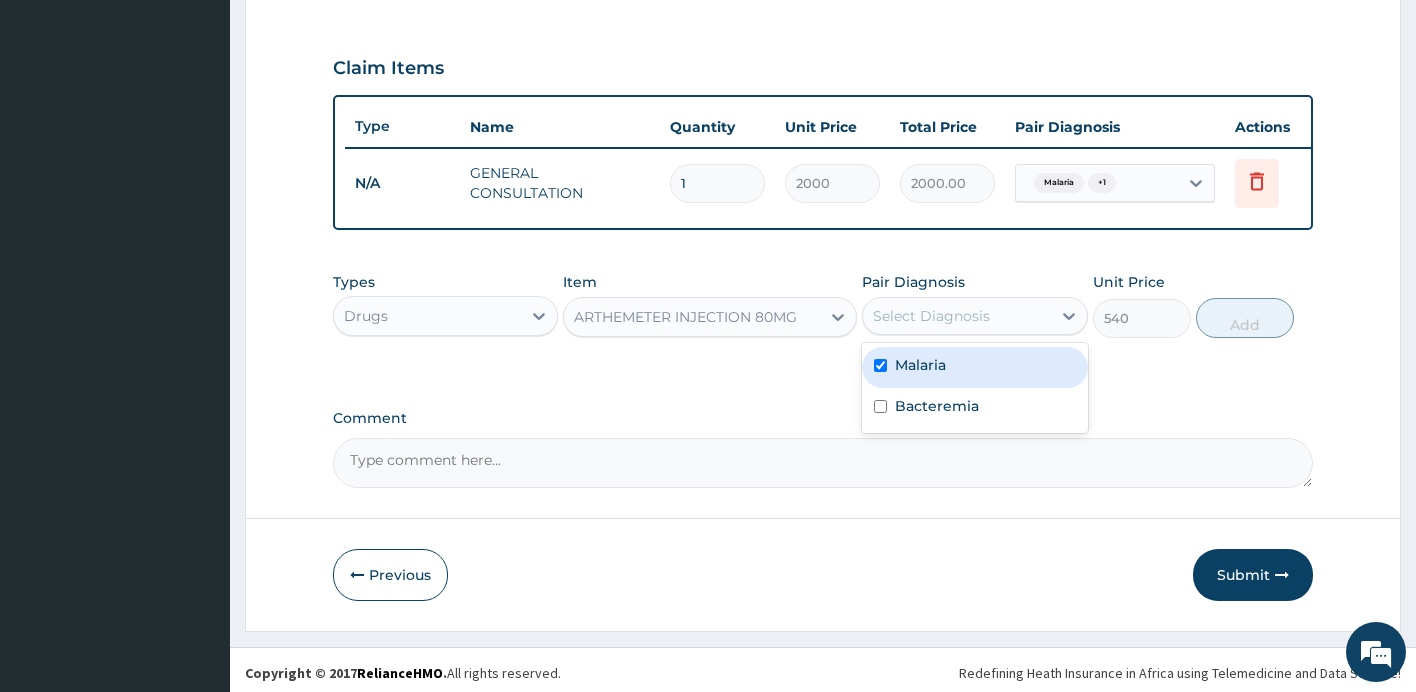 checkbox on "true" 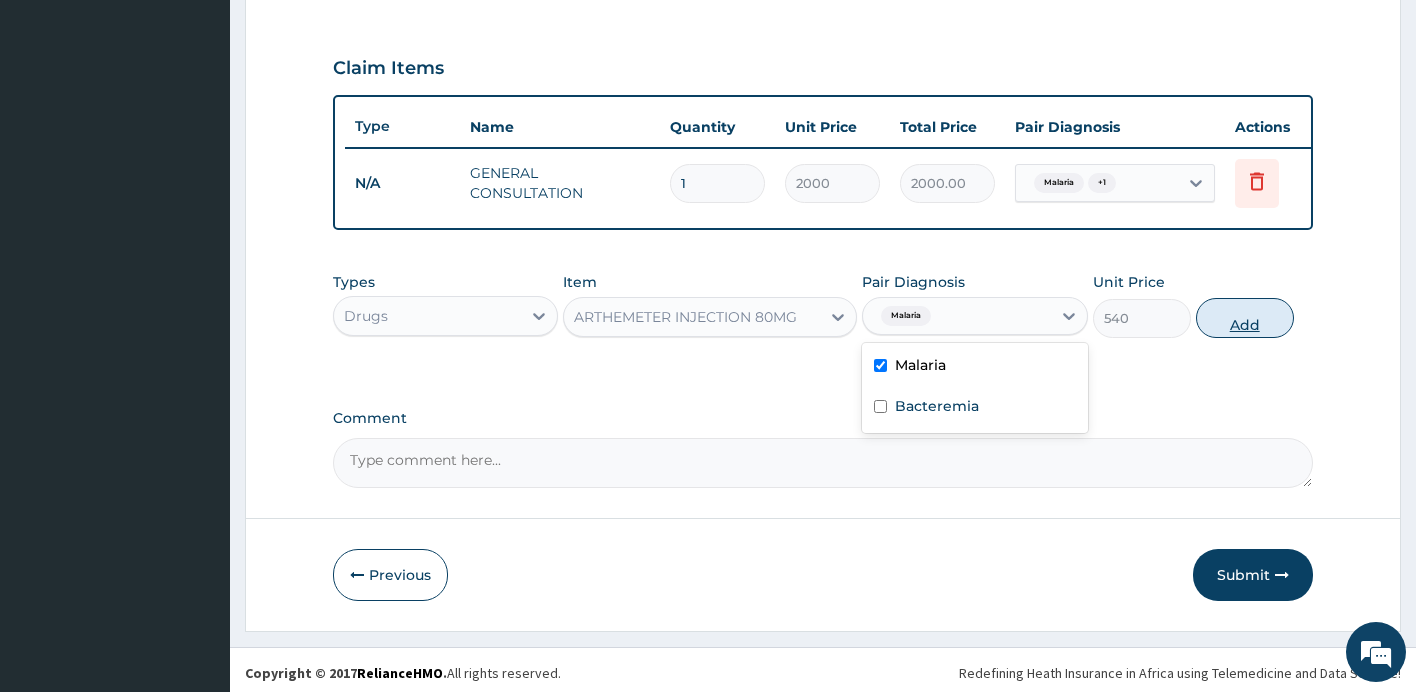 click on "Add" at bounding box center (1245, 318) 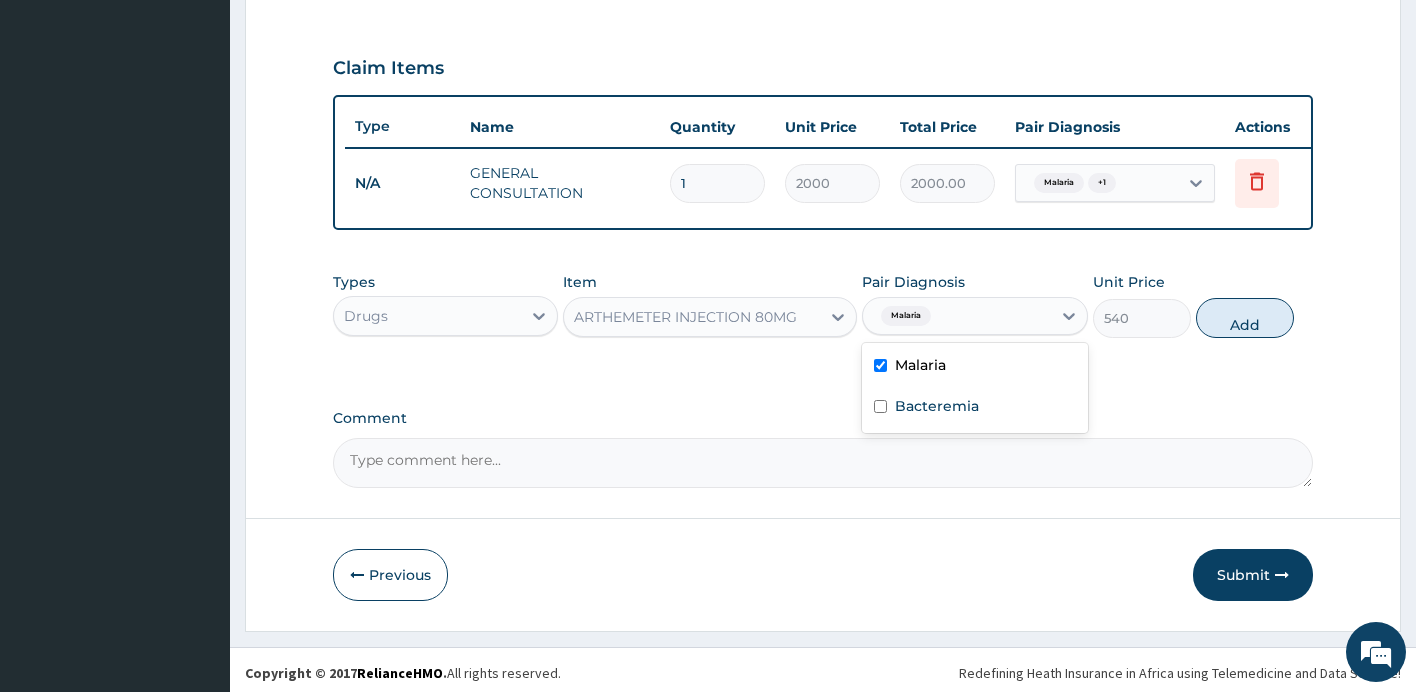 type on "0" 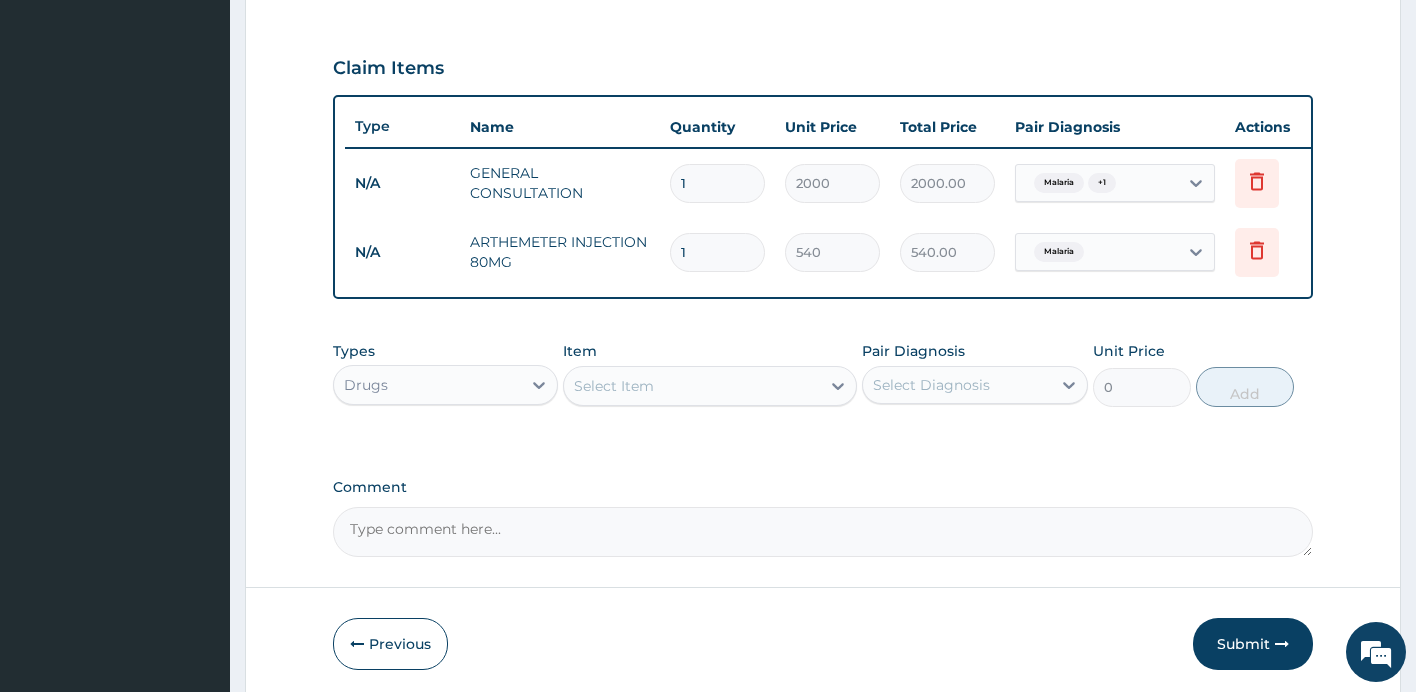 click on "1" at bounding box center (717, 252) 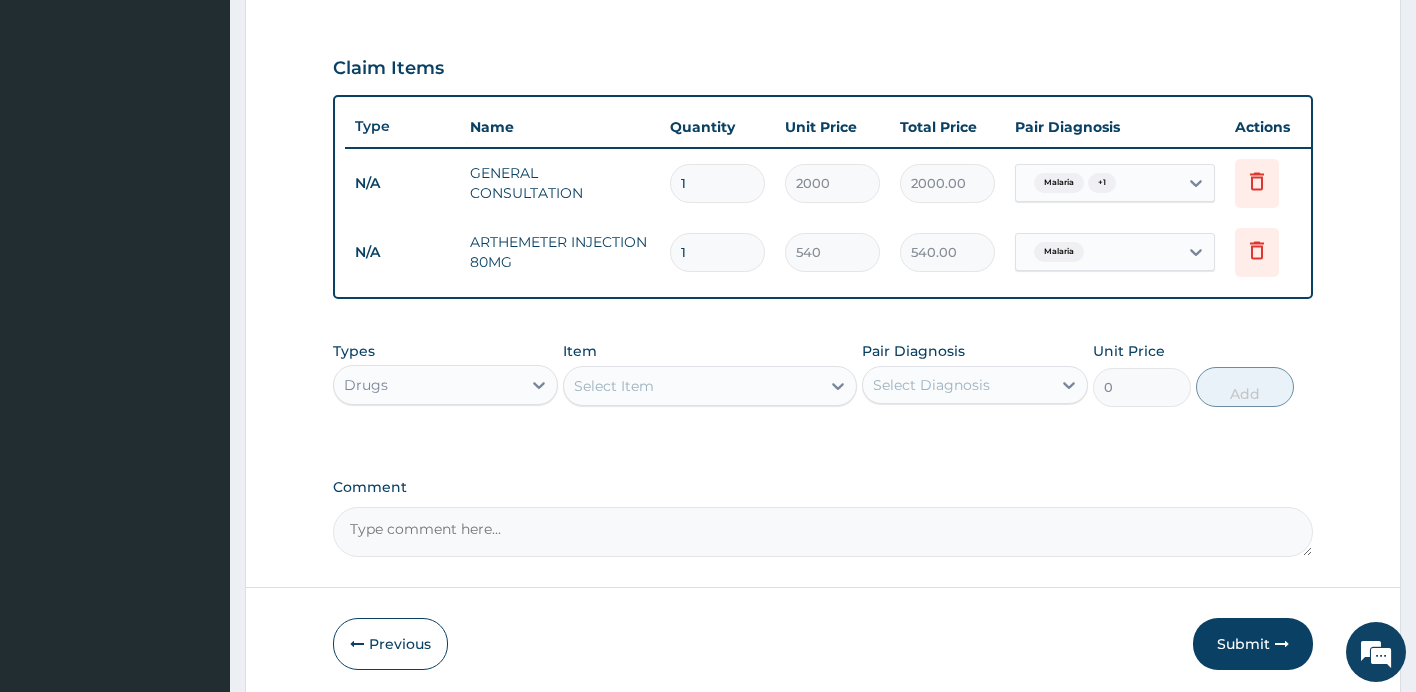 click on "1" at bounding box center [717, 252] 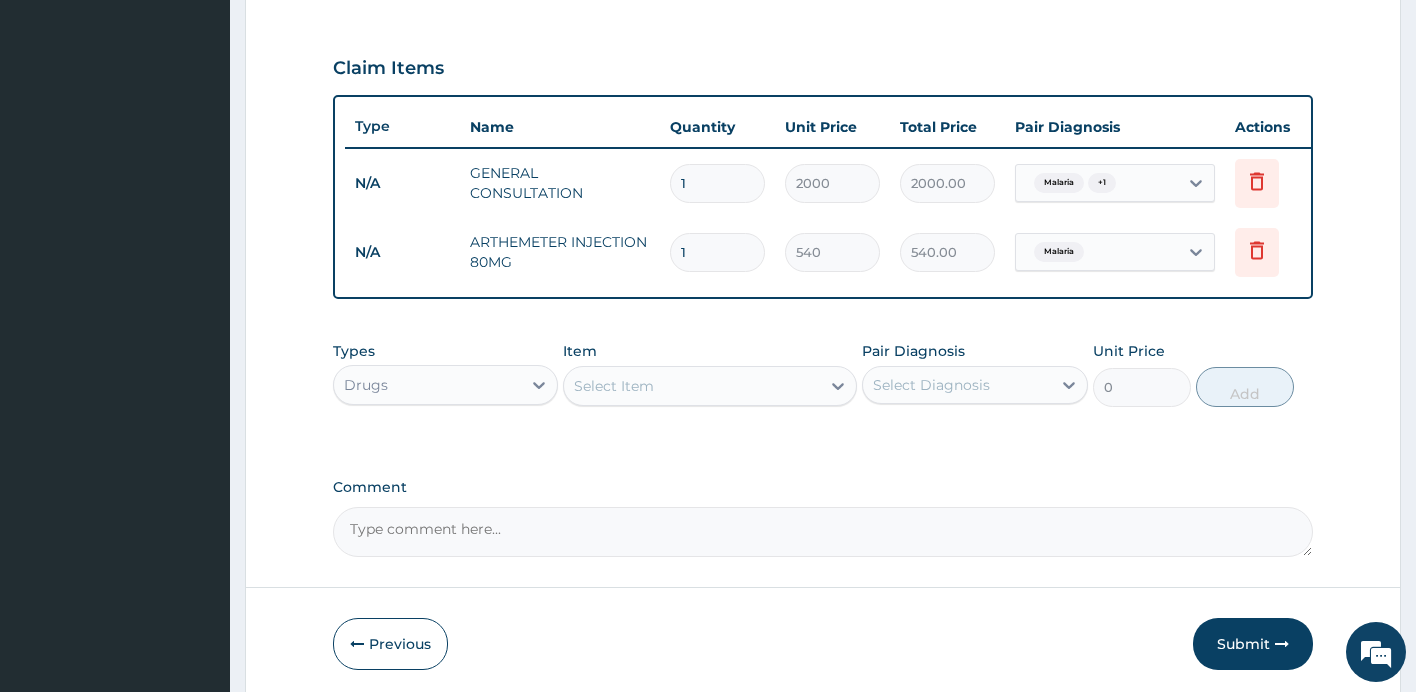 click on "1" at bounding box center [717, 252] 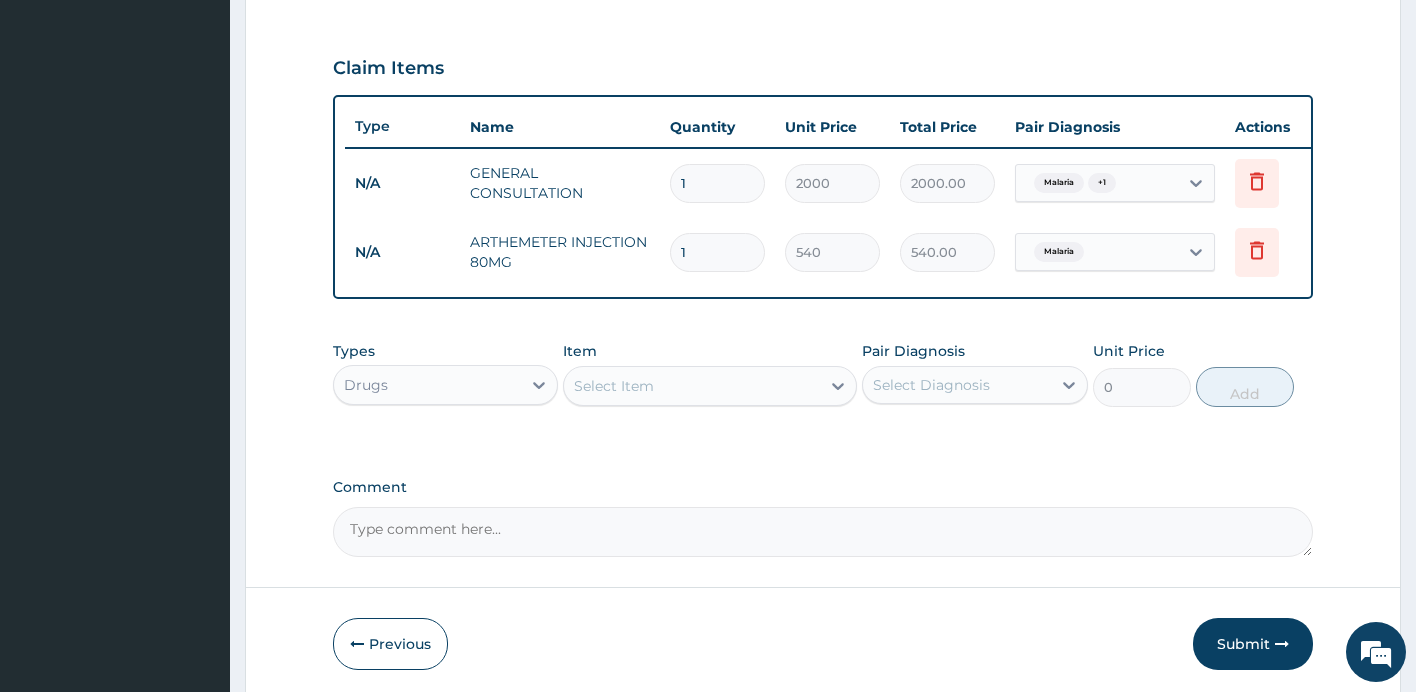 click on "1" at bounding box center [717, 252] 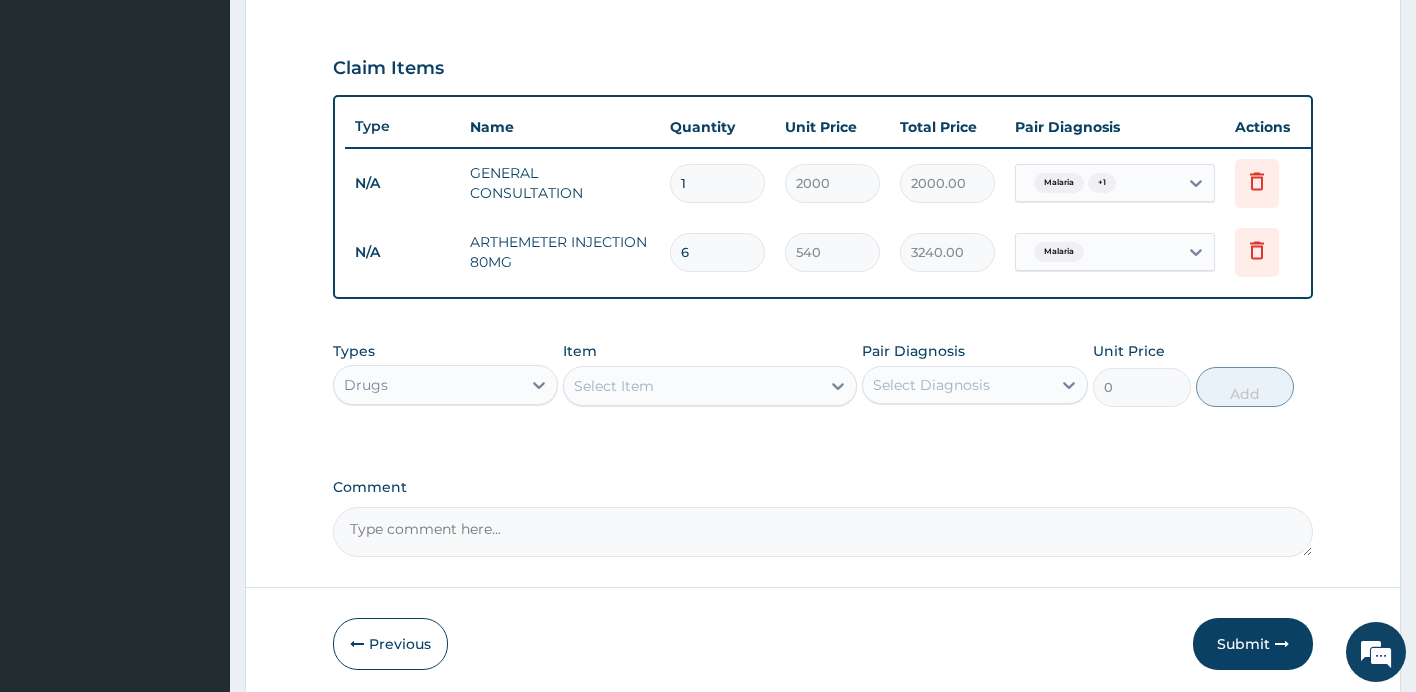 type on "6" 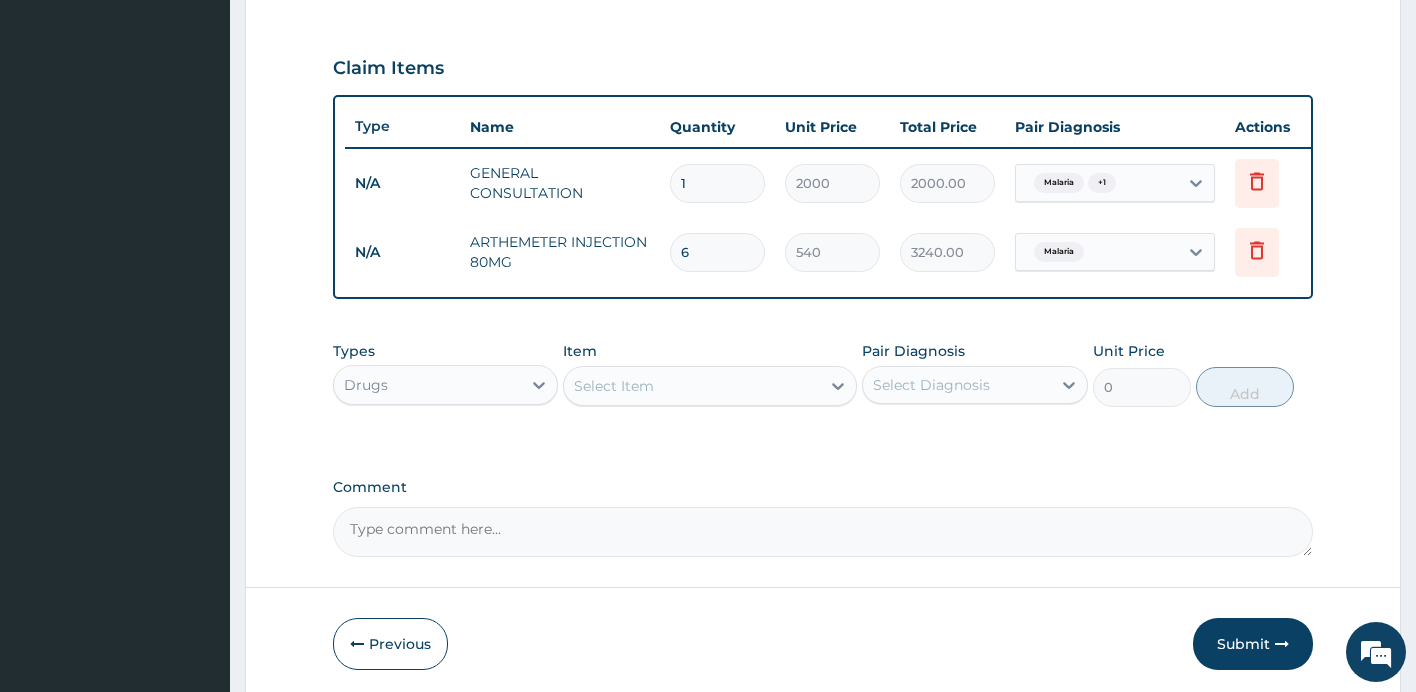 drag, startPoint x: 585, startPoint y: 421, endPoint x: 594, endPoint y: 415, distance: 10.816654 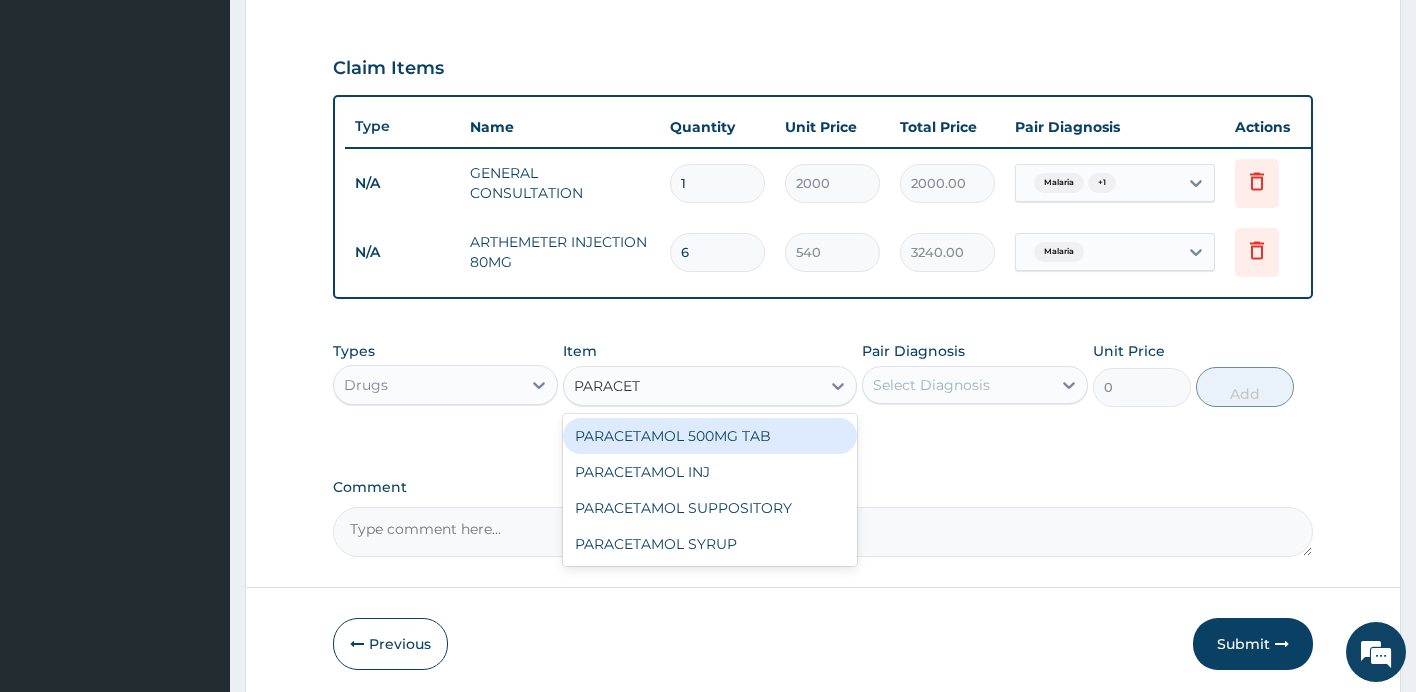 type on "PARACETA" 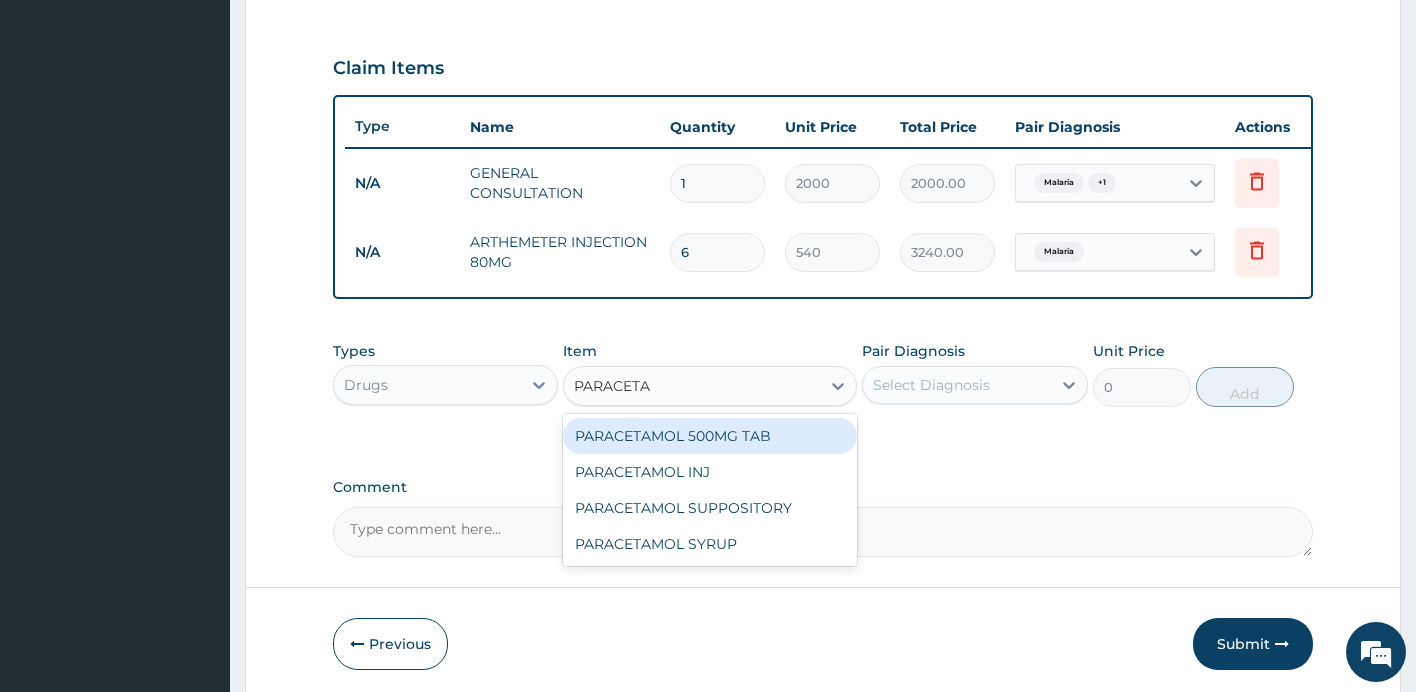 click on "PARACETAMOL 500MG TAB" at bounding box center (710, 436) 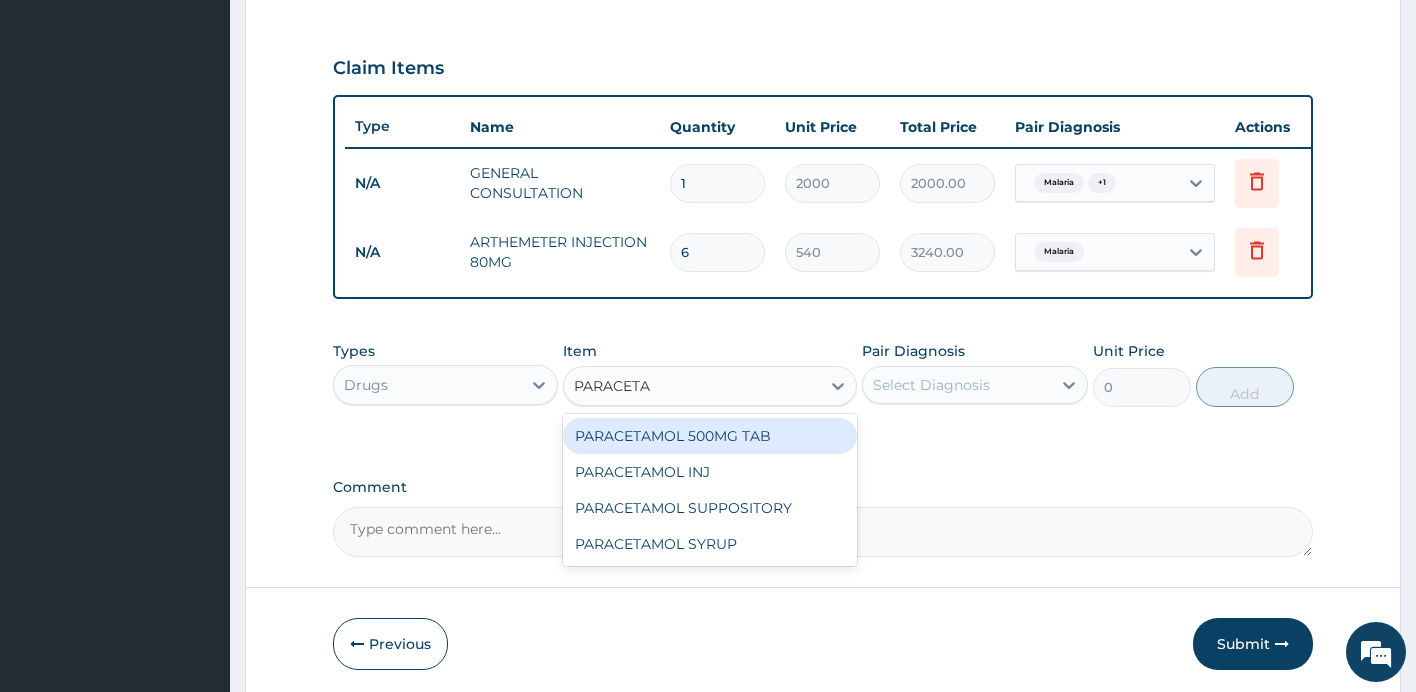 type 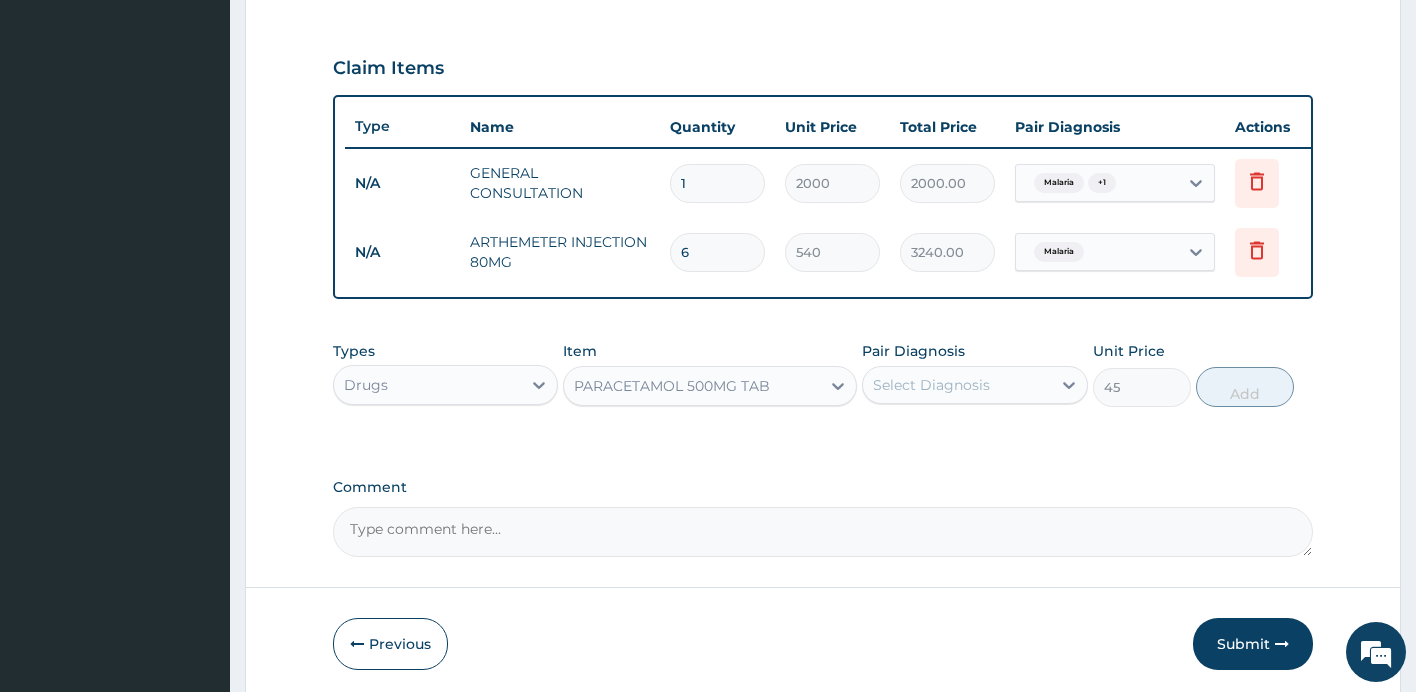 click on "Select Diagnosis" at bounding box center (957, 385) 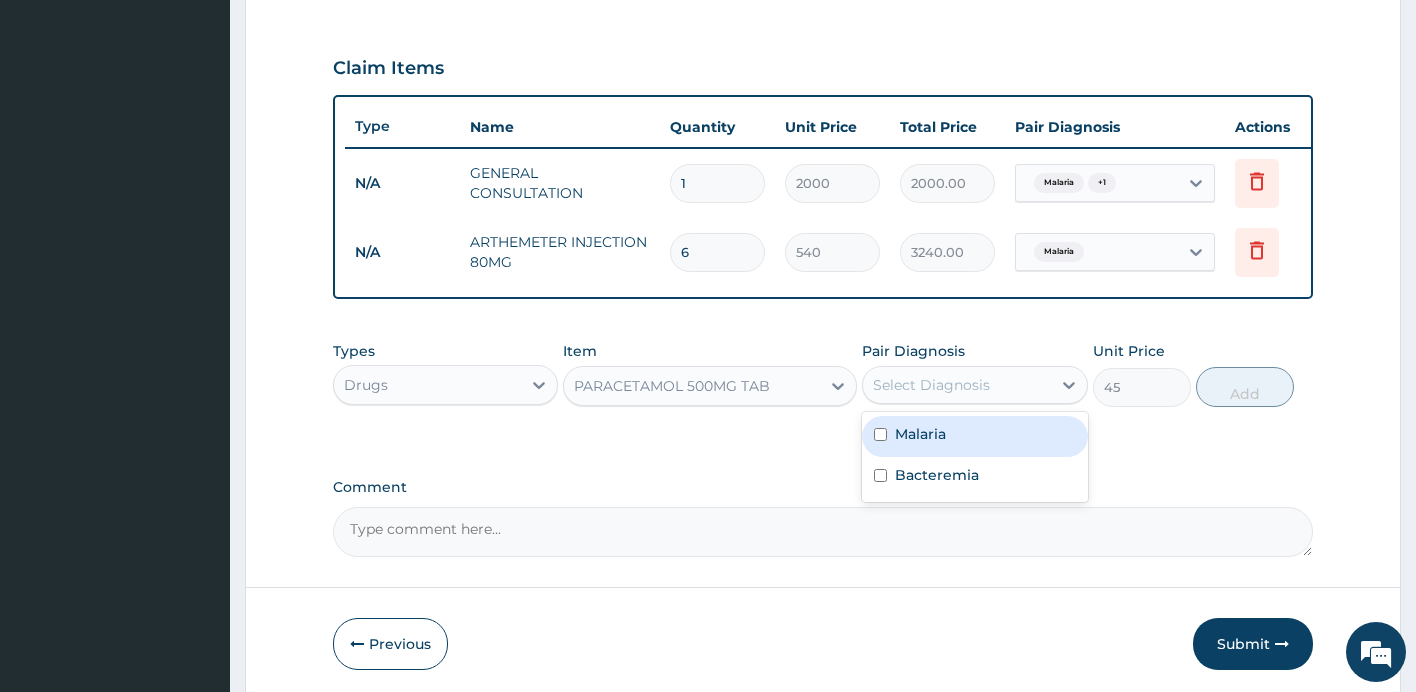 click on "Malaria" at bounding box center [975, 436] 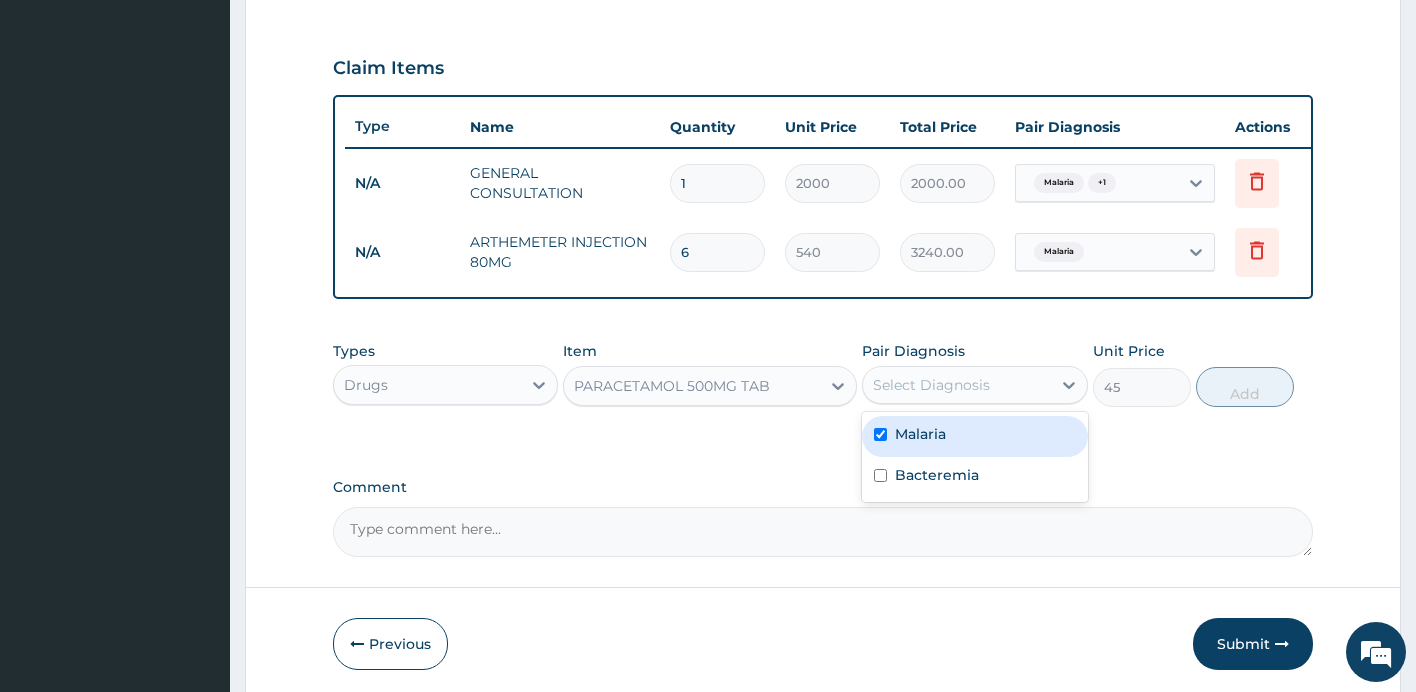 checkbox on "true" 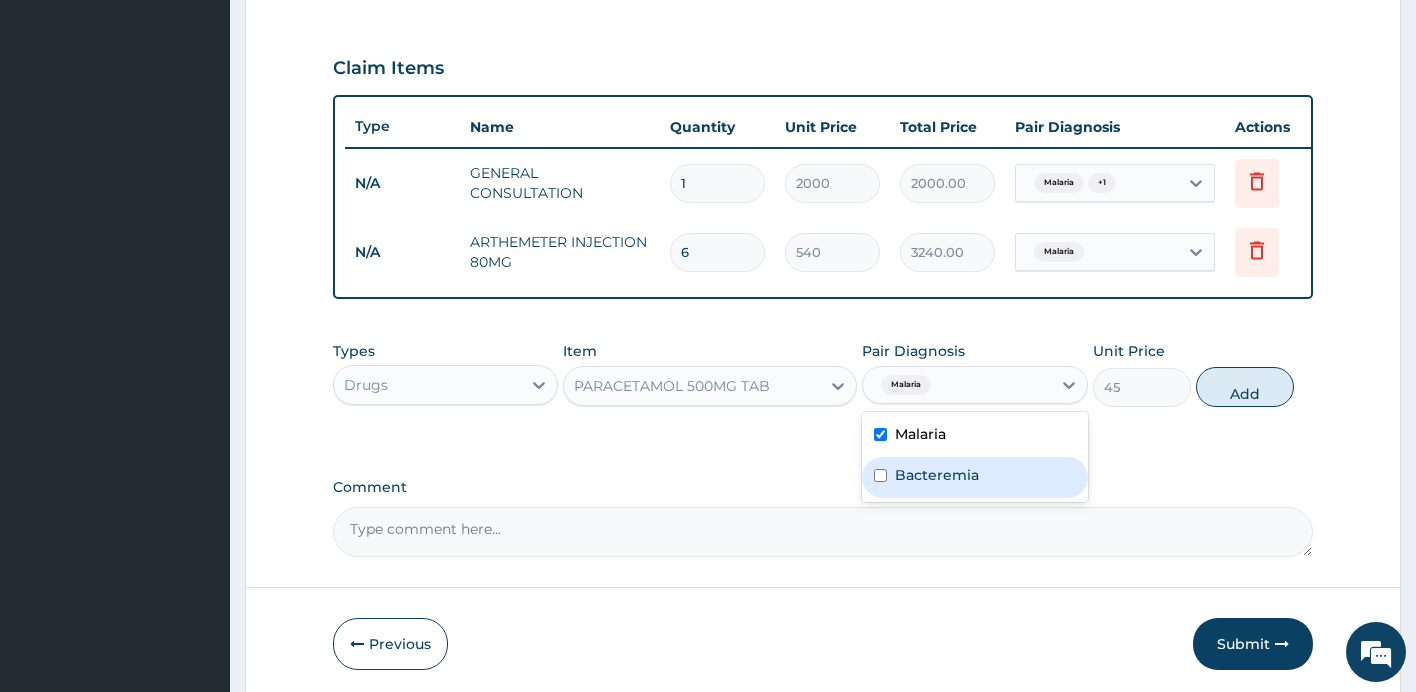 drag, startPoint x: 931, startPoint y: 488, endPoint x: 961, endPoint y: 488, distance: 30 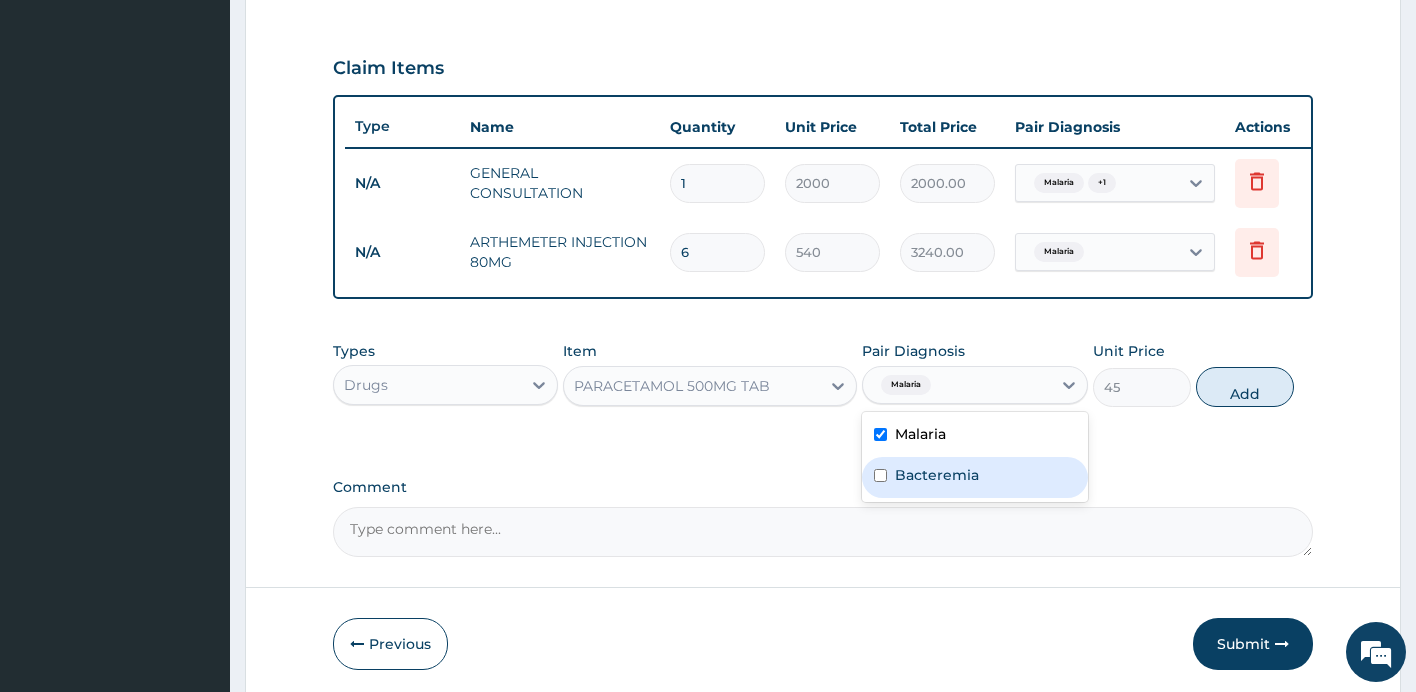 click on "Bacteremia" at bounding box center [937, 475] 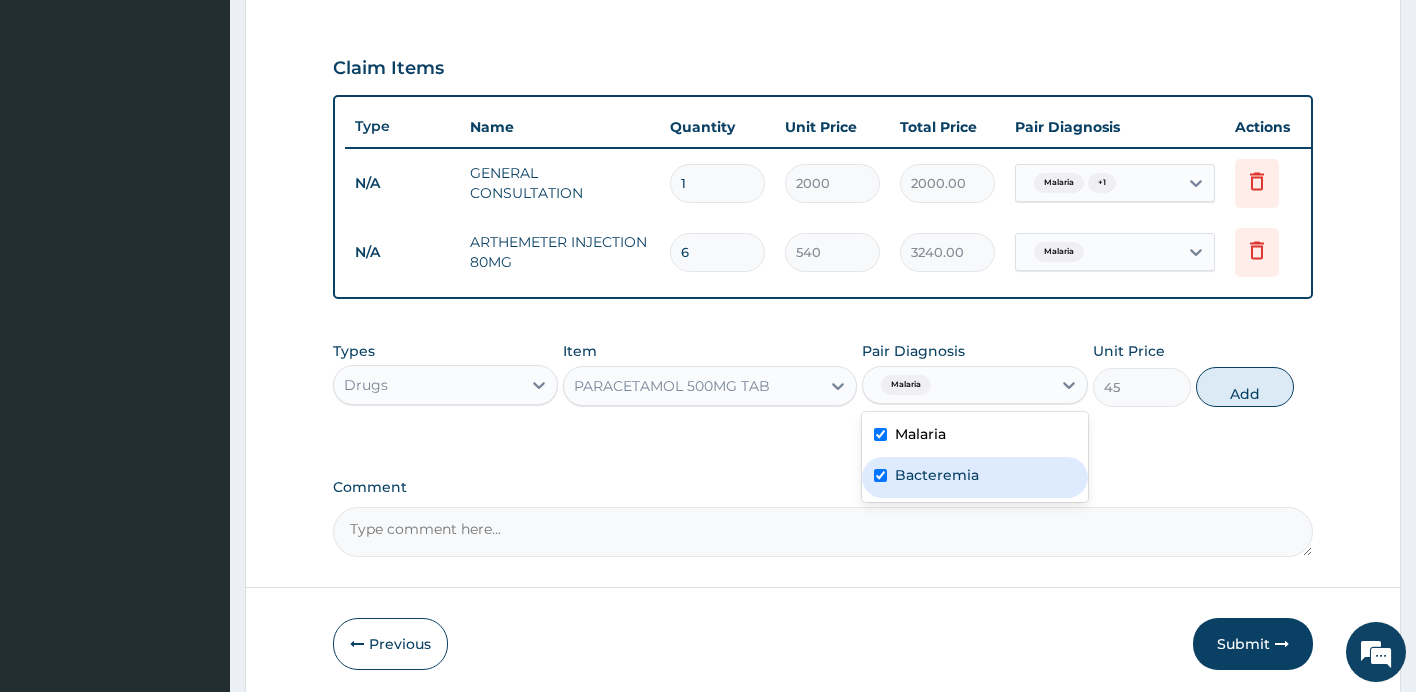 checkbox on "true" 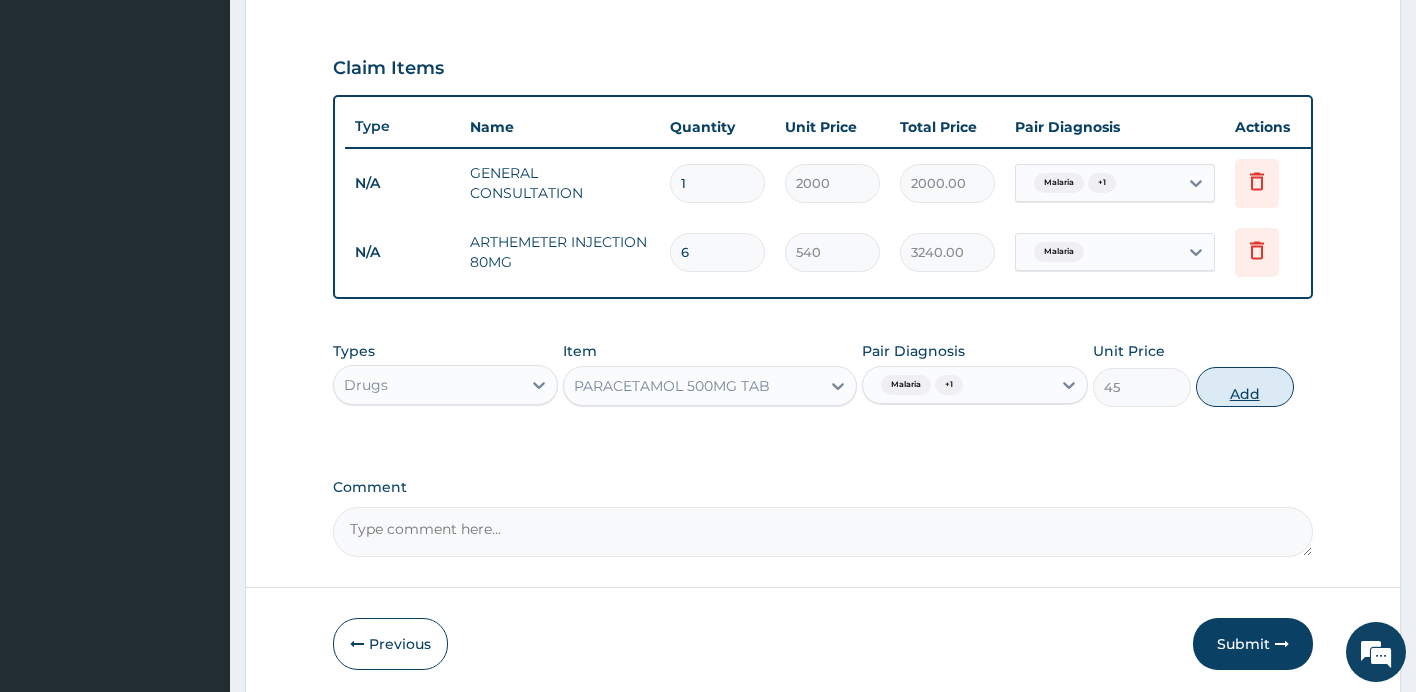 click on "Add" at bounding box center (1245, 387) 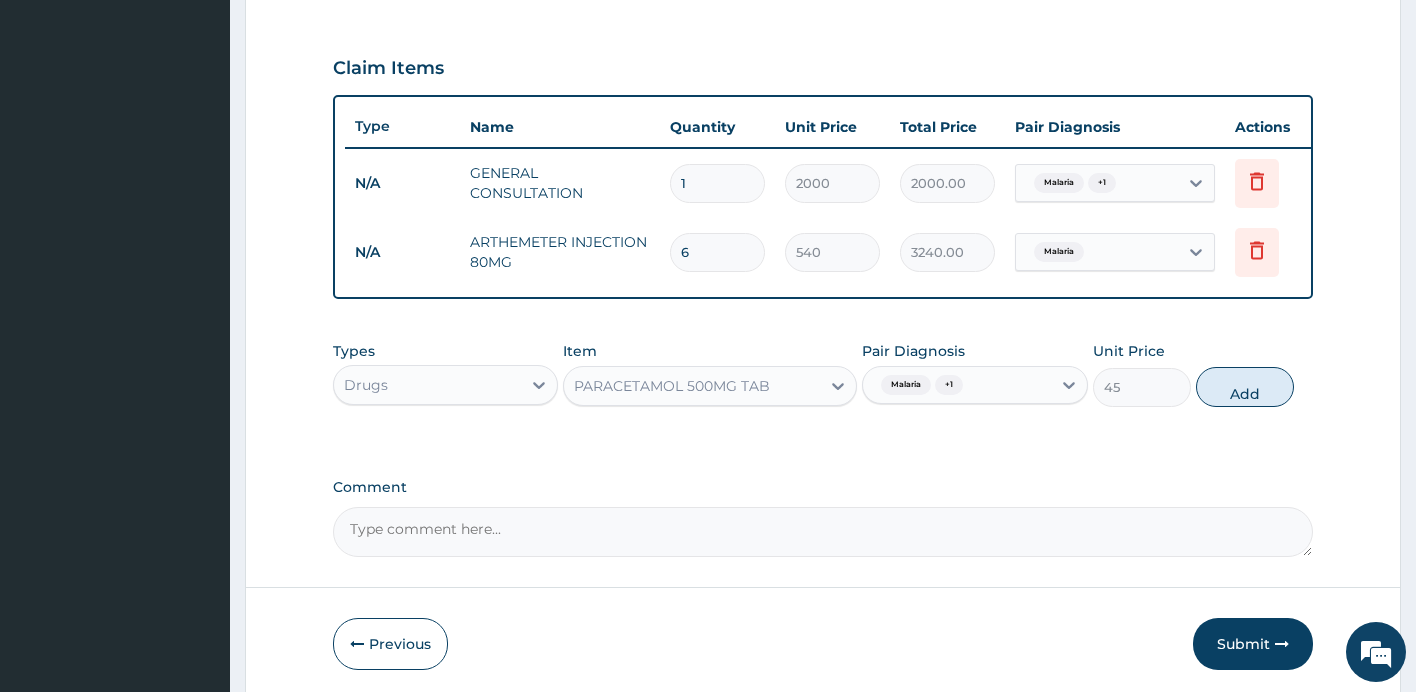 type on "0" 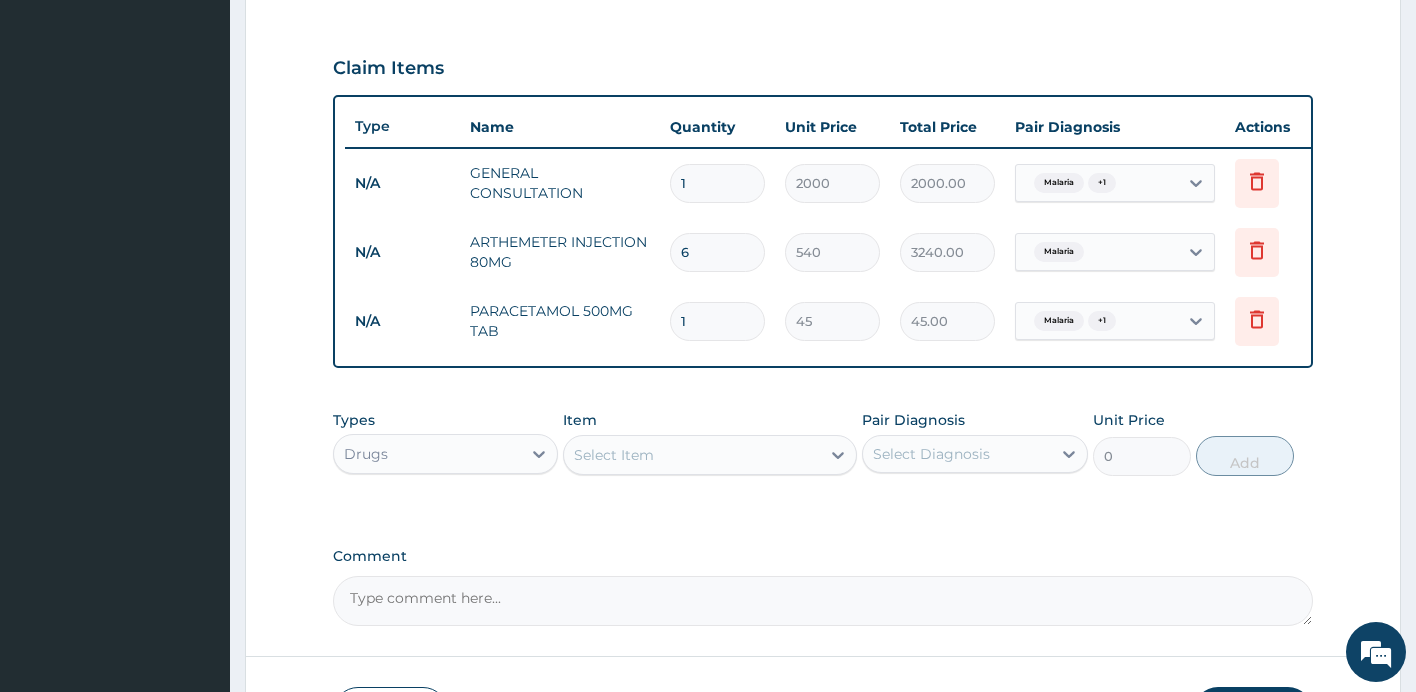 type on "18" 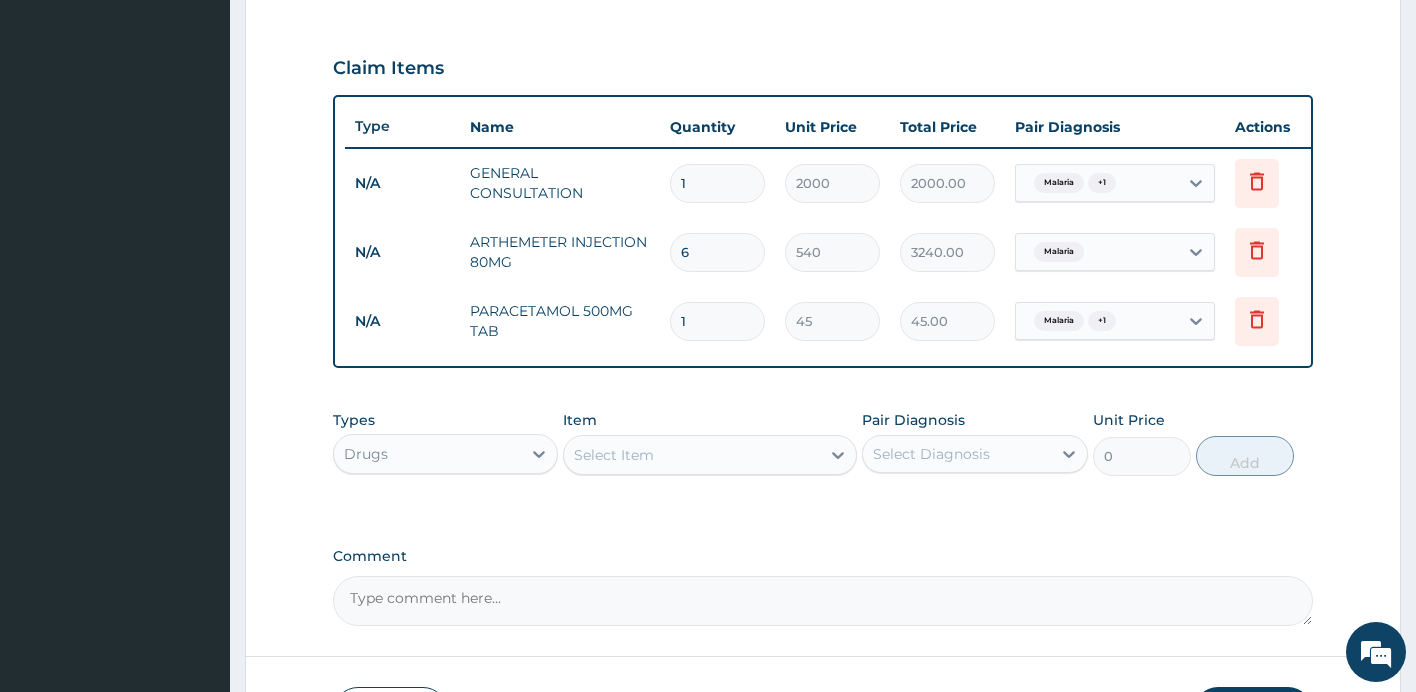 type on "810.00" 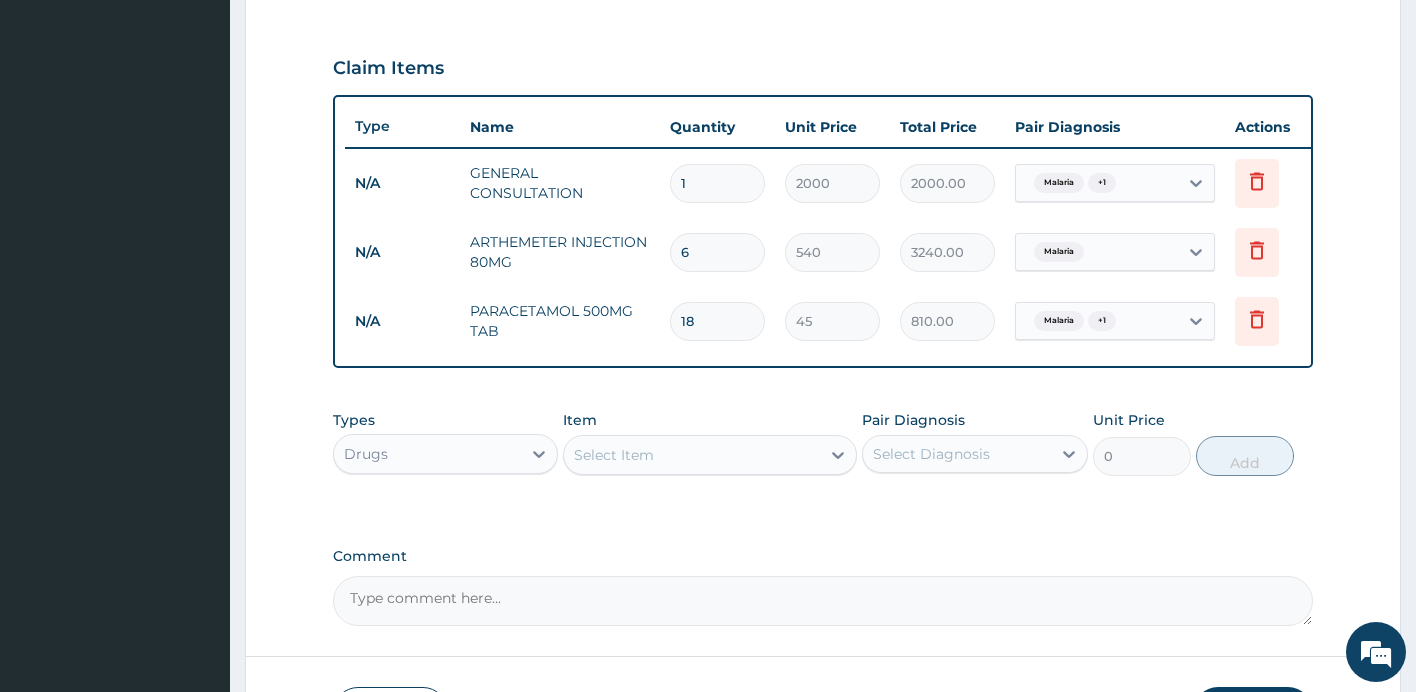type on "18" 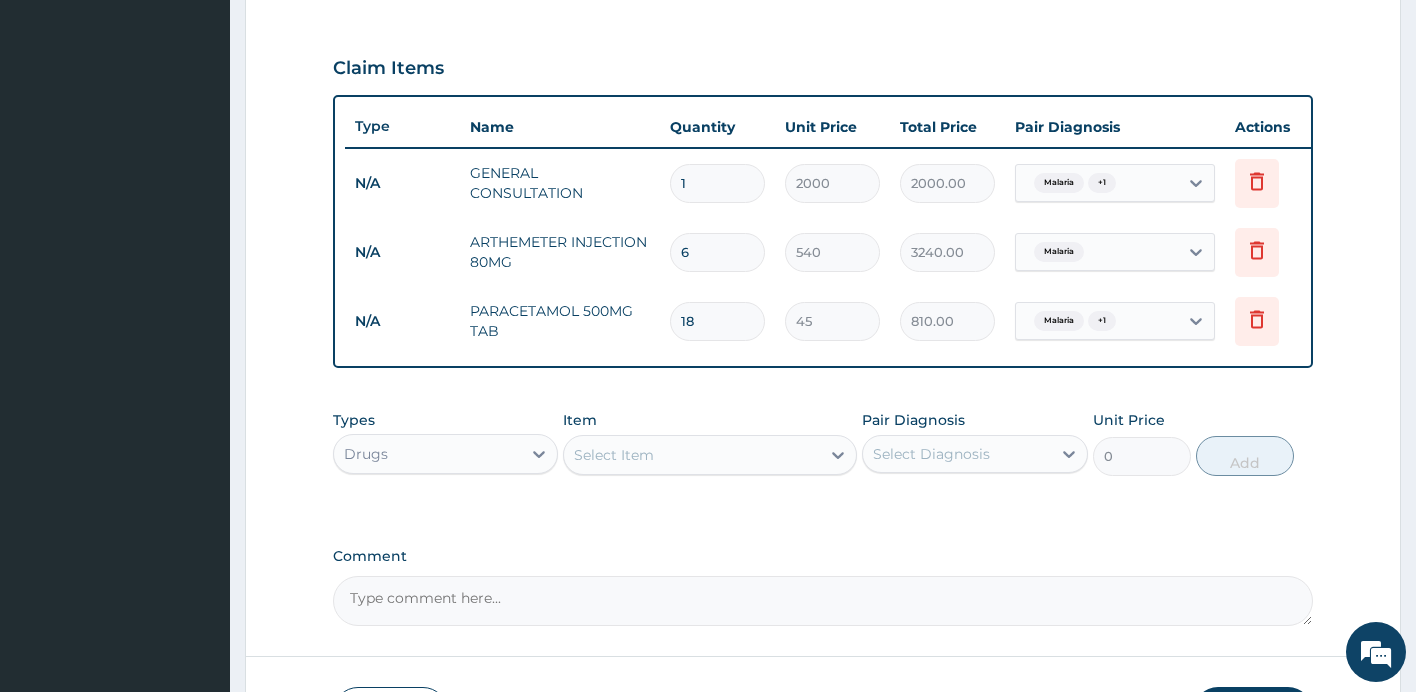 drag, startPoint x: 679, startPoint y: 470, endPoint x: 672, endPoint y: 478, distance: 10.630146 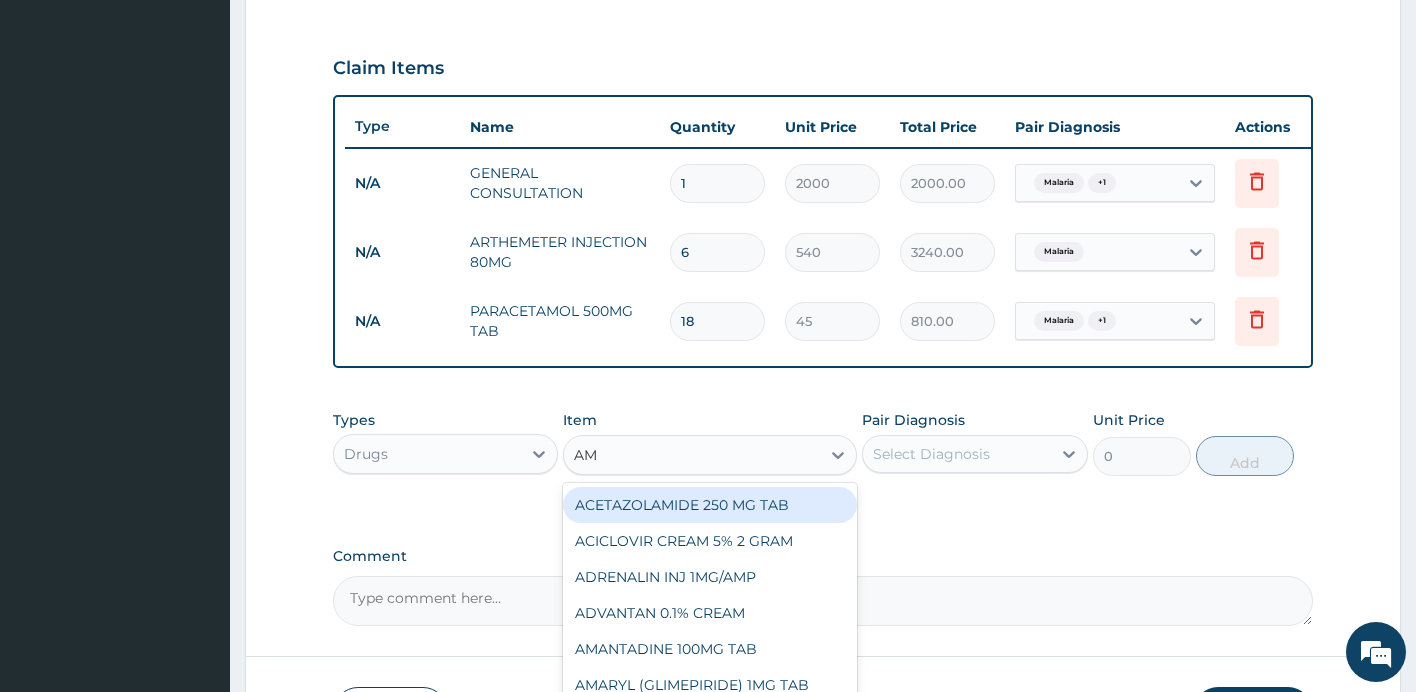 type on "AMO" 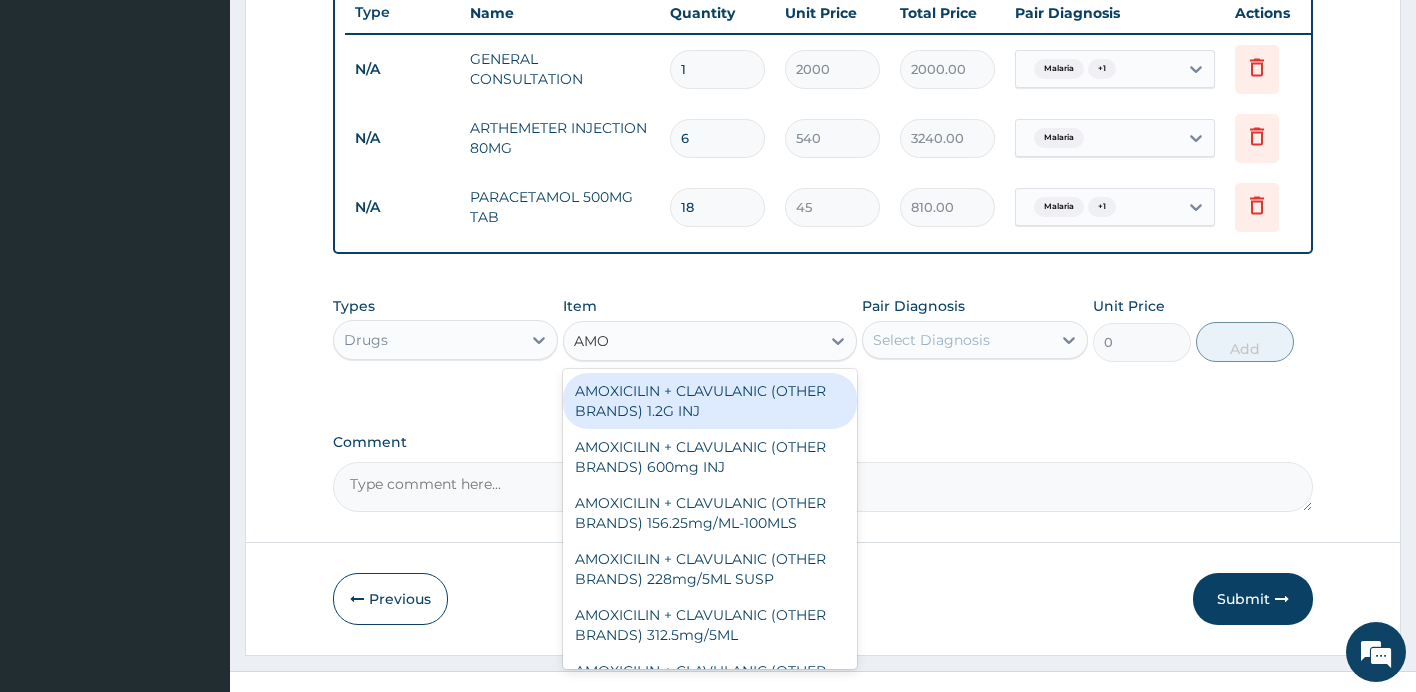 scroll, scrollTop: 808, scrollLeft: 0, axis: vertical 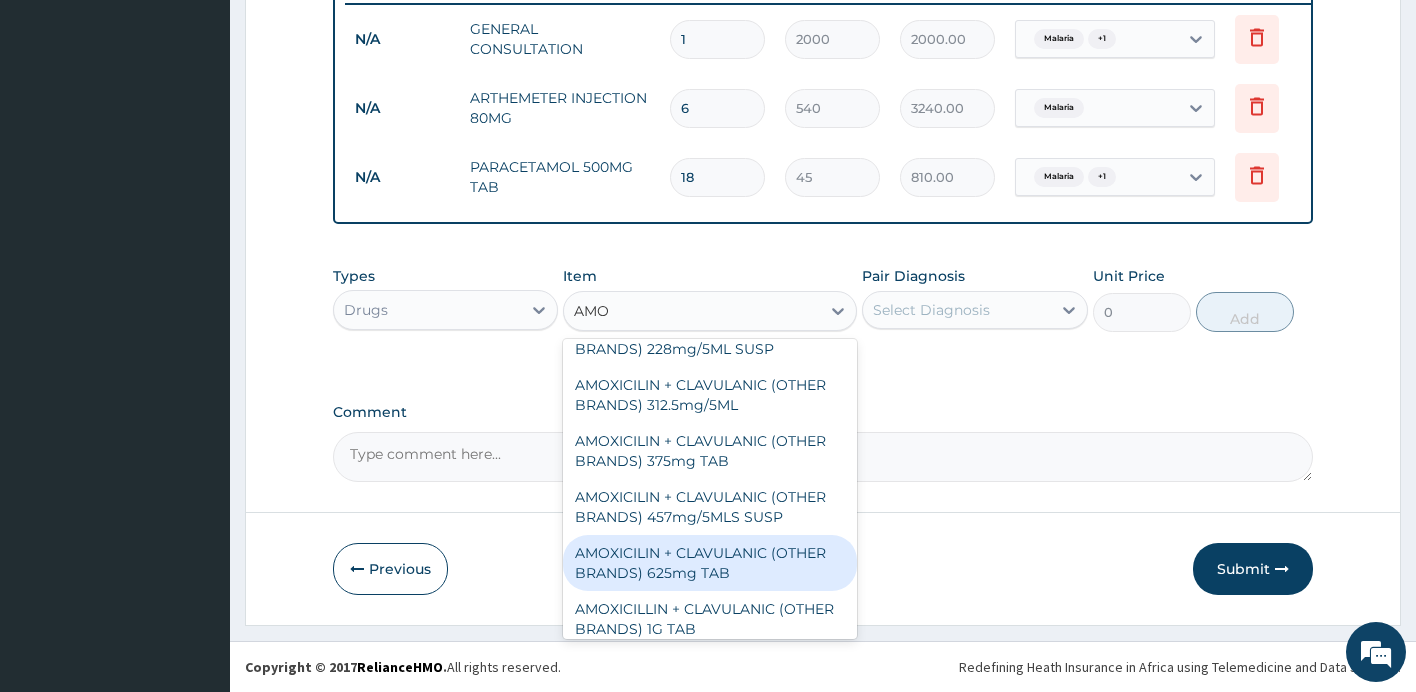 click on "AMOXICILIN + CLAVULANIC (OTHER BRANDS) 625mg TAB" at bounding box center [710, 563] 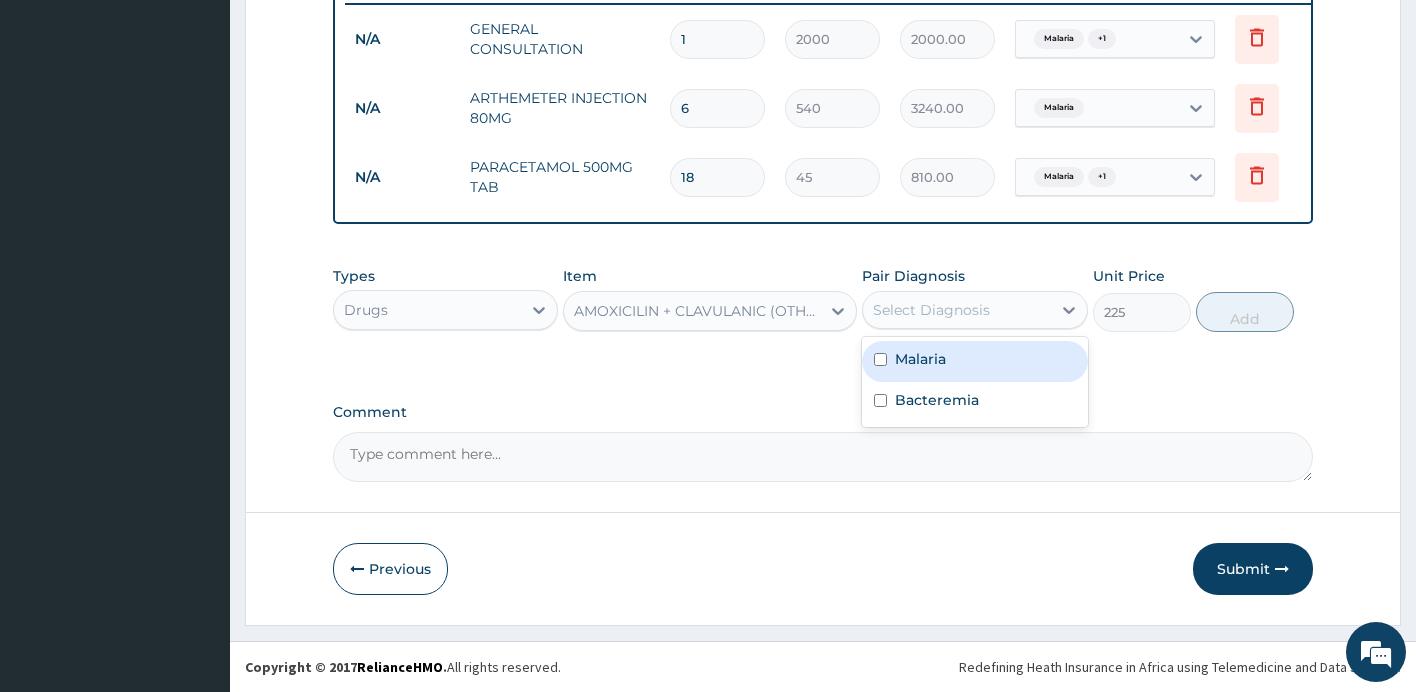 click on "Select Diagnosis" at bounding box center (931, 310) 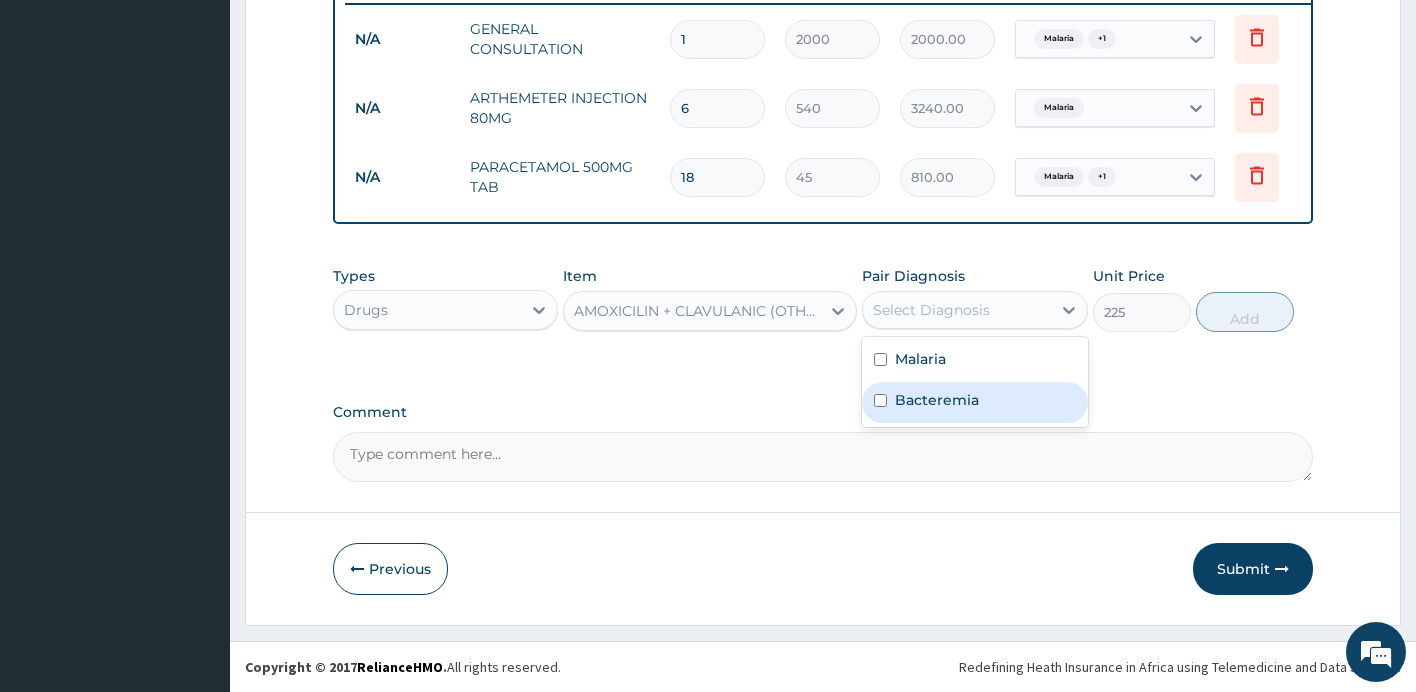 click on "Bacteremia" at bounding box center (937, 400) 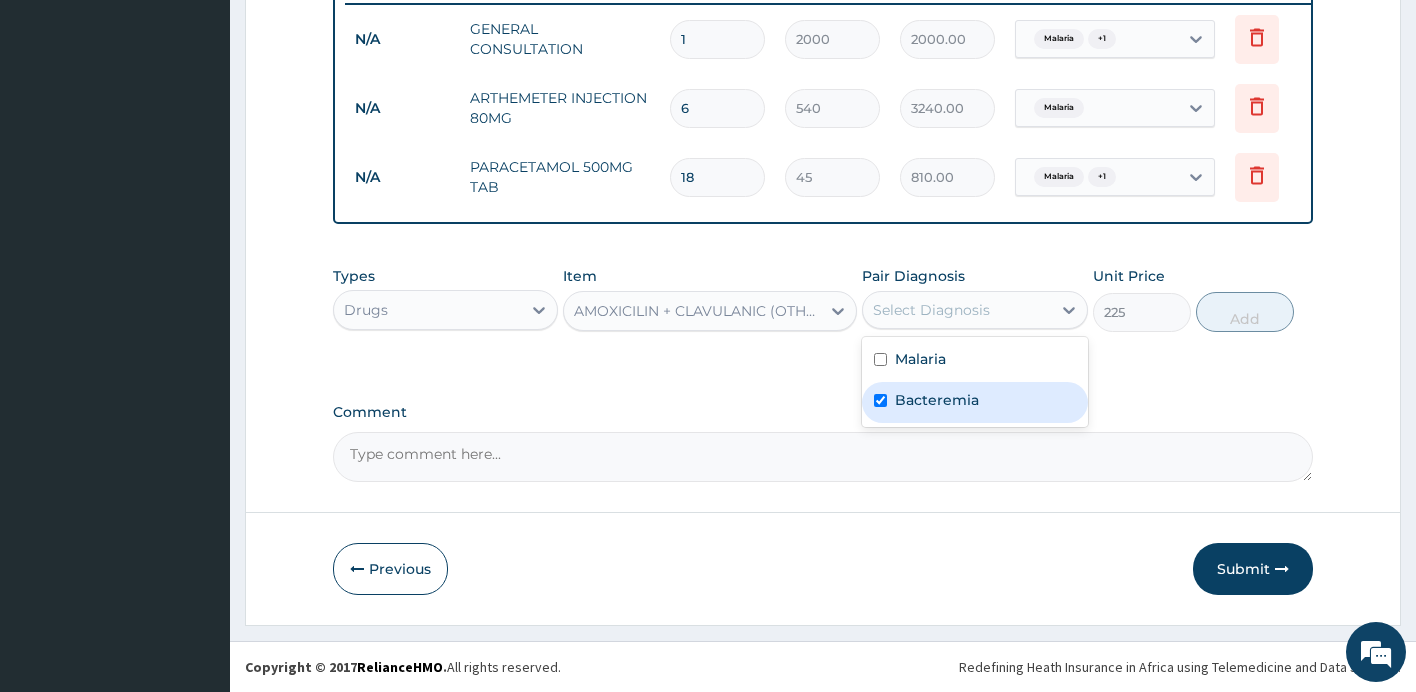 checkbox on "true" 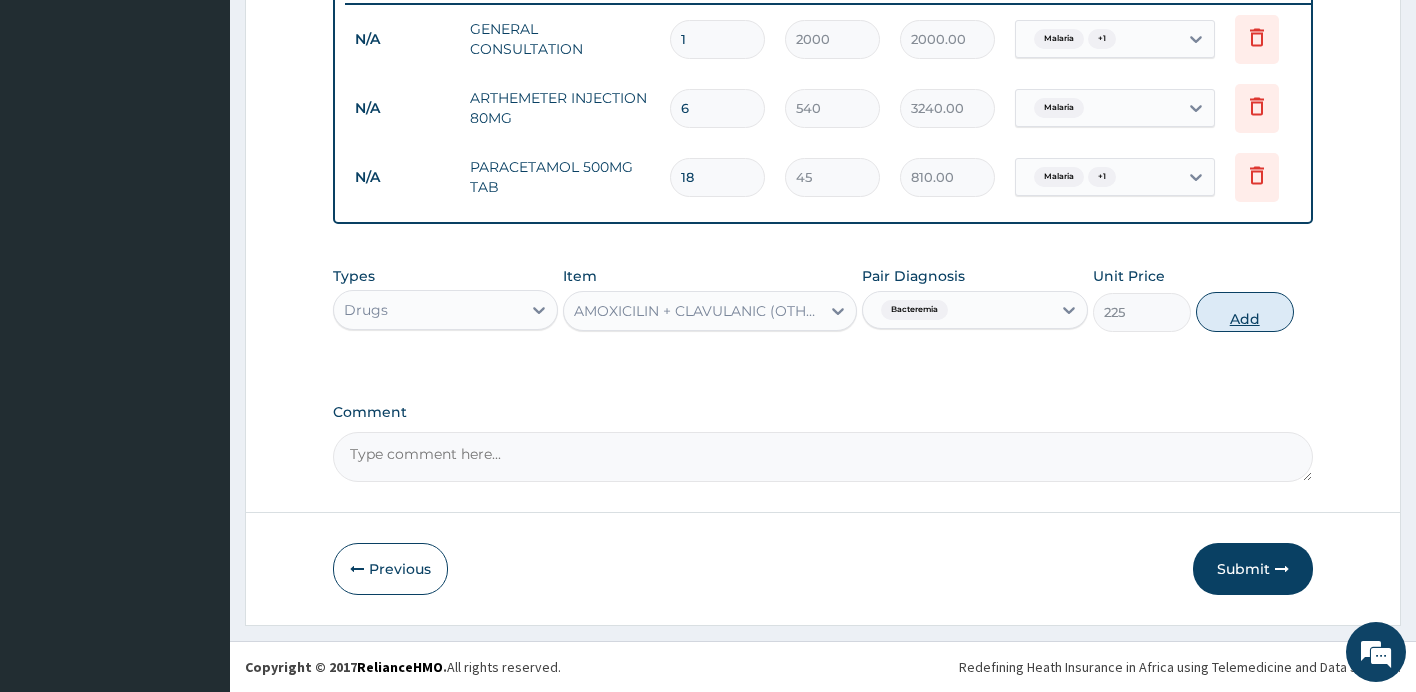 click on "Add" at bounding box center (1245, 312) 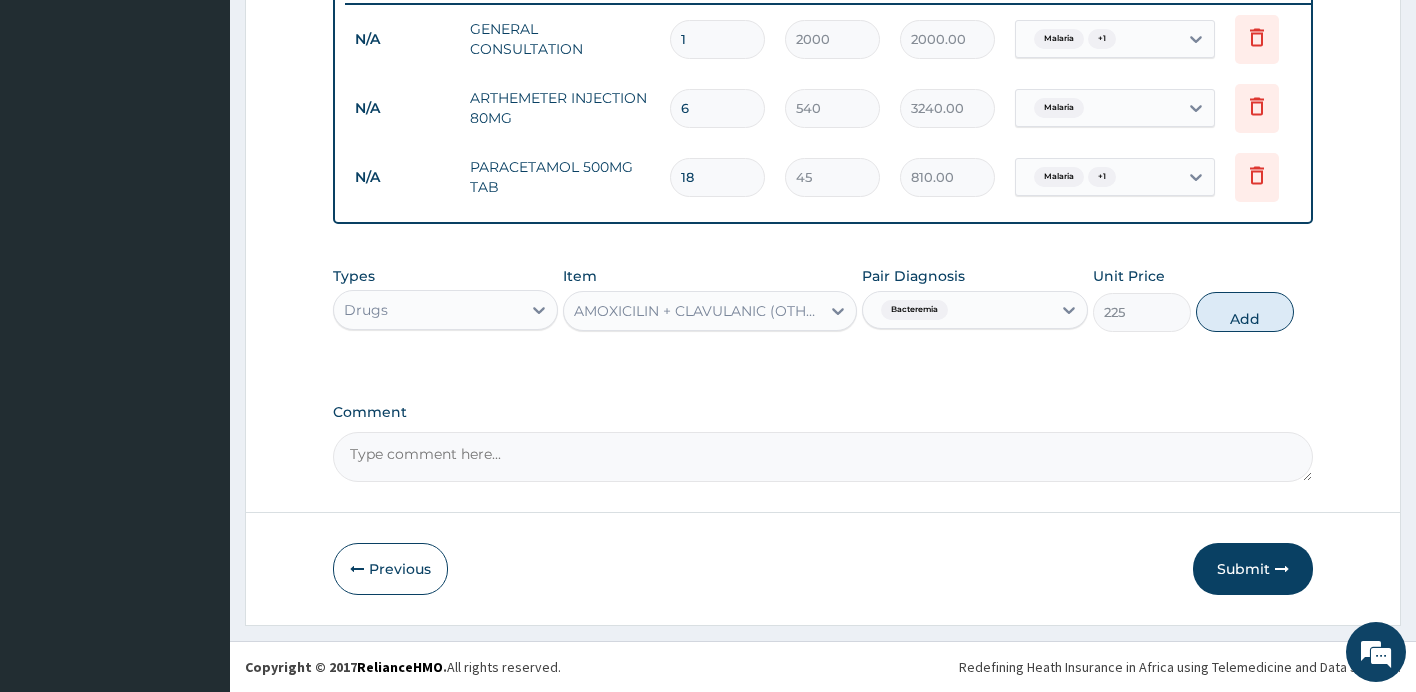 type on "0" 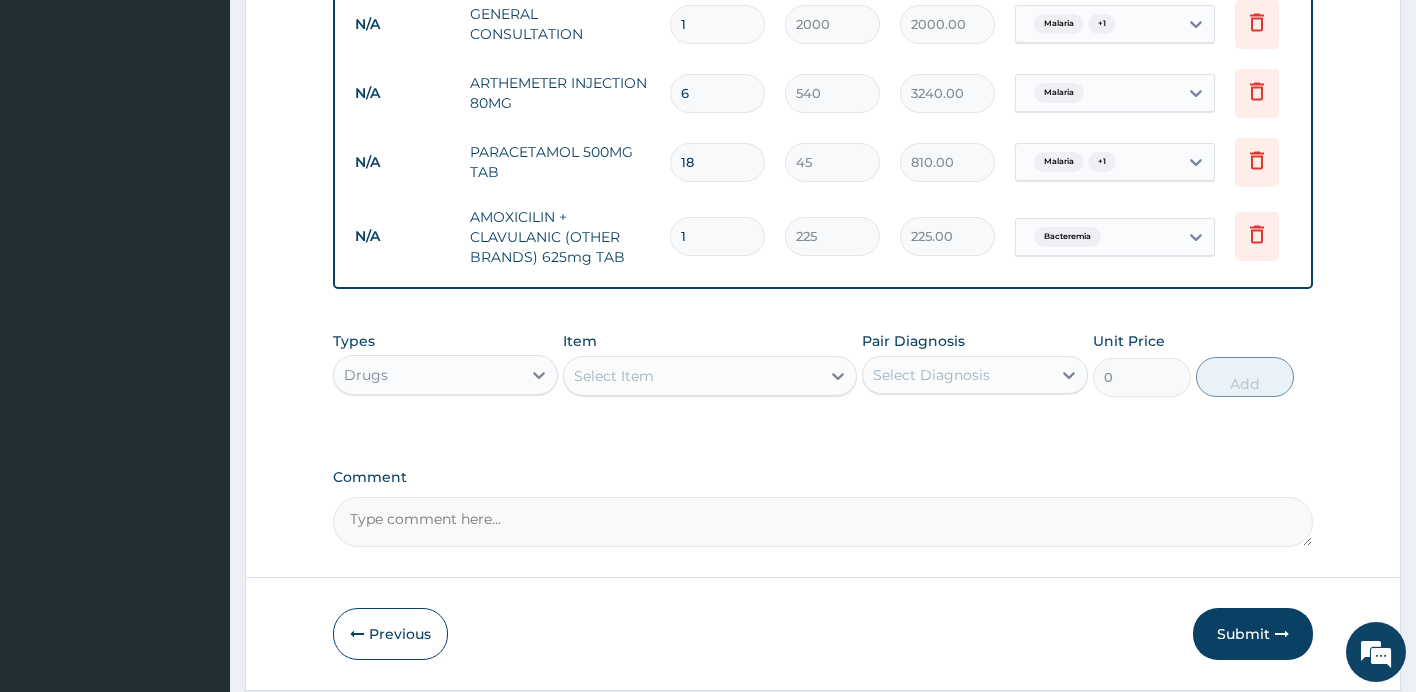 type on "10" 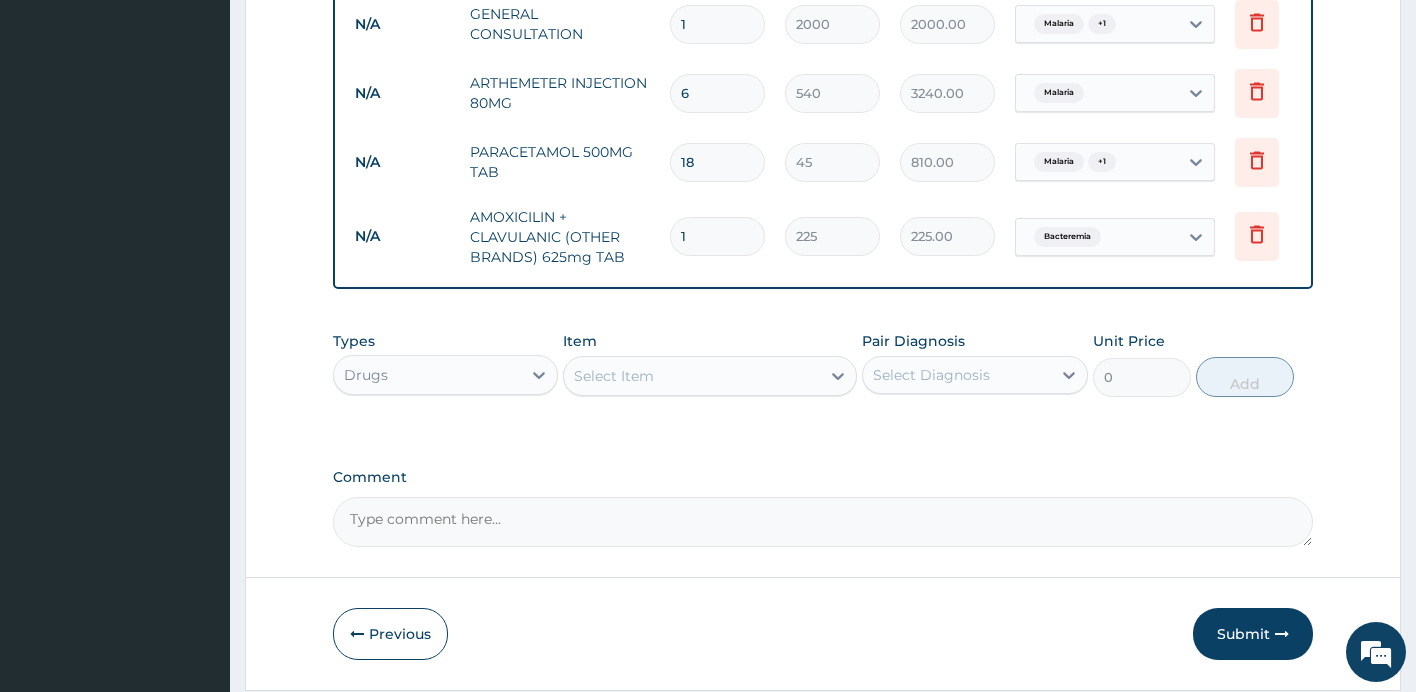 type on "2250.00" 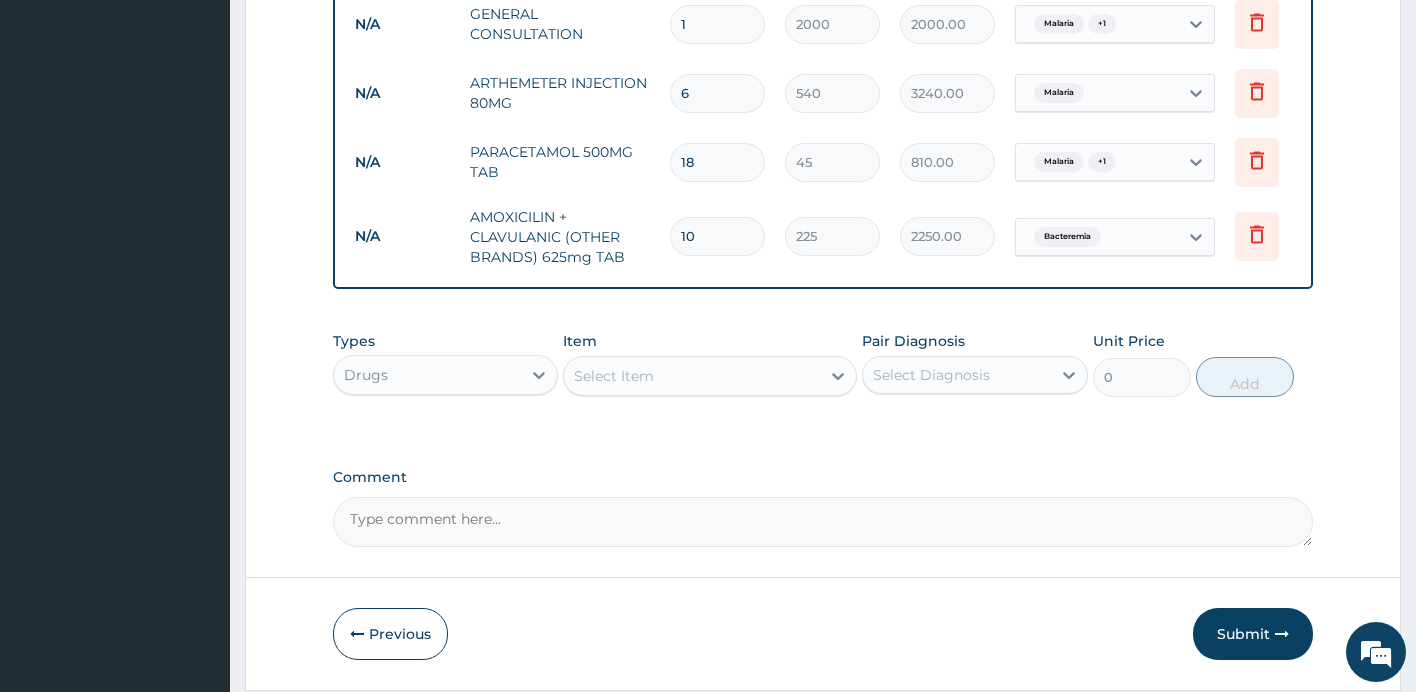 scroll, scrollTop: 888, scrollLeft: 0, axis: vertical 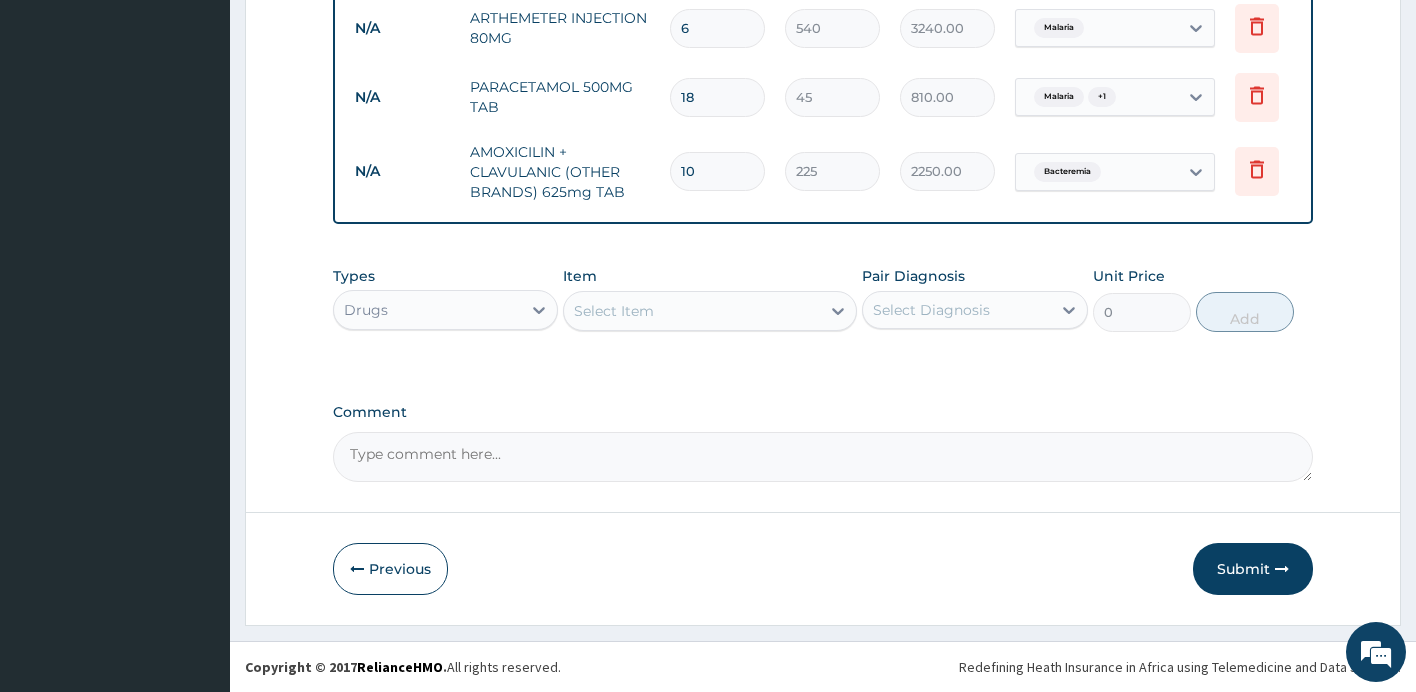 type on "10" 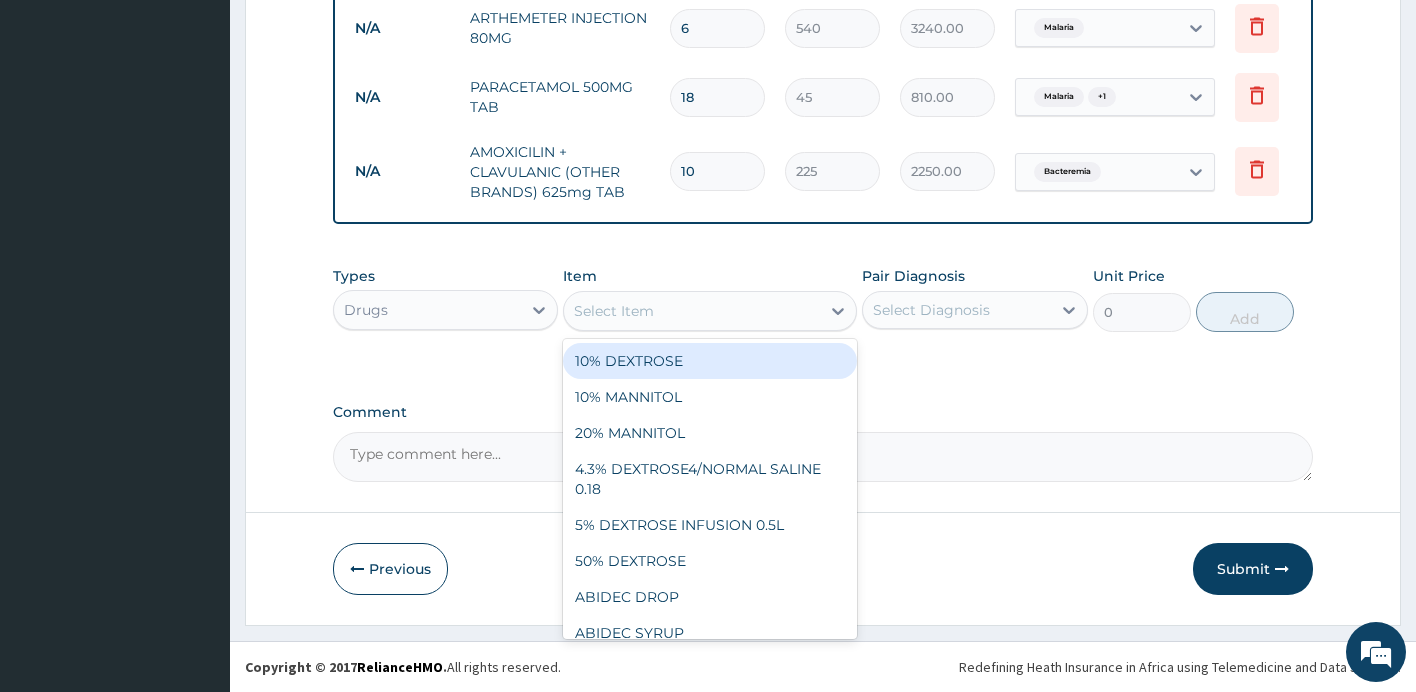 type on ";" 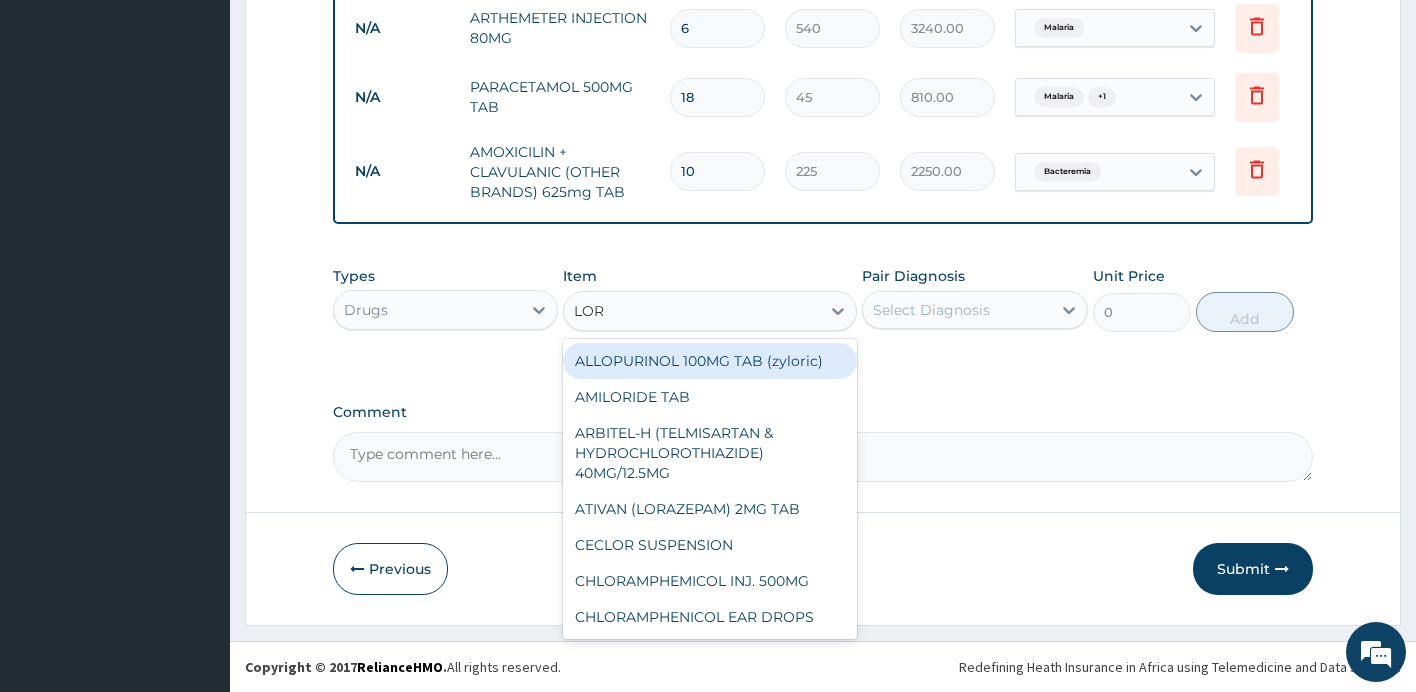 type on "LORA" 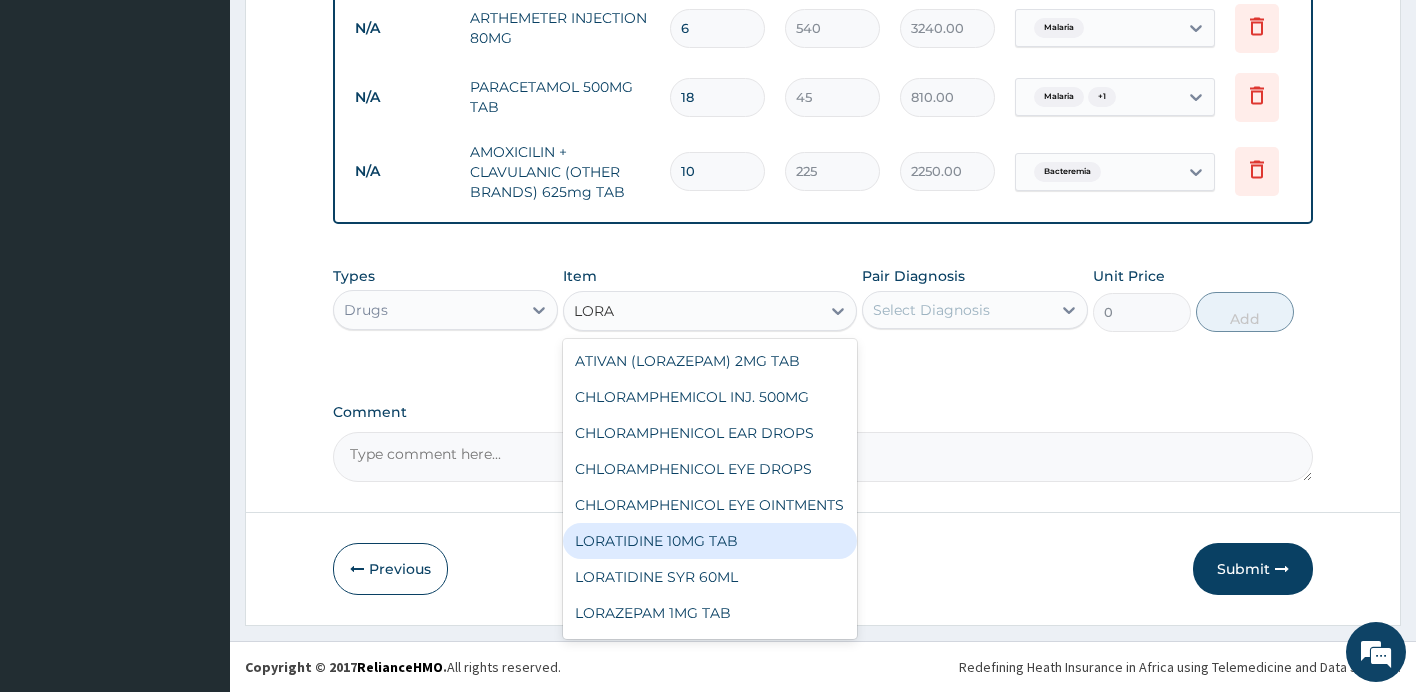 click on "LORATIDINE 10MG TAB" at bounding box center [710, 541] 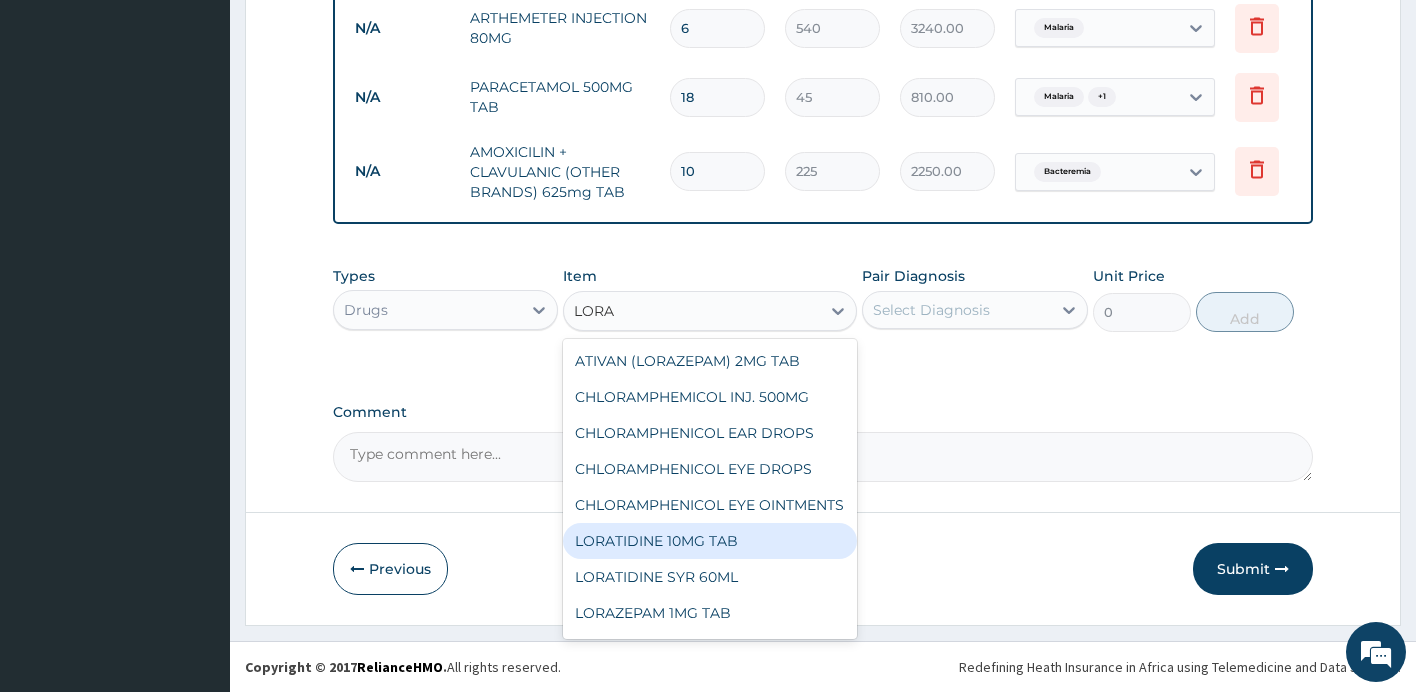 type 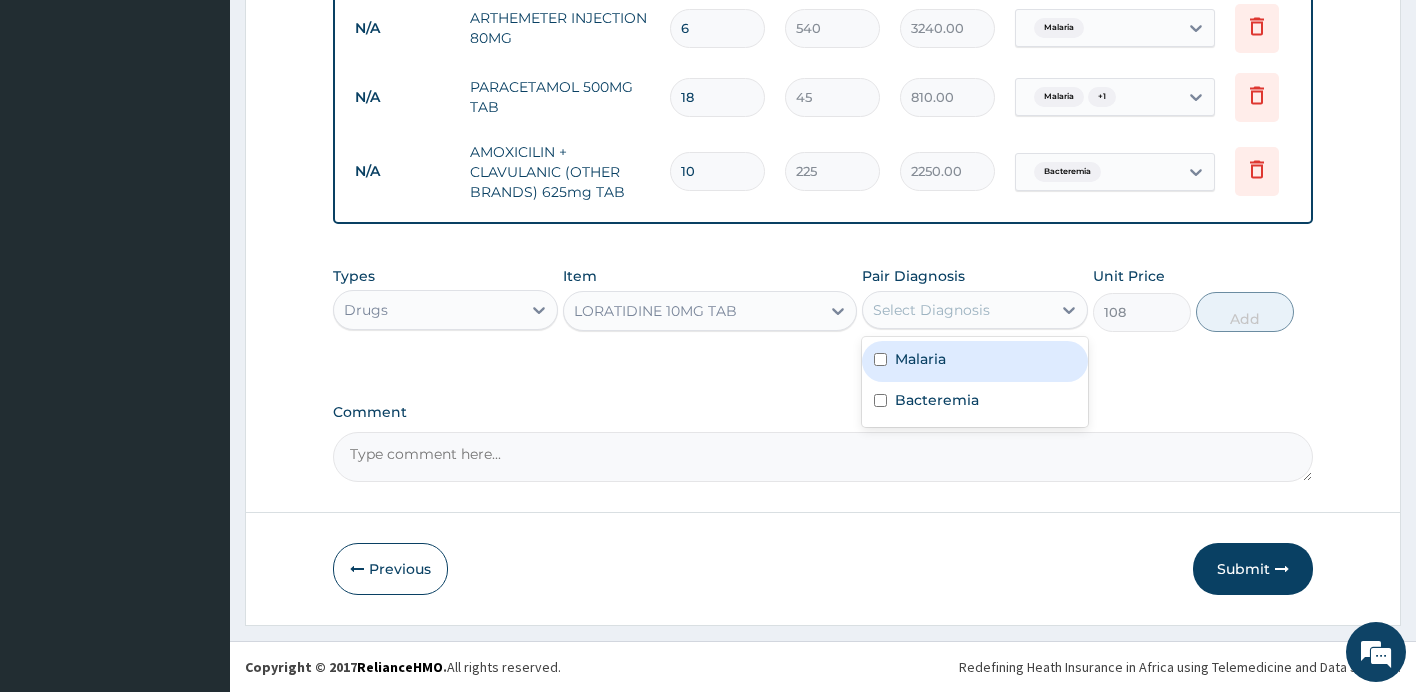 click on "Select Diagnosis" at bounding box center (931, 310) 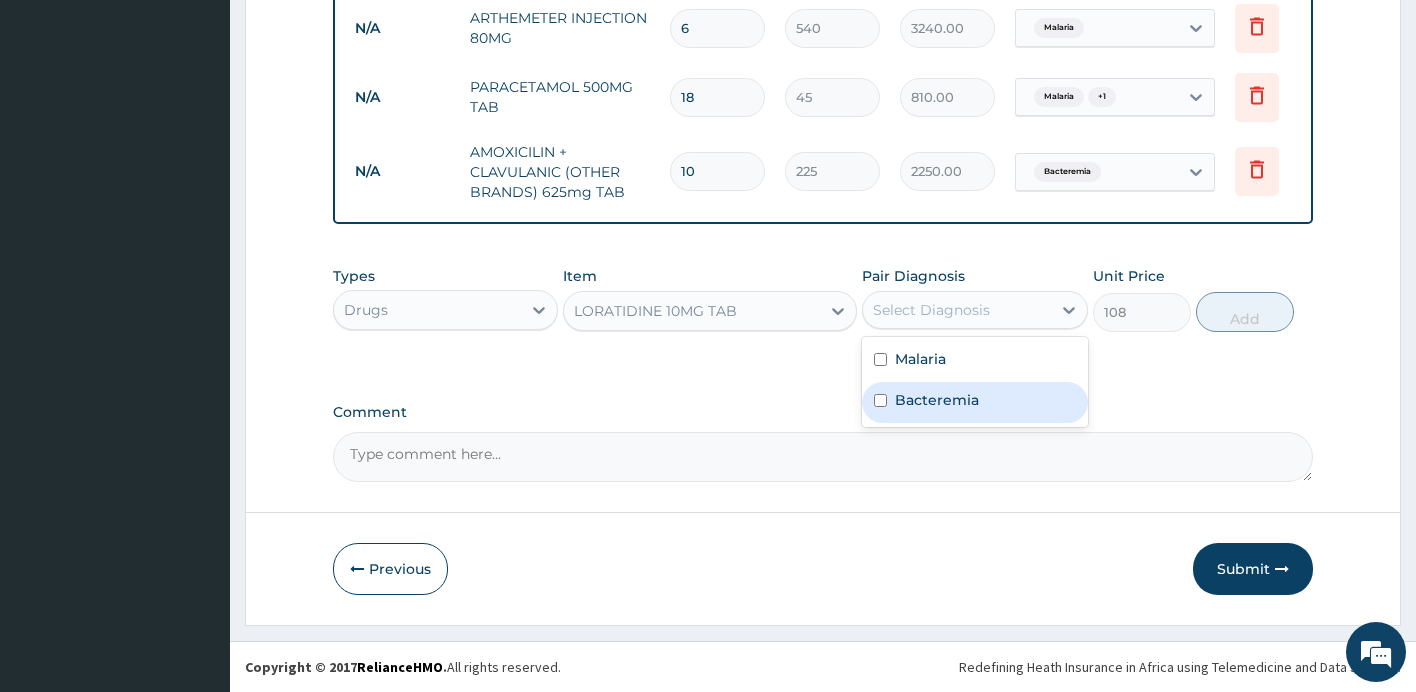 click on "Bacteremia" at bounding box center [937, 400] 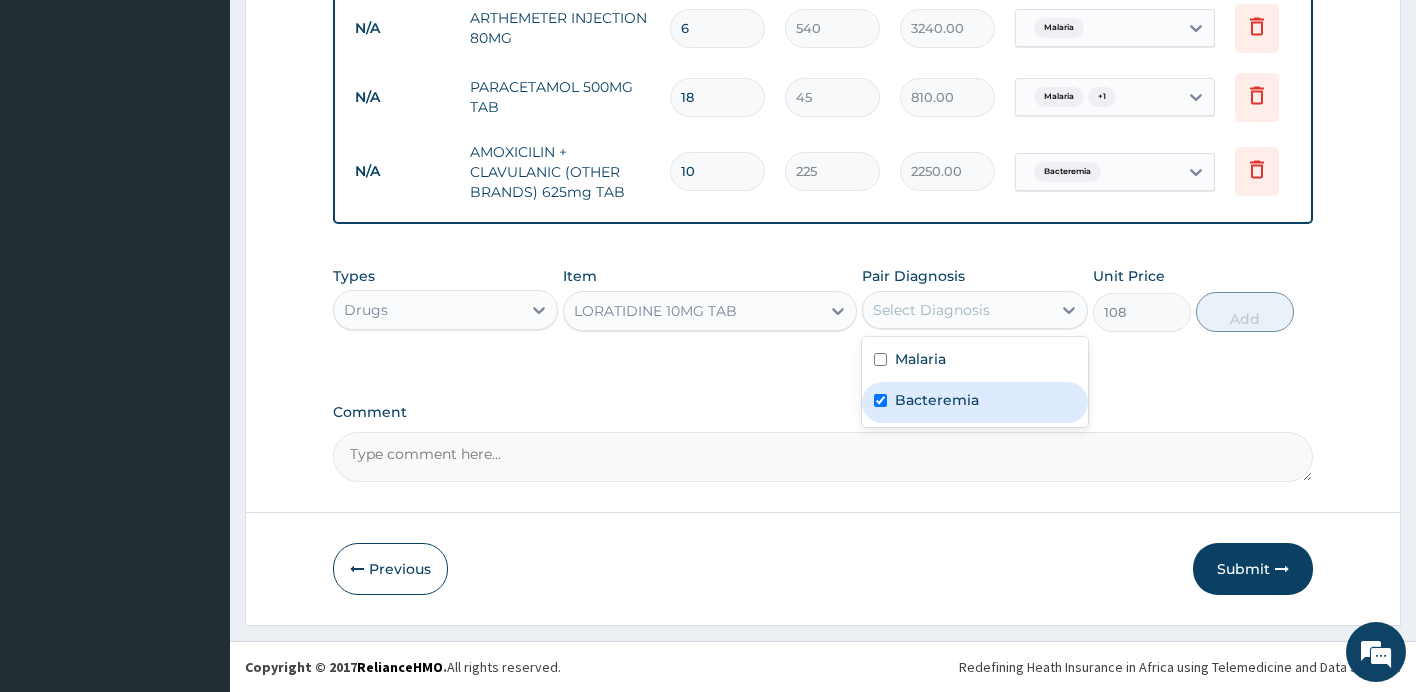 checkbox on "true" 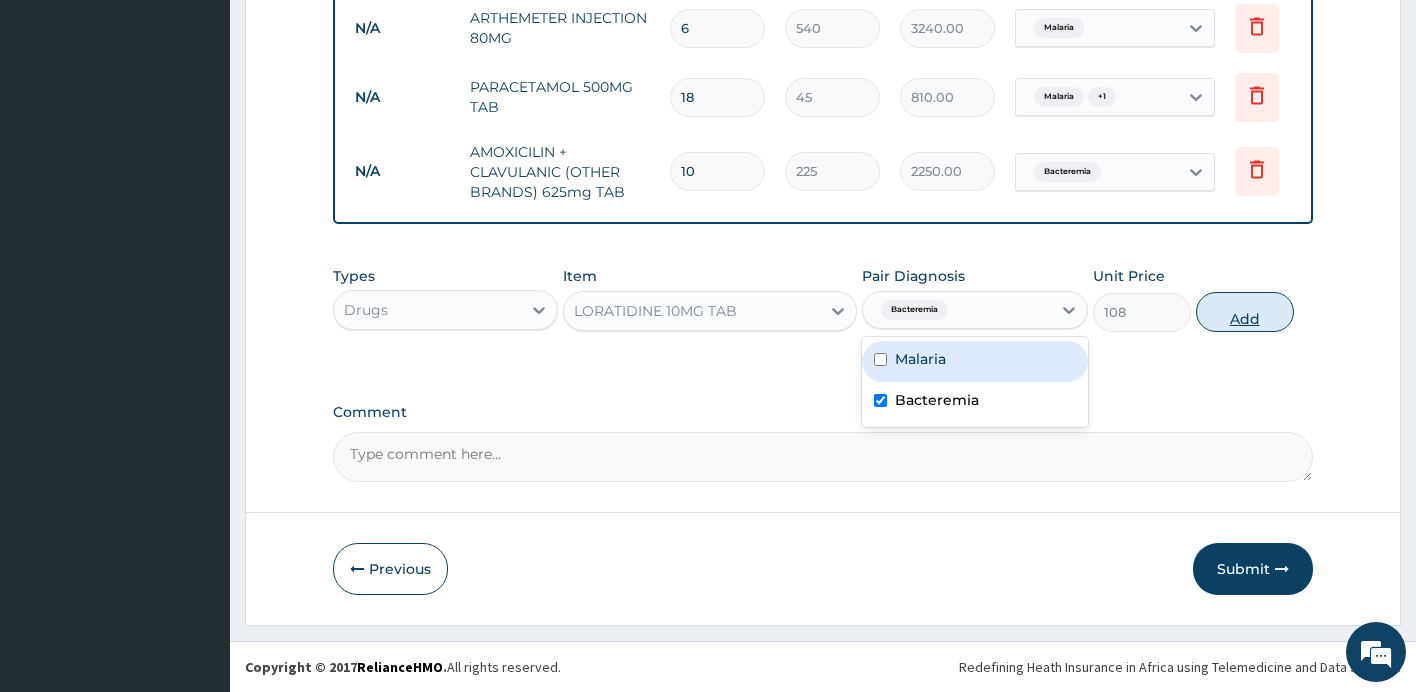 click on "Add" at bounding box center [1245, 312] 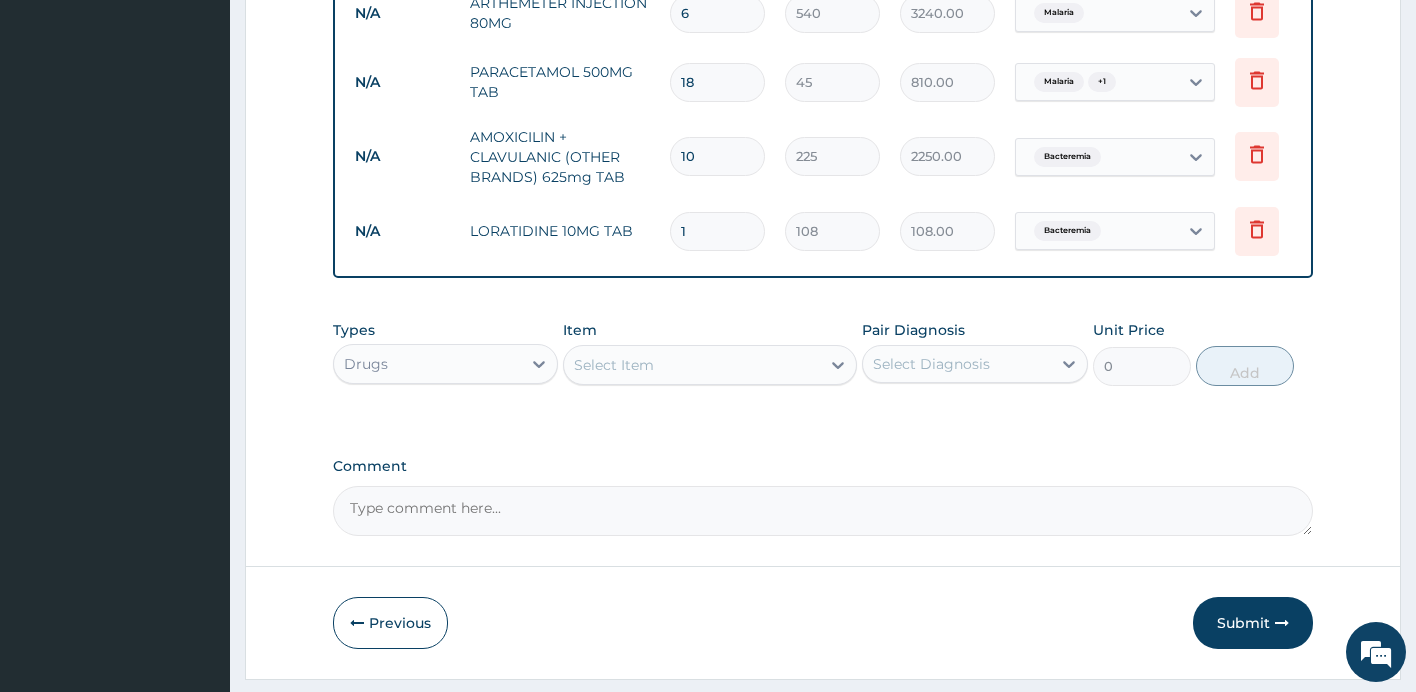 click on "1" at bounding box center (717, 231) 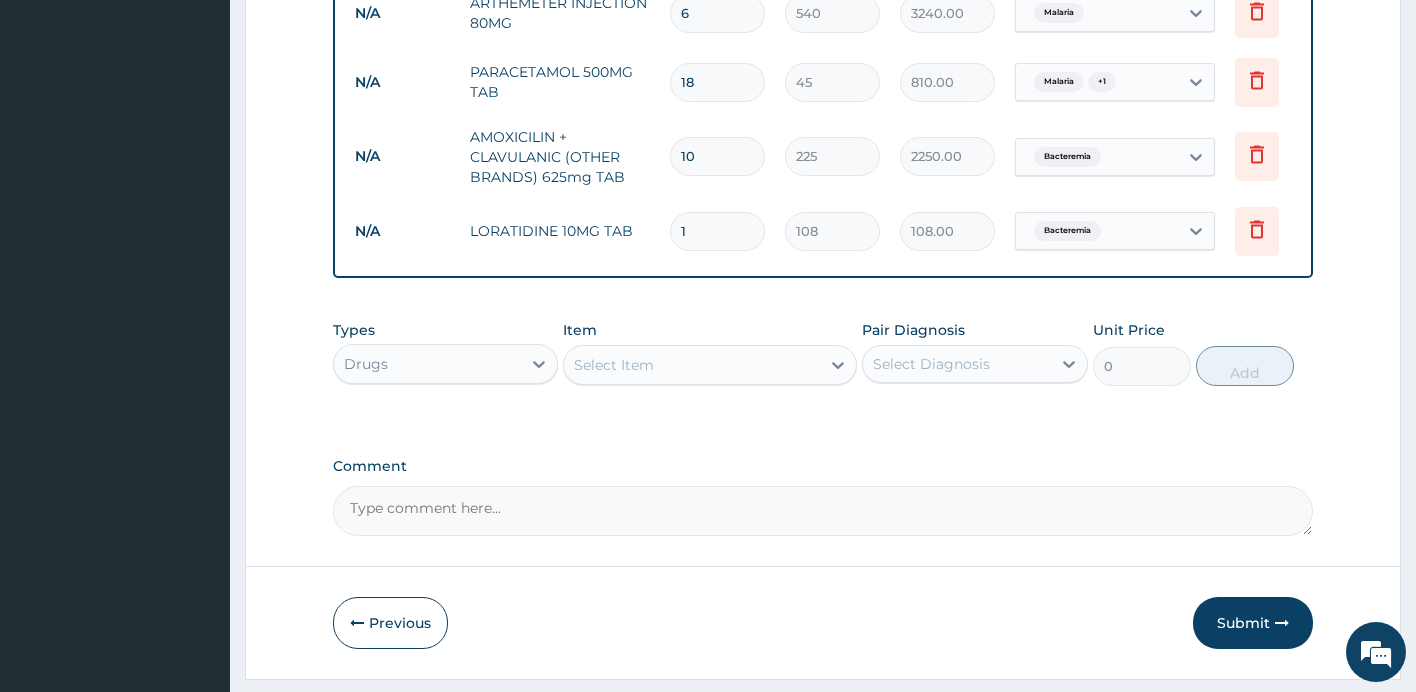 click on "1" at bounding box center [717, 231] 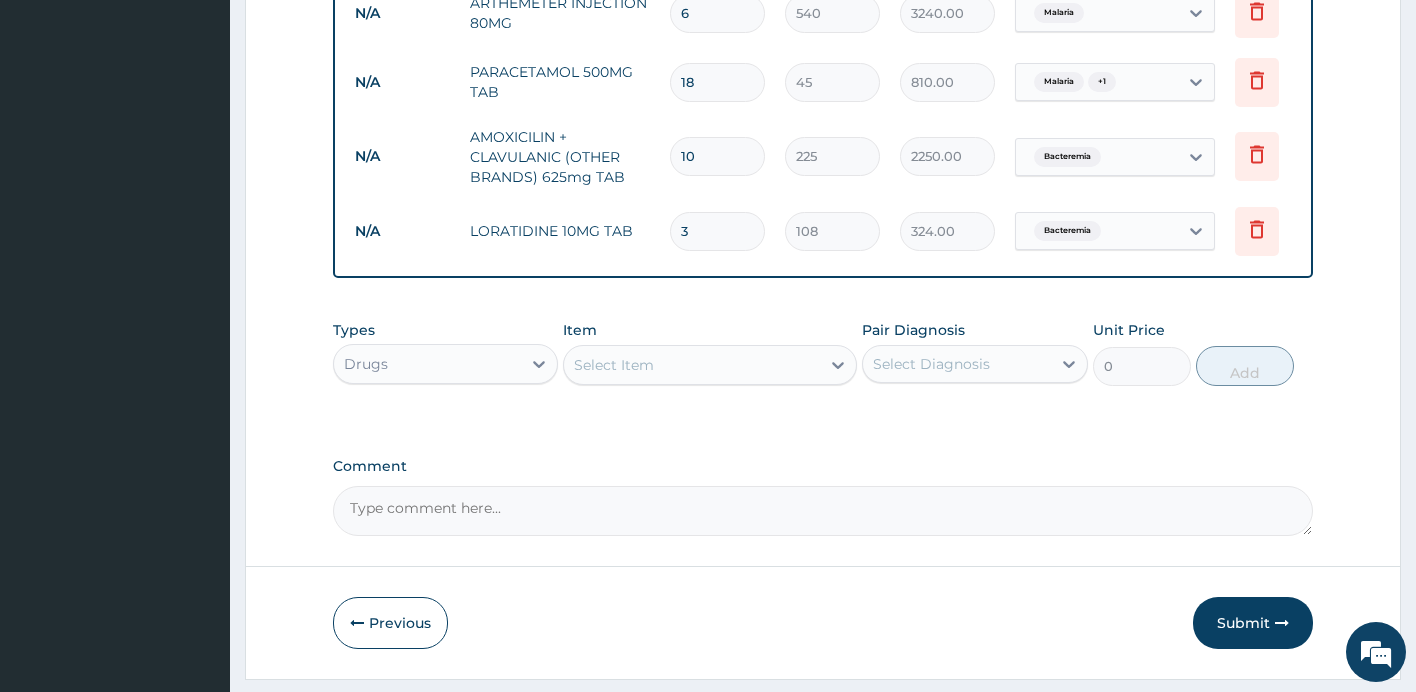type on "3" 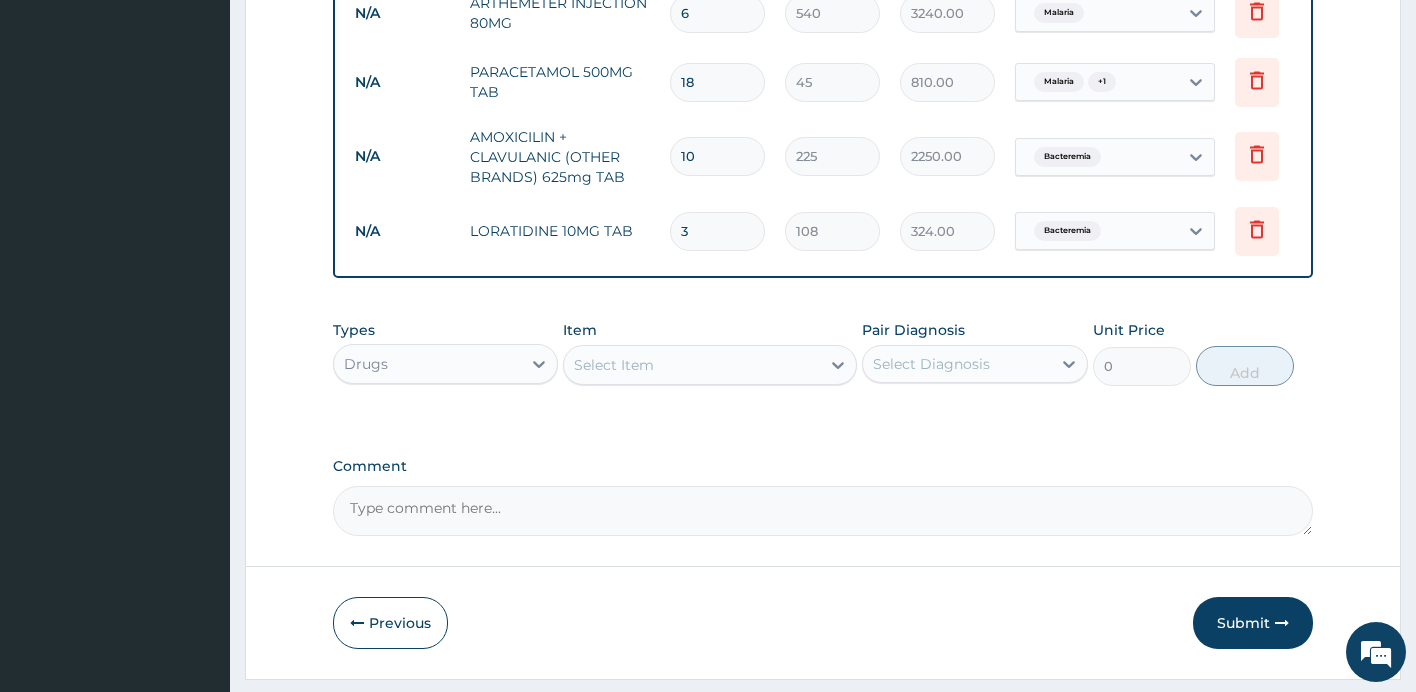 click on "Types Drugs Item Select Item Pair Diagnosis Select Diagnosis Unit Price 0 Add" at bounding box center (823, 353) 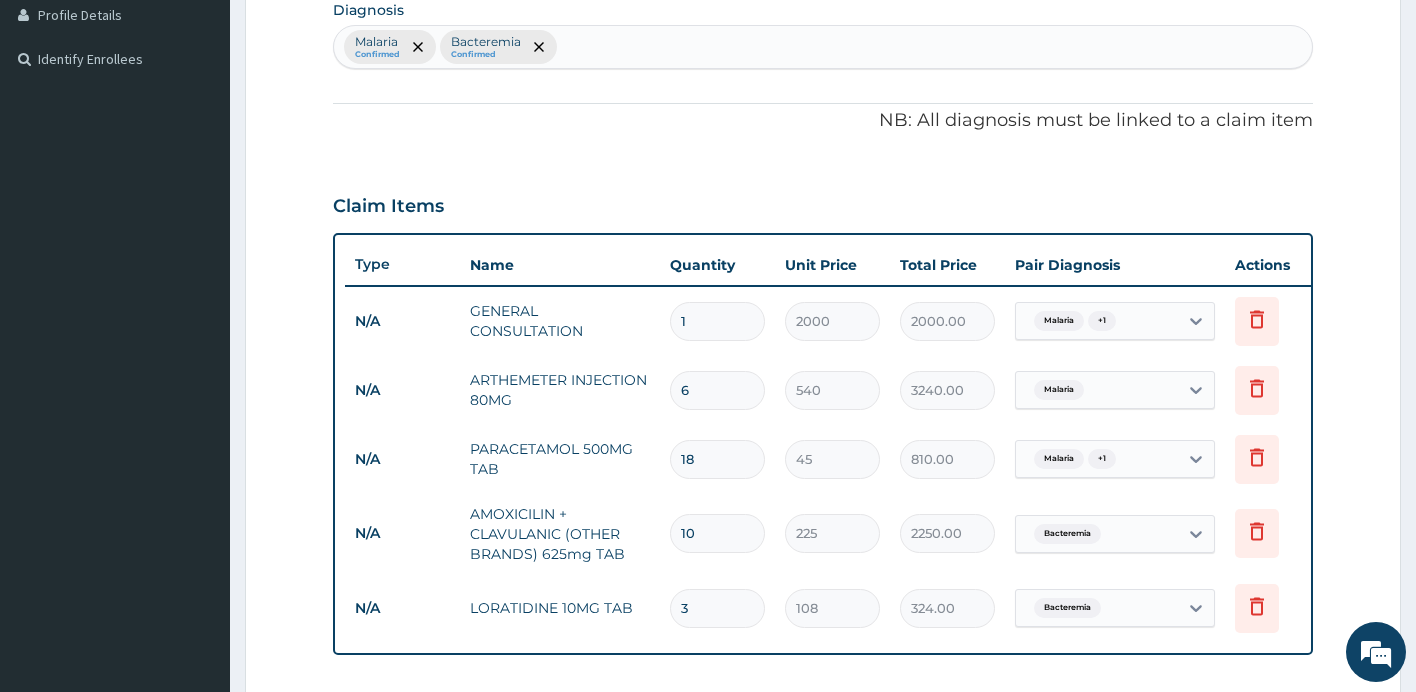 scroll, scrollTop: 557, scrollLeft: 0, axis: vertical 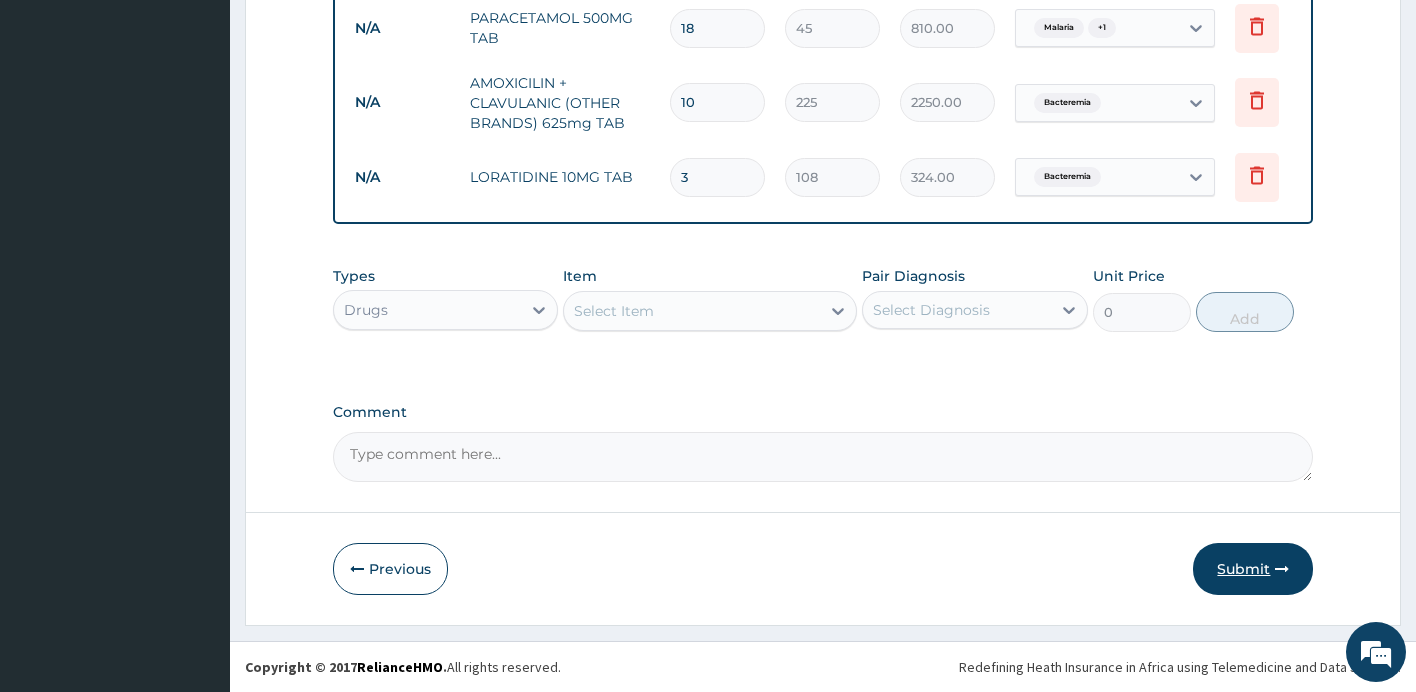 click on "Submit" at bounding box center [1253, 569] 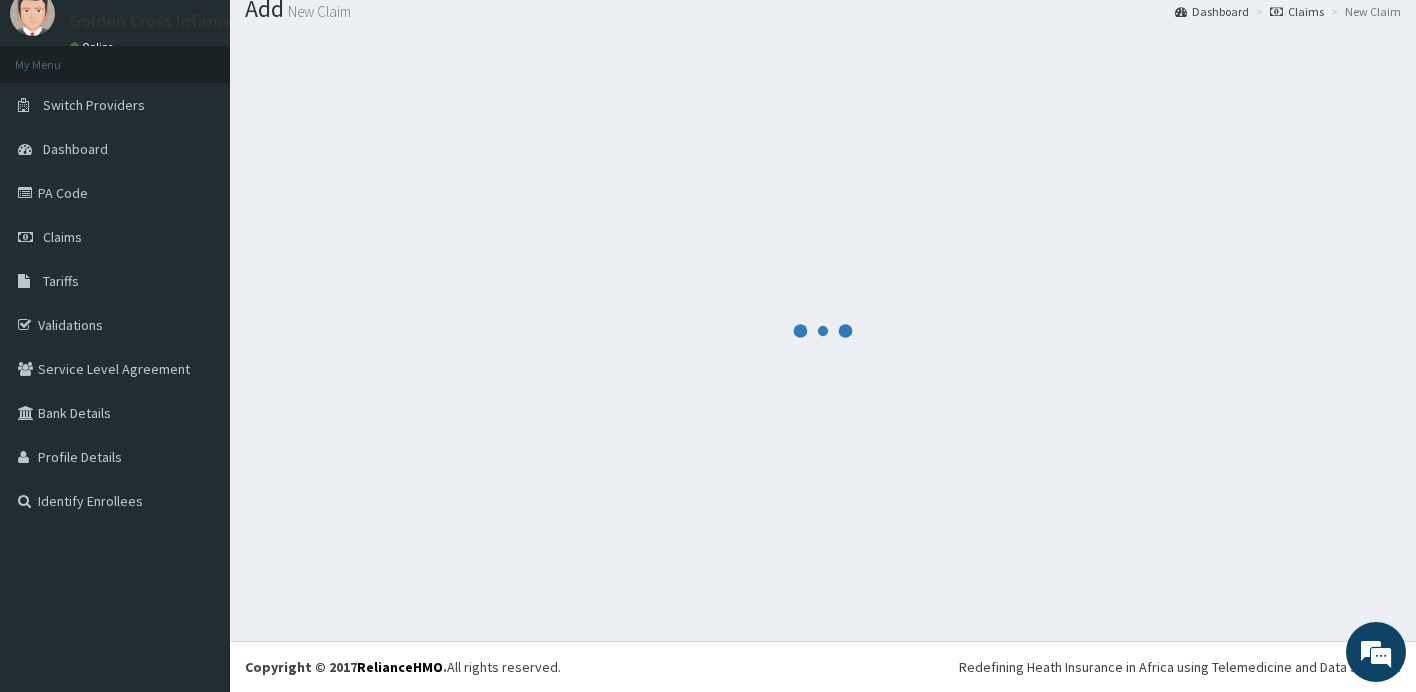 scroll, scrollTop: 957, scrollLeft: 0, axis: vertical 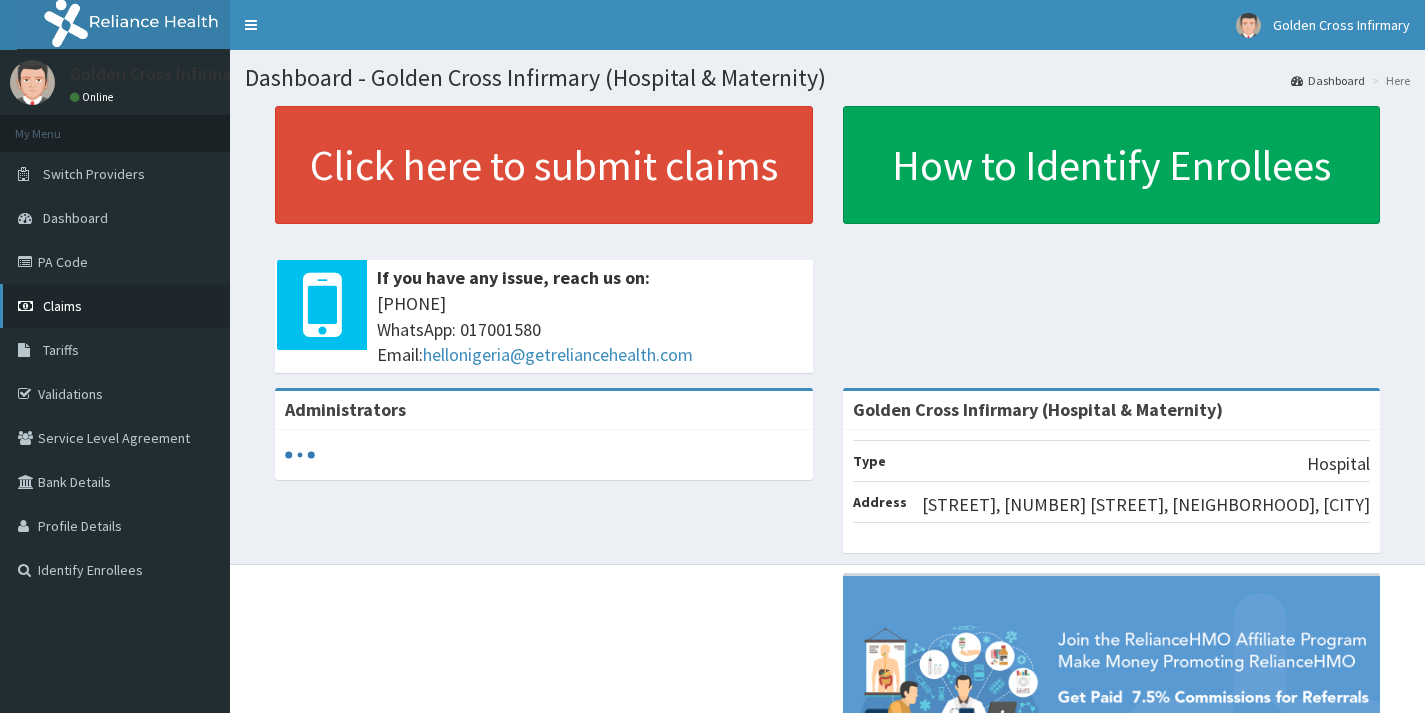 click on "Claims" at bounding box center [115, 306] 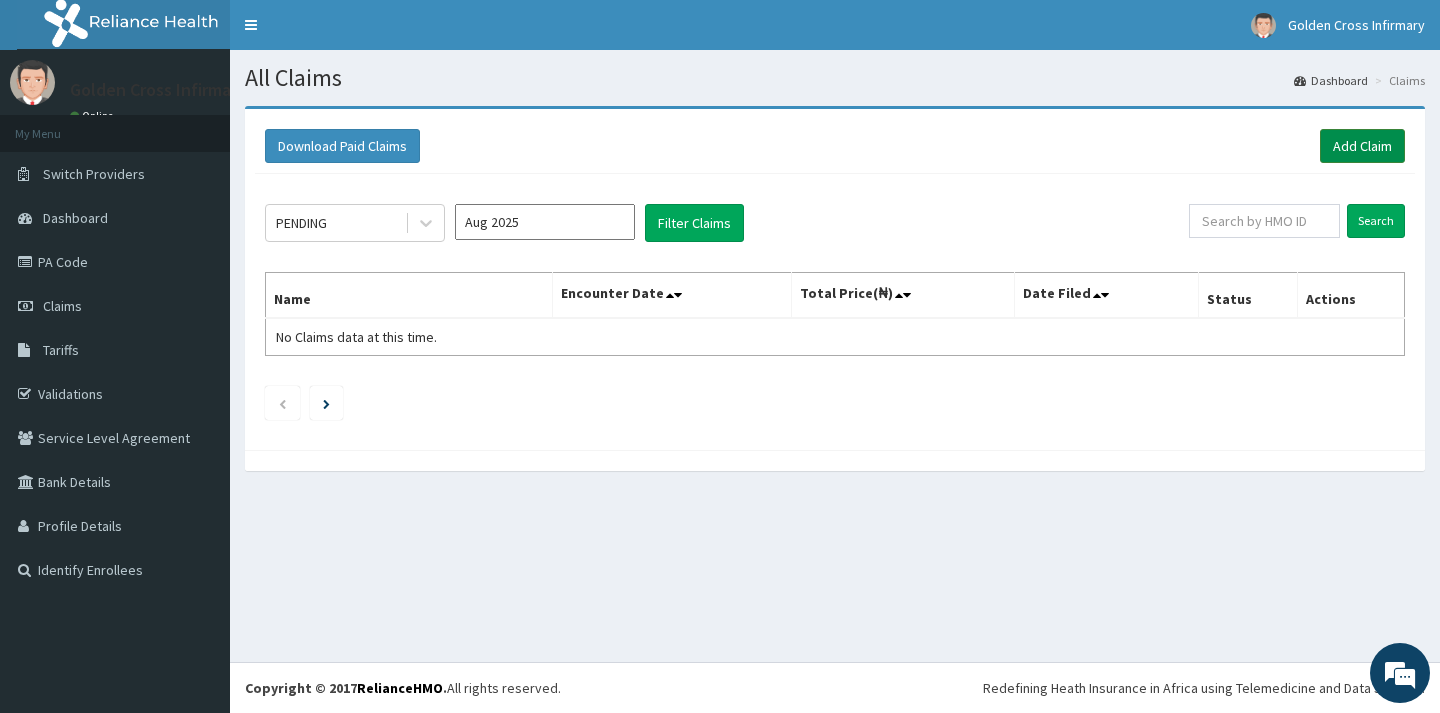 scroll, scrollTop: 0, scrollLeft: 0, axis: both 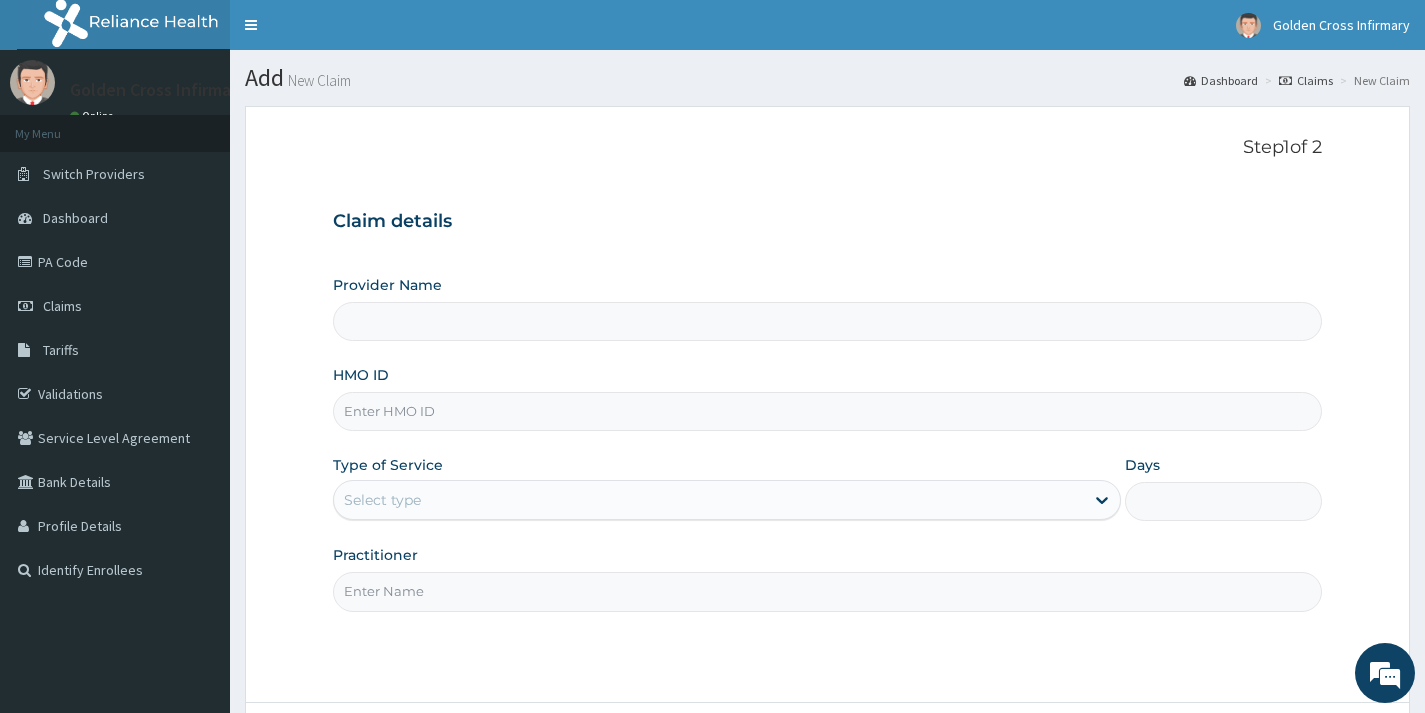 type on "Golden Cross Infirmary (Hospital & Maternity)" 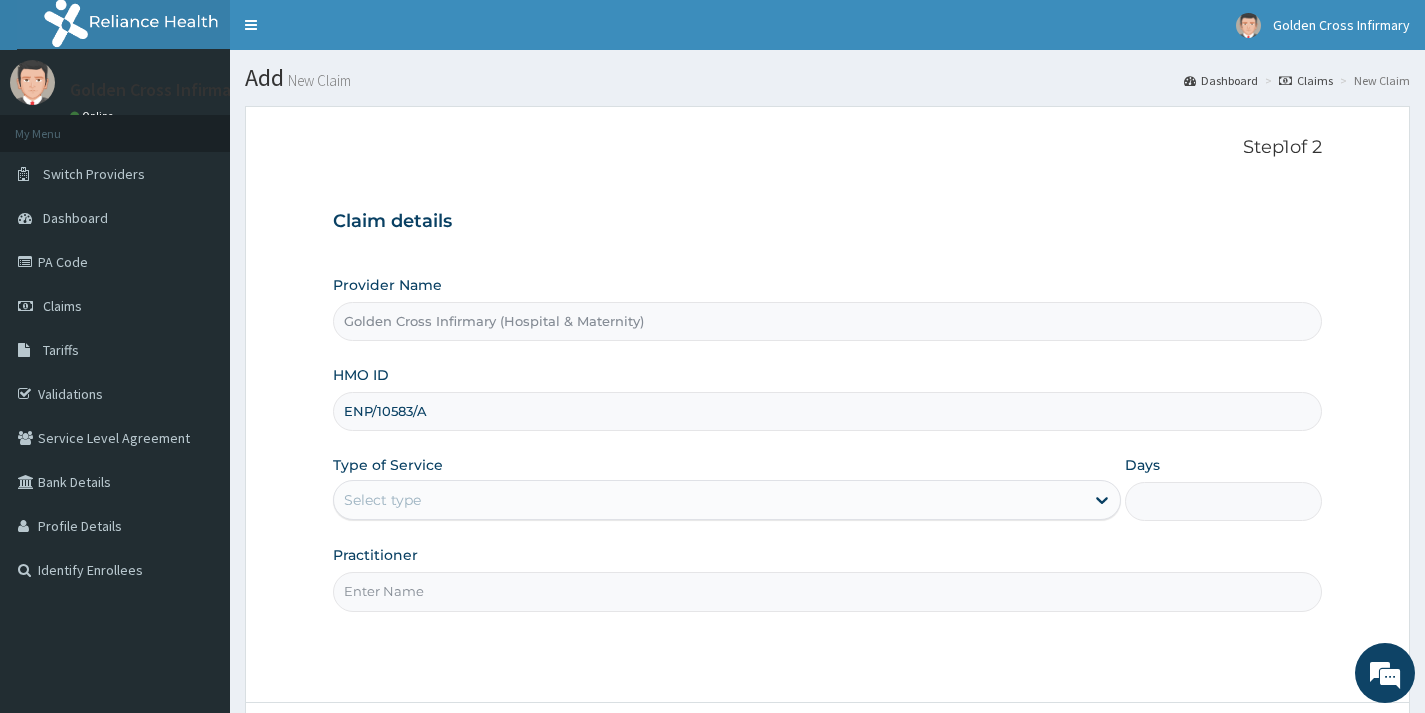 scroll, scrollTop: 0, scrollLeft: 0, axis: both 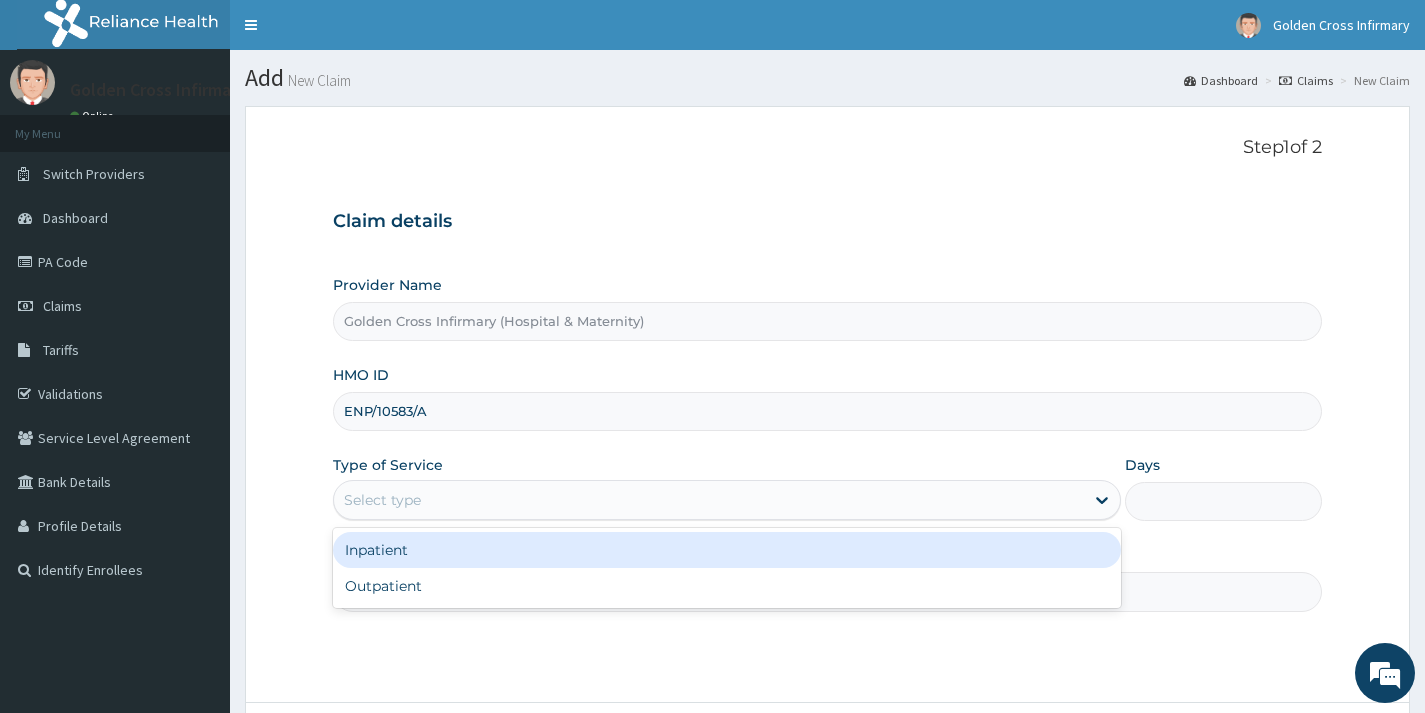 click on "Select type" at bounding box center (709, 500) 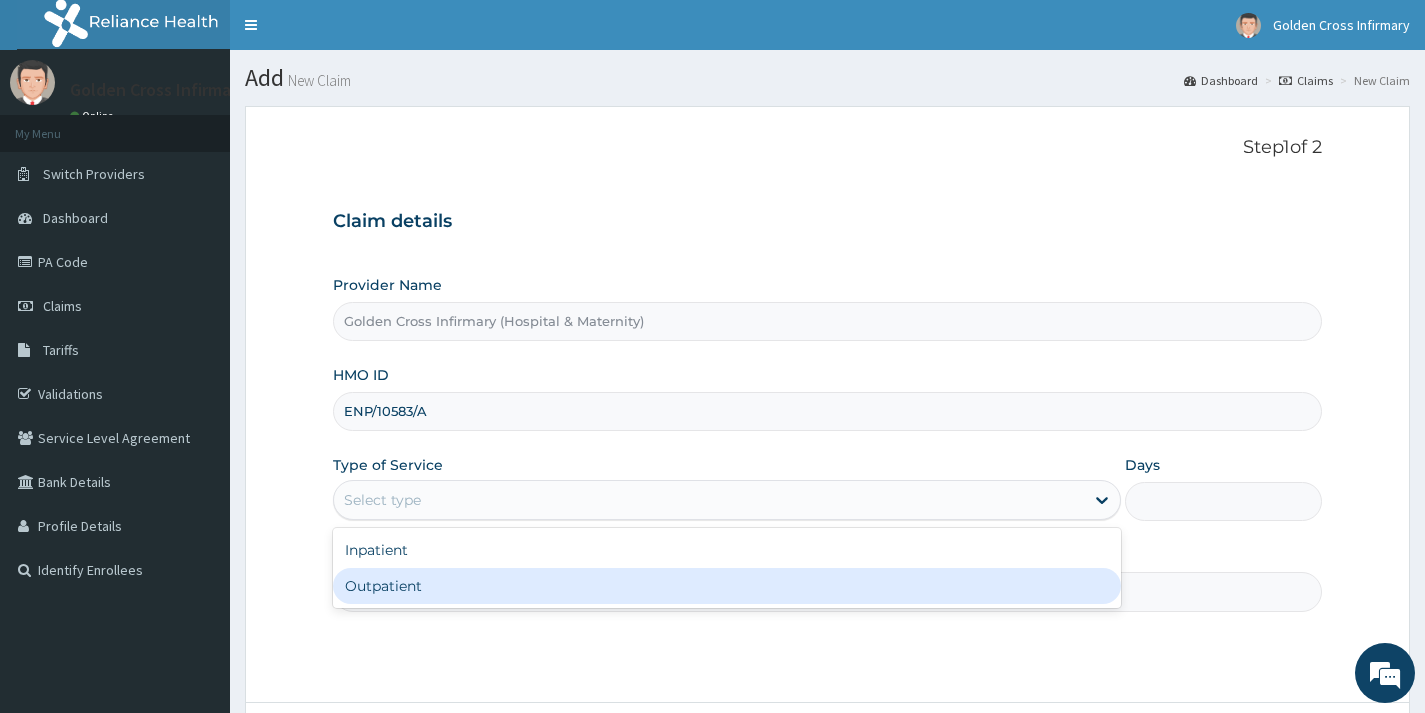 click on "Outpatient" at bounding box center [727, 586] 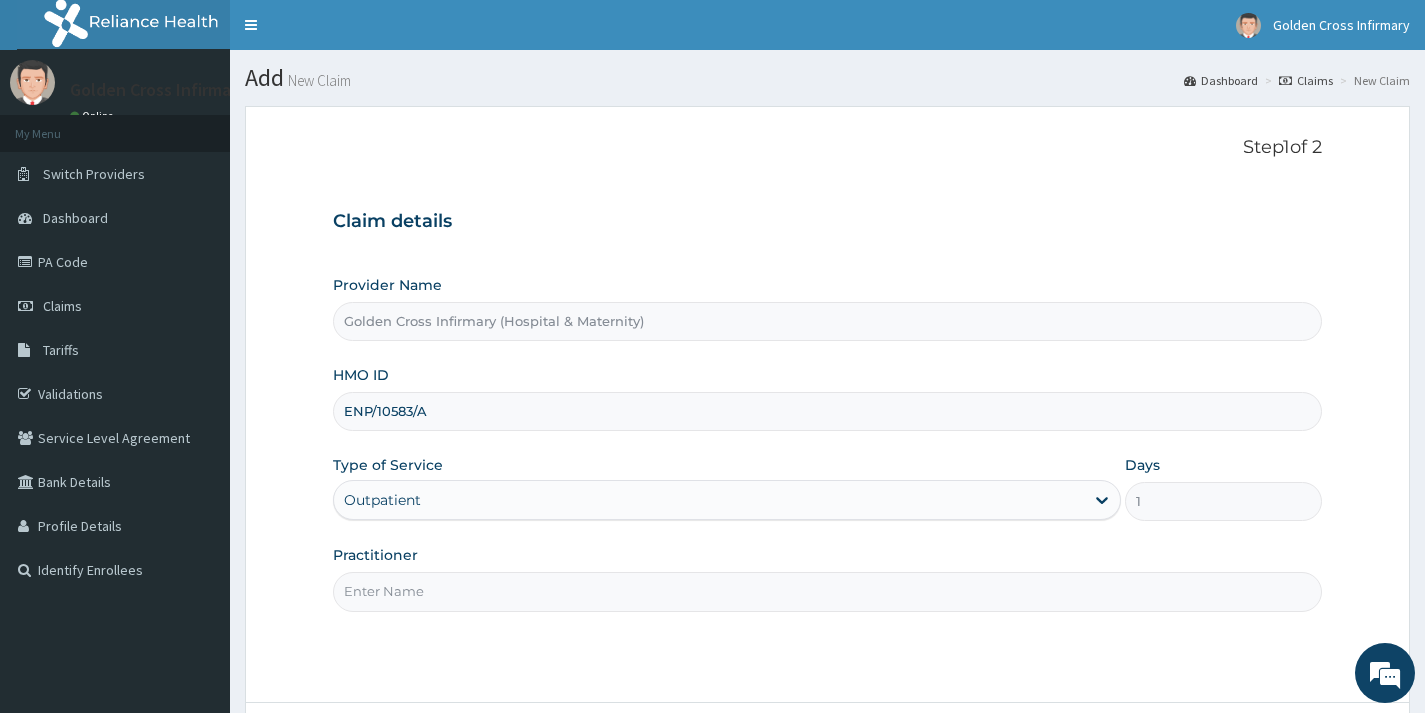 click on "Practitioner" at bounding box center [827, 591] 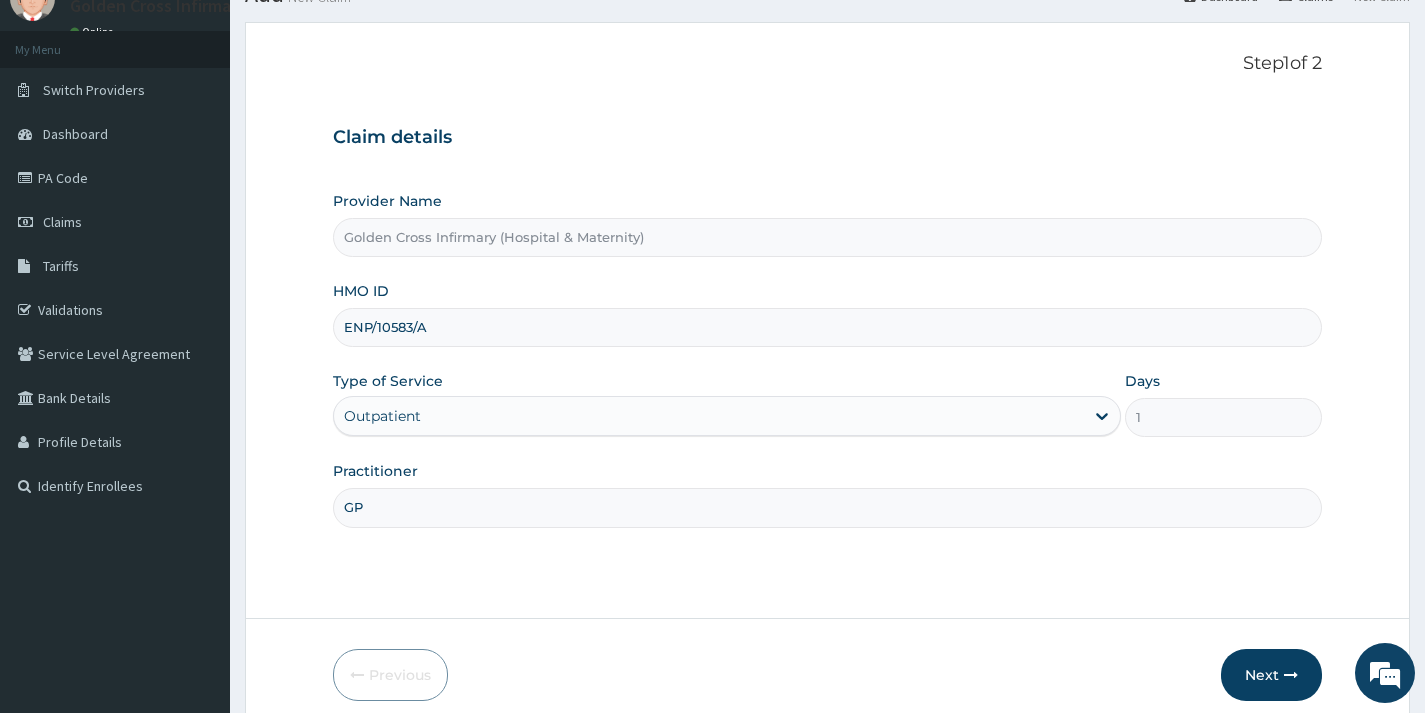 scroll, scrollTop: 169, scrollLeft: 0, axis: vertical 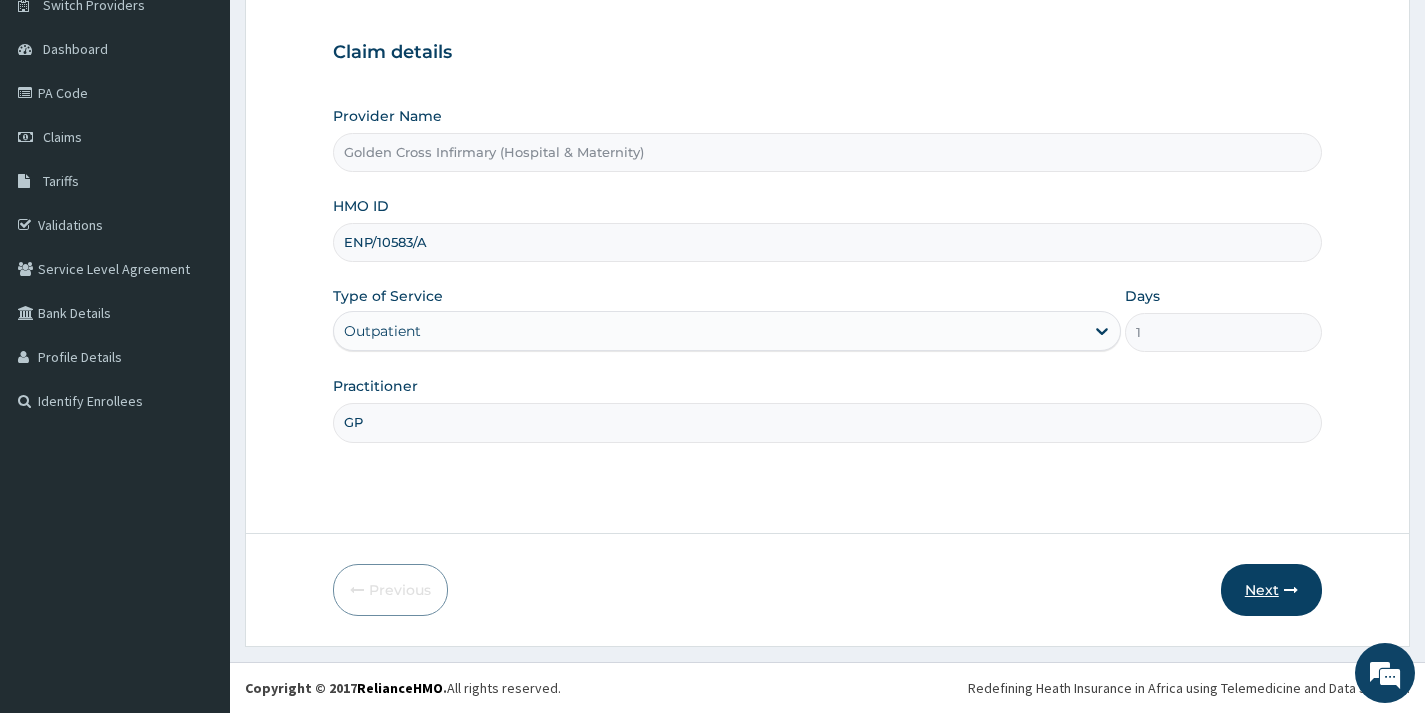 click on "Next" at bounding box center [1271, 590] 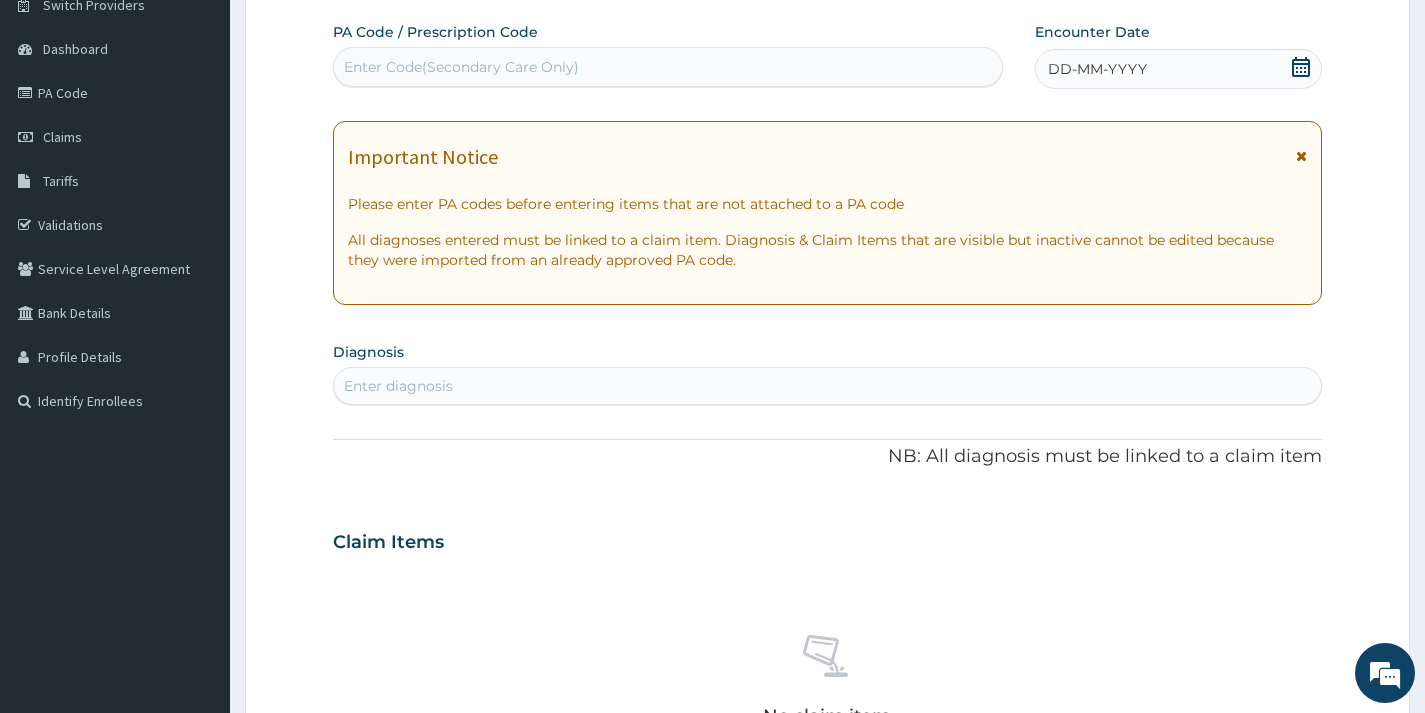 click 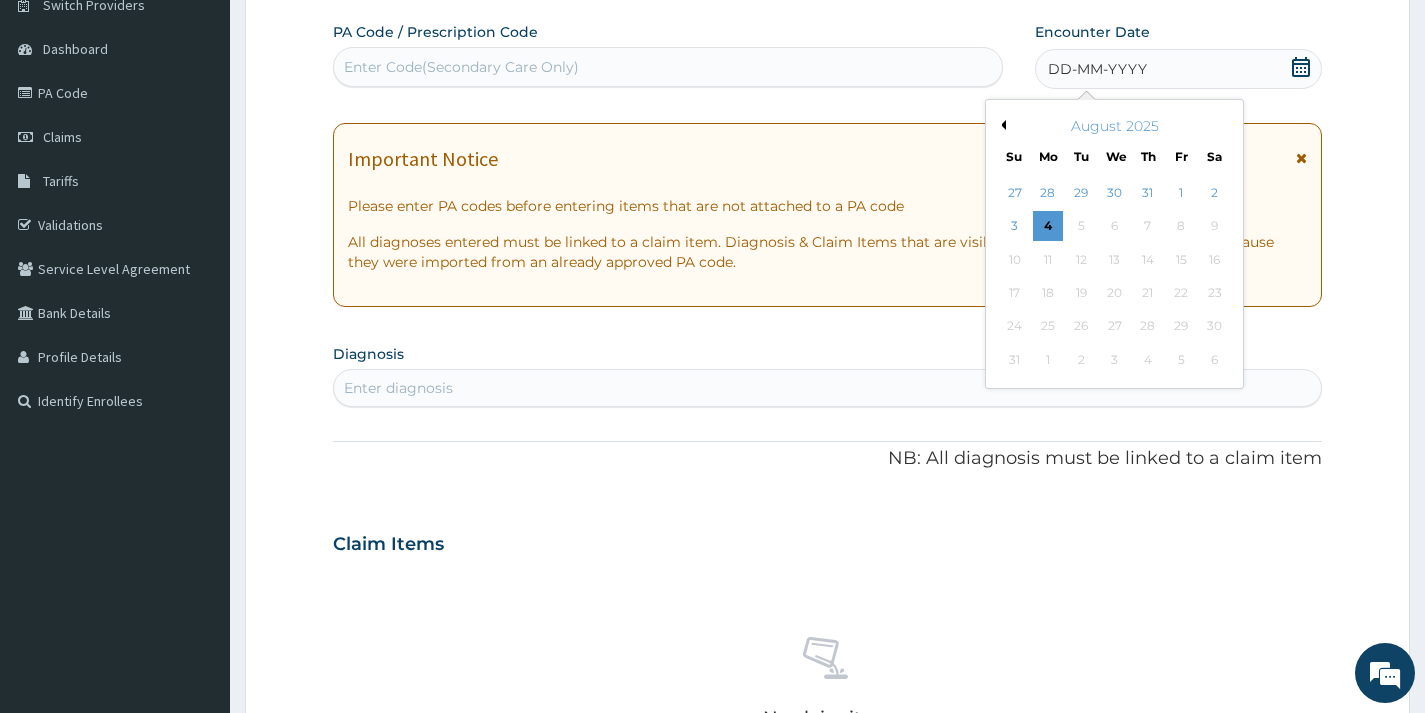 drag, startPoint x: 1179, startPoint y: 196, endPoint x: 1106, endPoint y: 266, distance: 101.13852 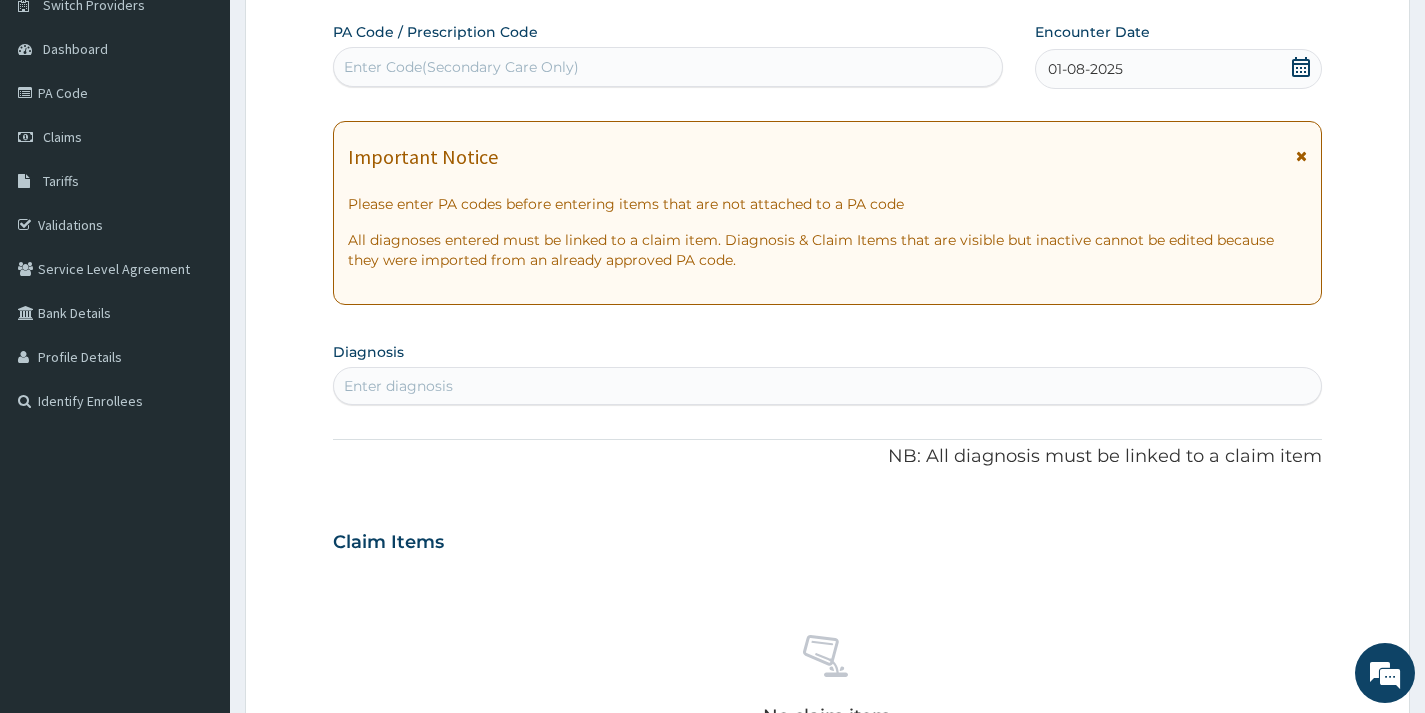 click on "Enter diagnosis" at bounding box center (827, 386) 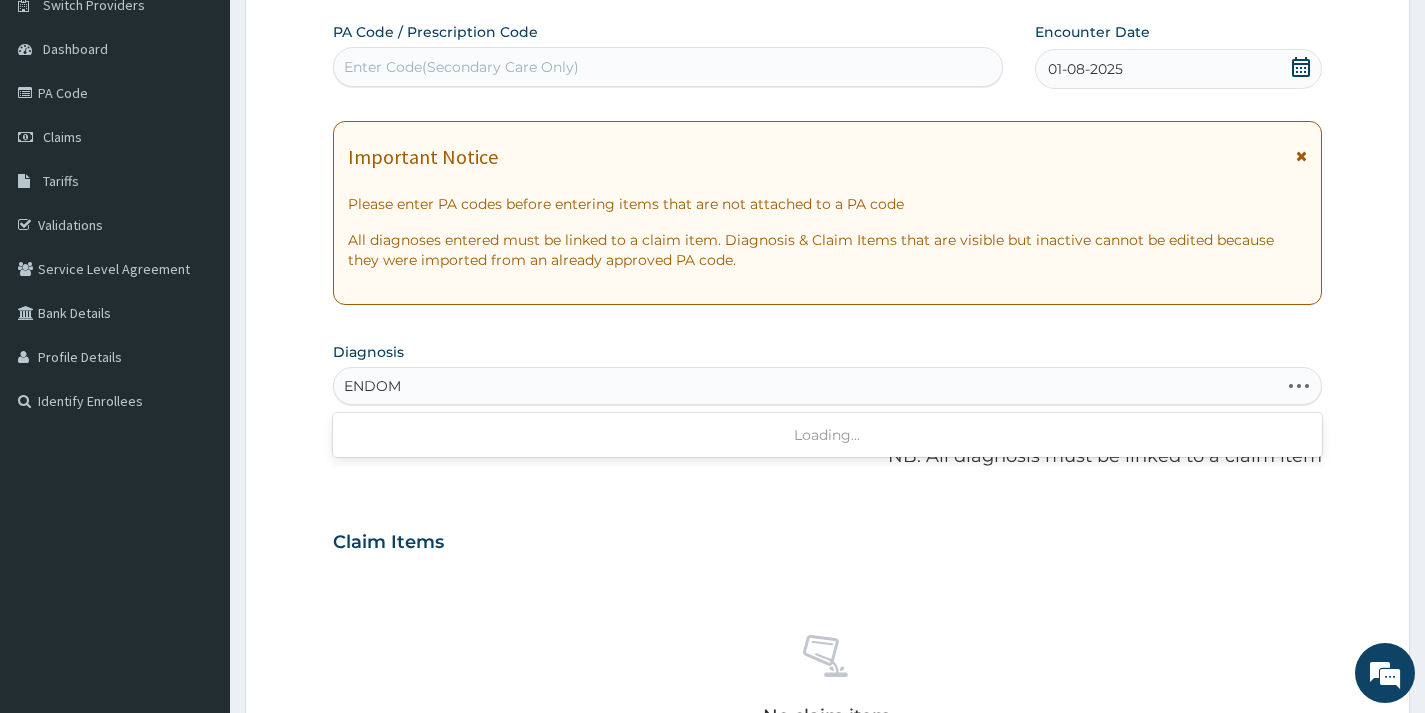 type on "ENDOME" 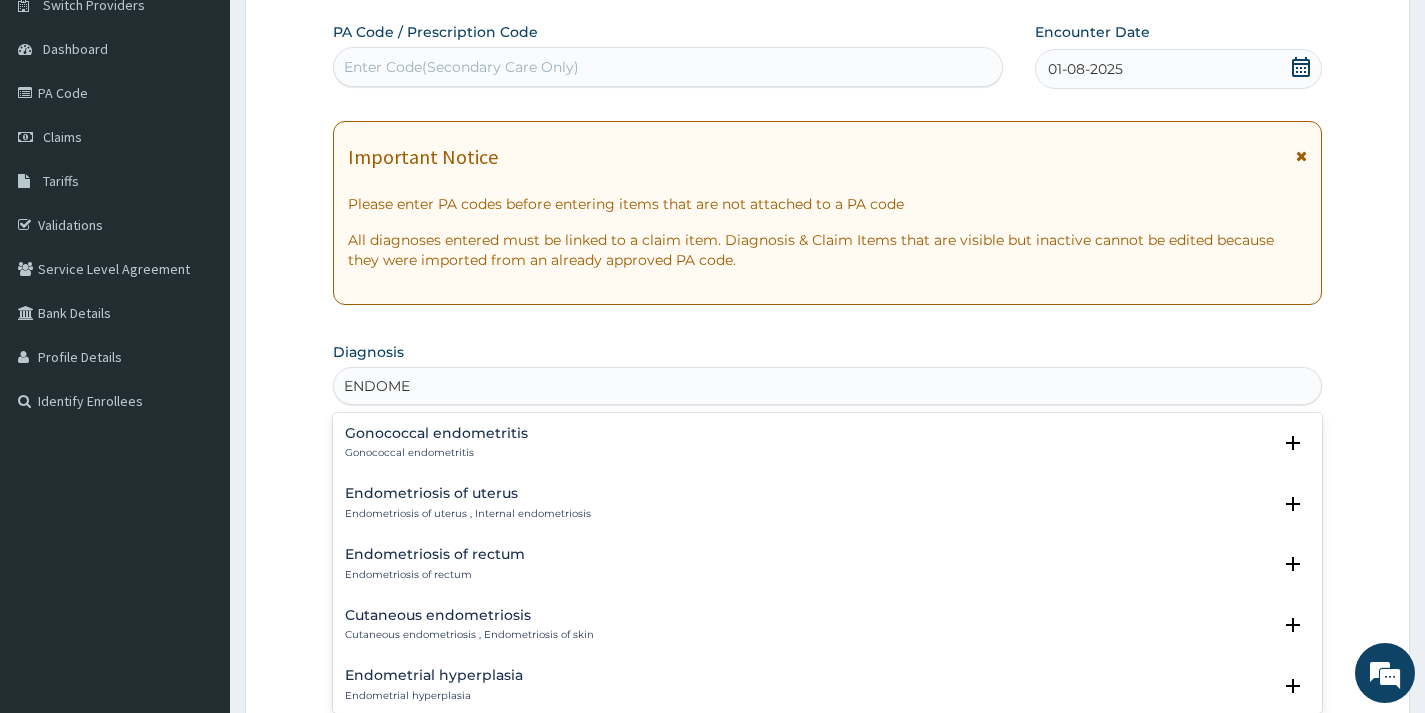 scroll, scrollTop: 1600, scrollLeft: 0, axis: vertical 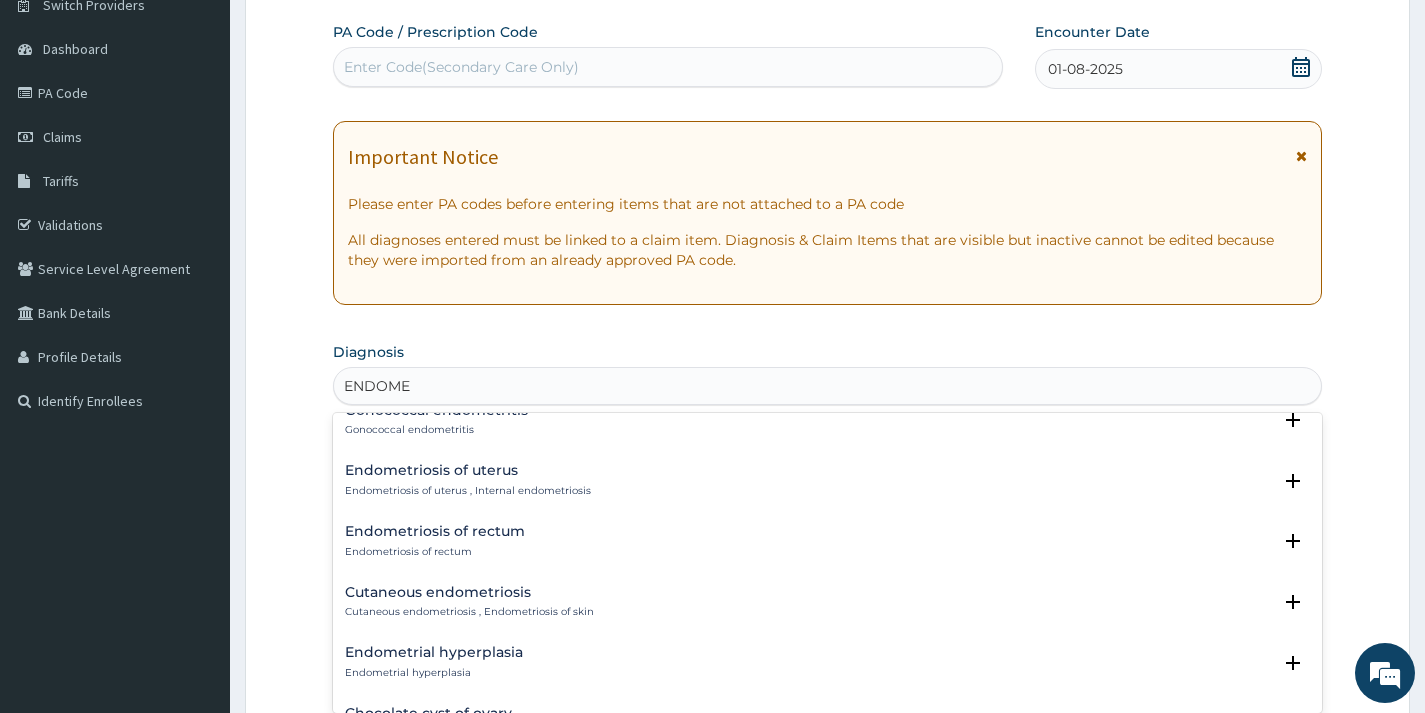 click on "Endometriosis of uterus" at bounding box center (468, 470) 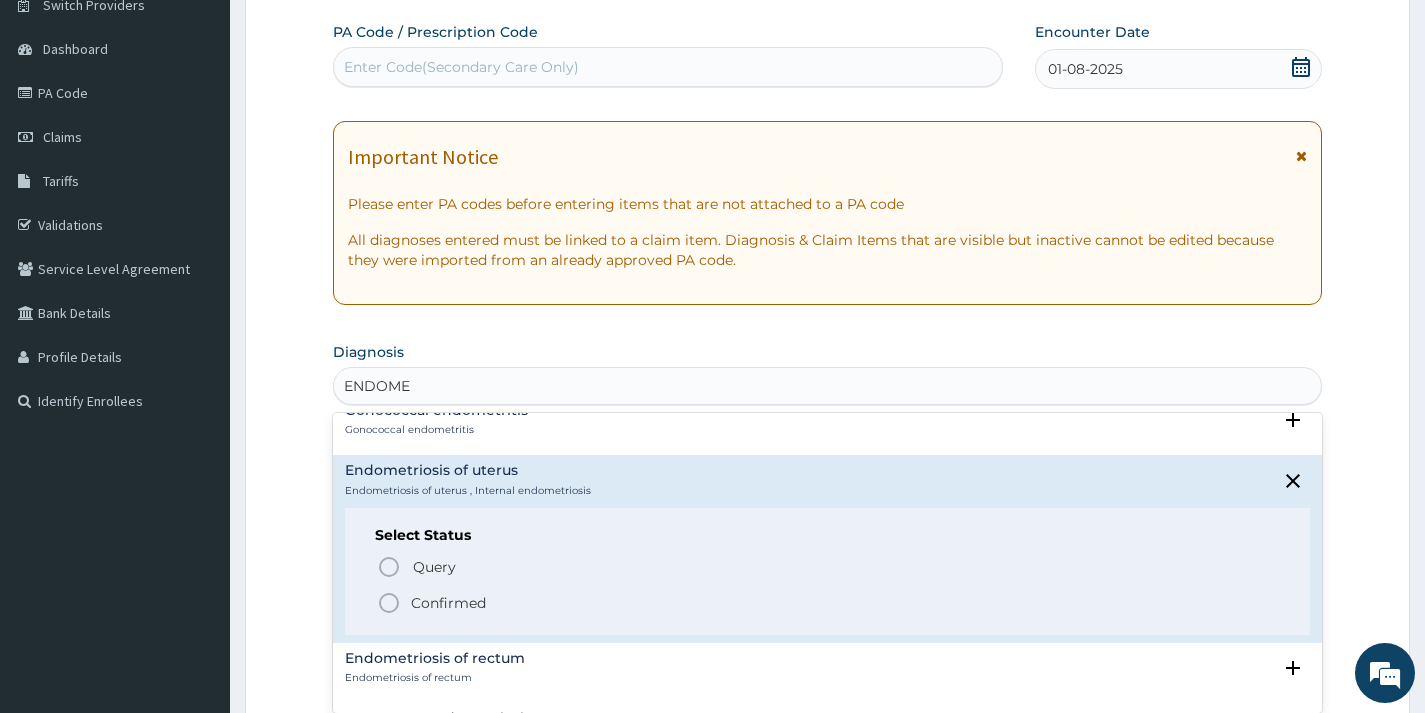 click on "Confirmed" at bounding box center (828, 603) 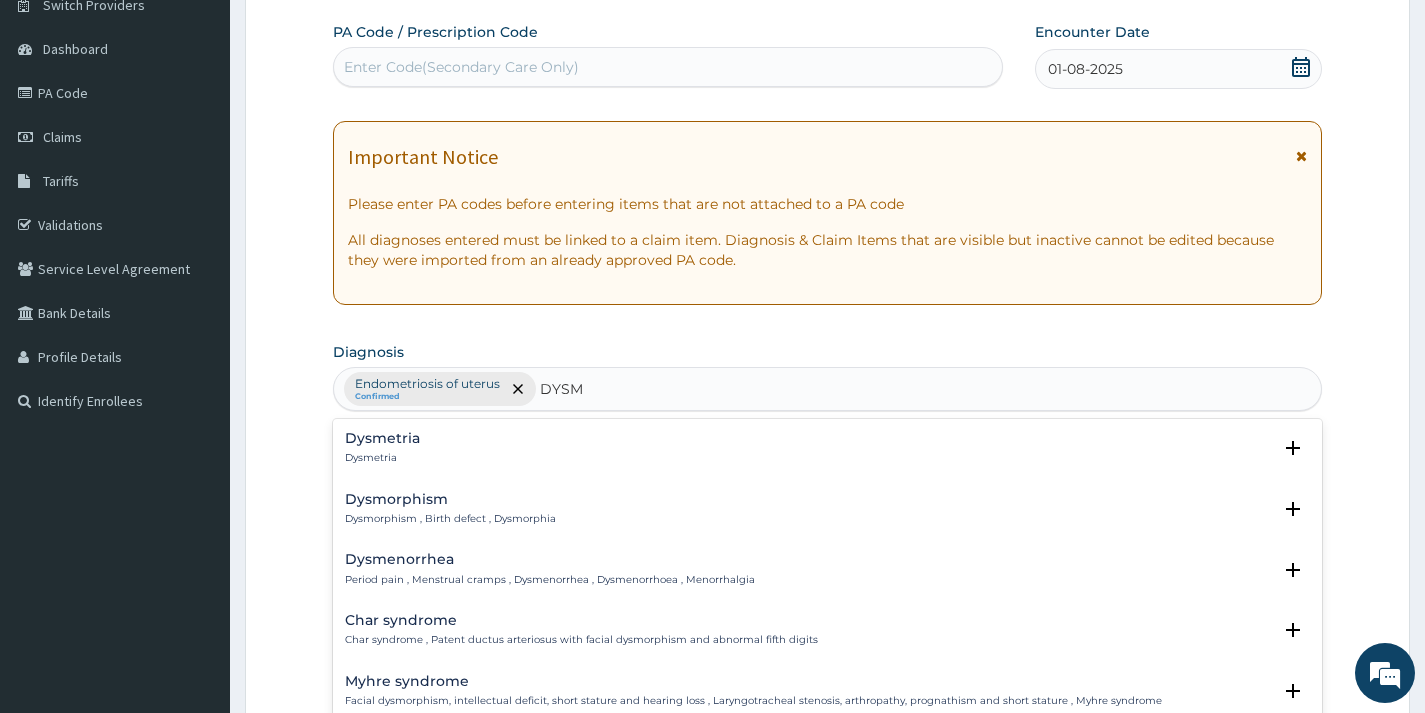type on "DYSME" 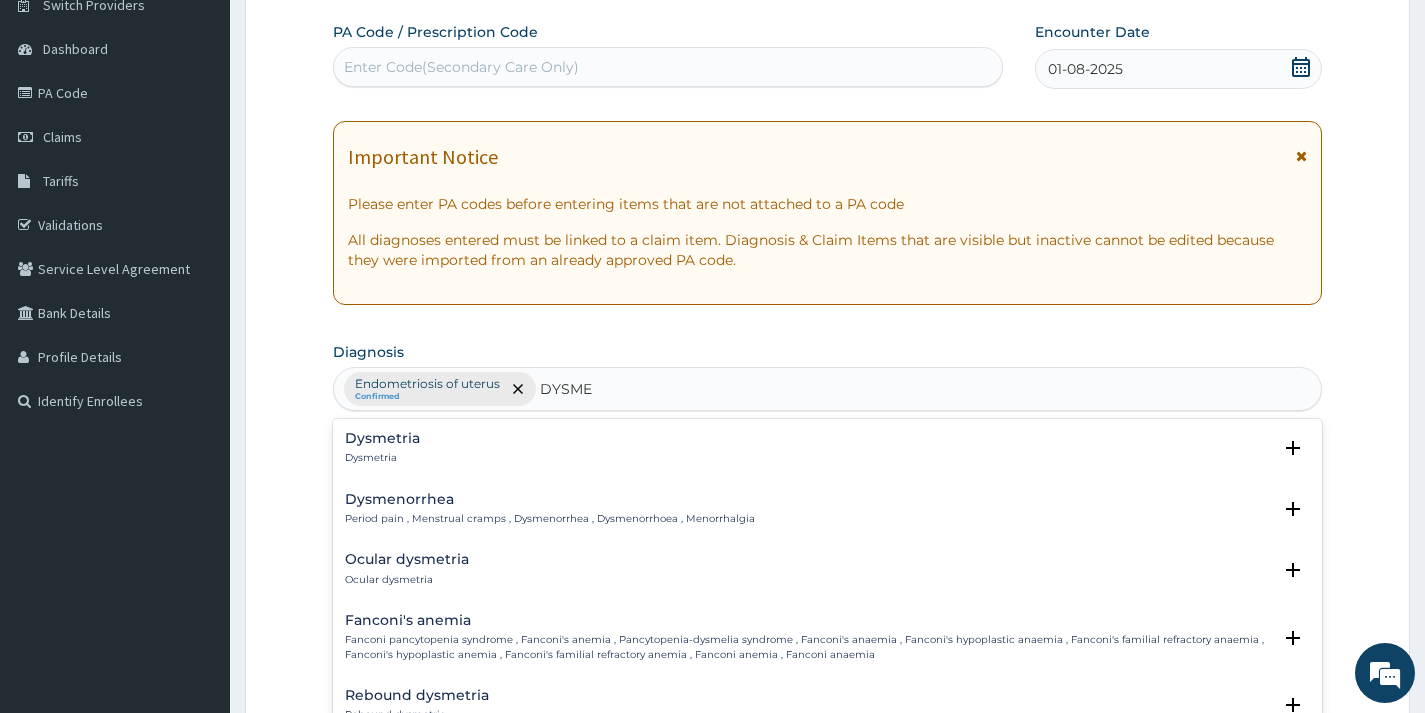 click on "Period pain , Menstrual cramps , Dysmenorrhea , Dysmenorrhoea , Menorrhalgia" at bounding box center (550, 519) 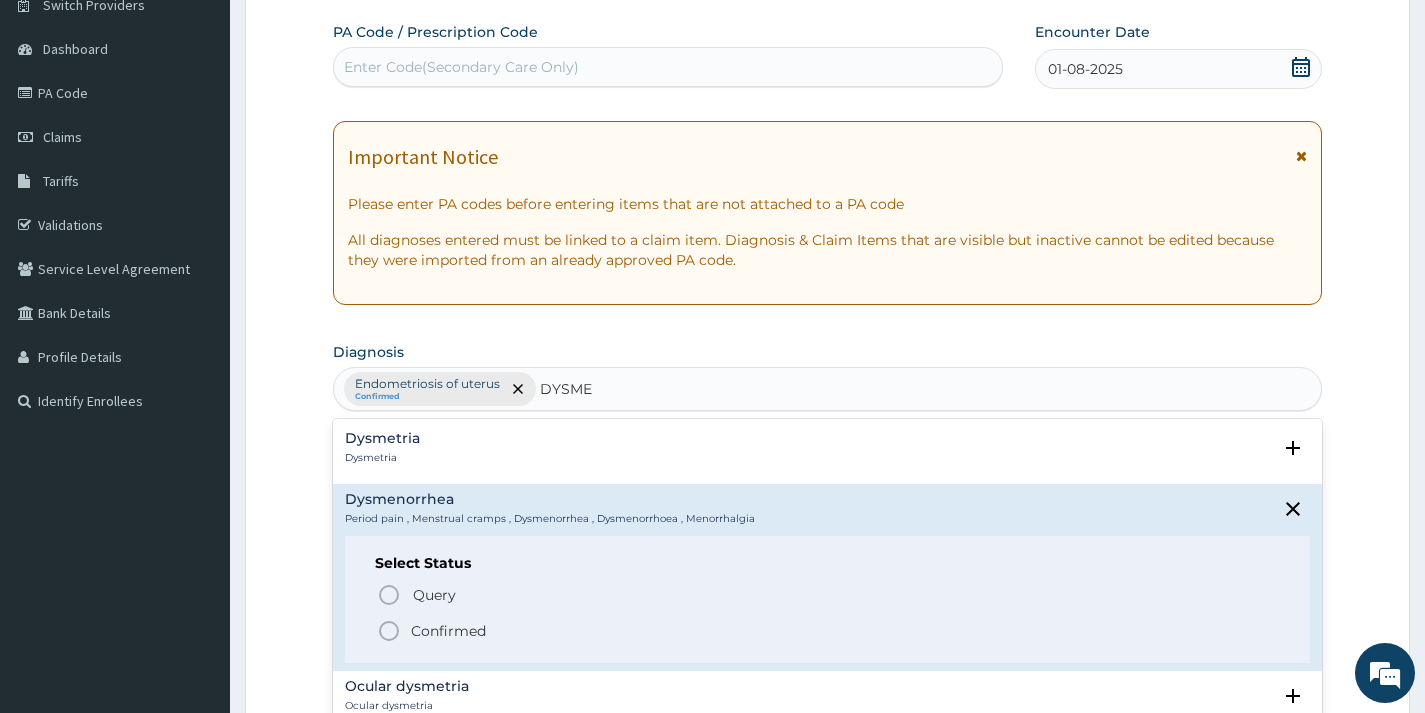 click on "Confirmed" at bounding box center [448, 631] 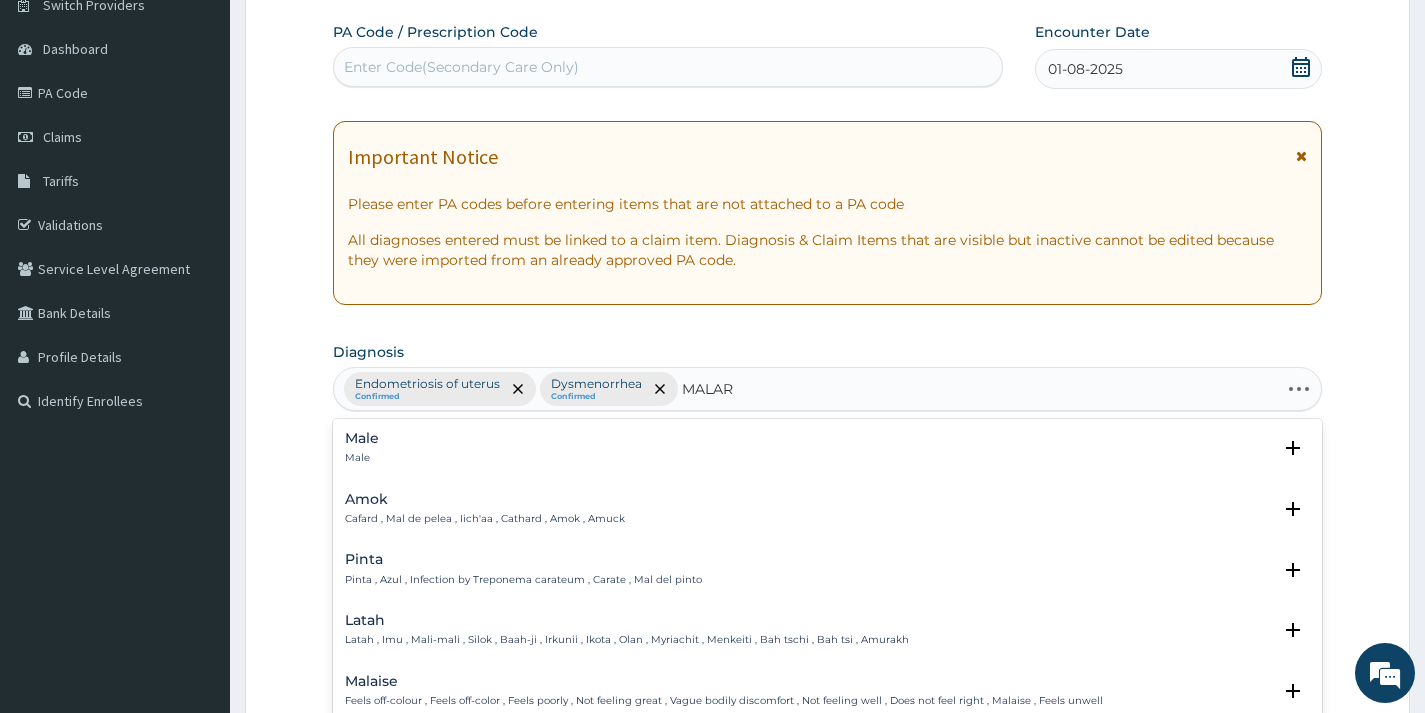 type on "MALARI" 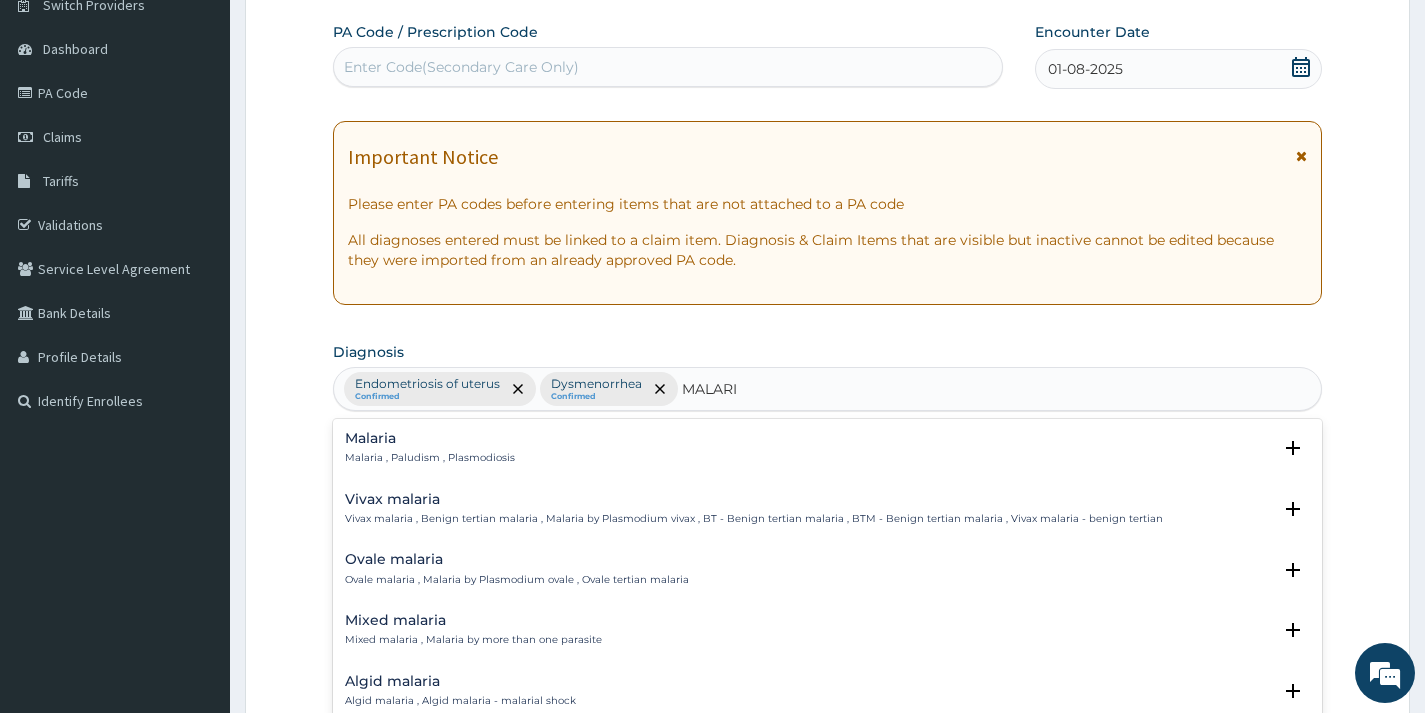 click on "Malaria Malaria , Paludism , Plasmodiosis" at bounding box center (430, 448) 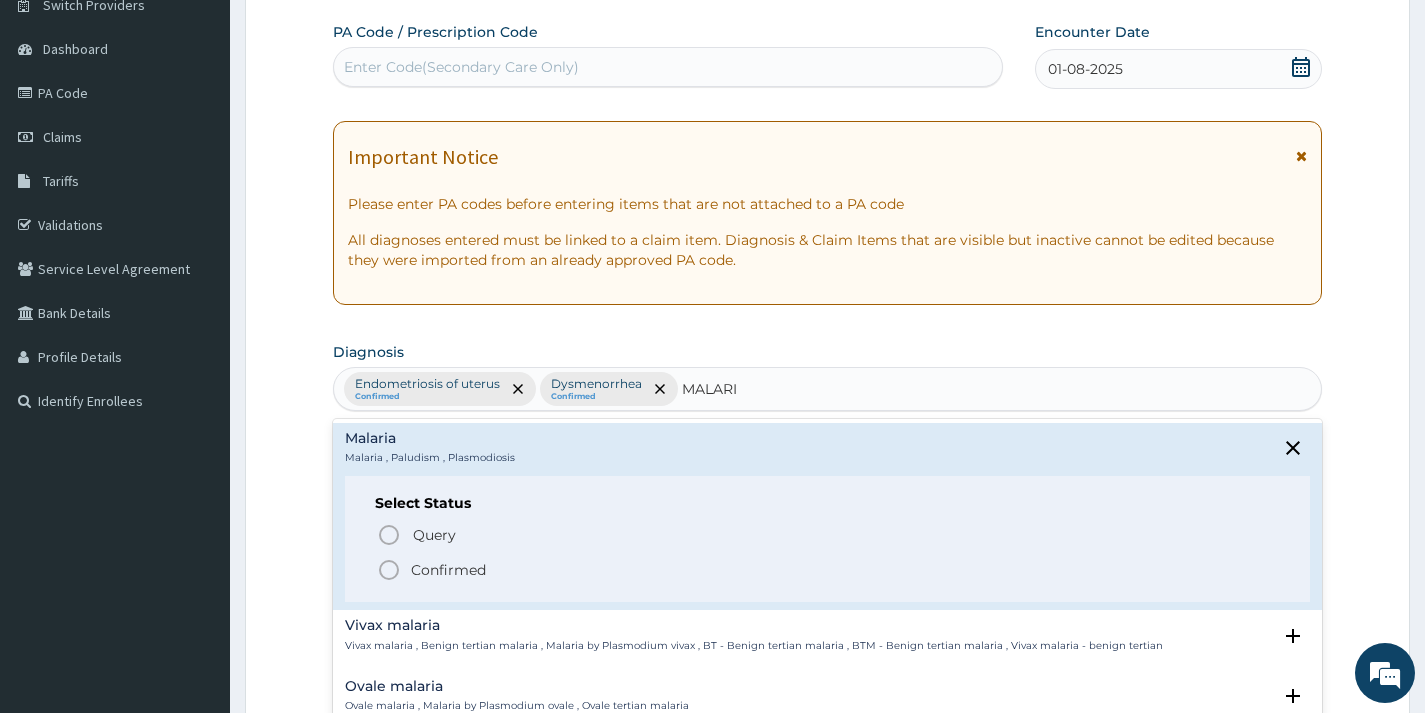 click on "Confirmed" at bounding box center (448, 570) 